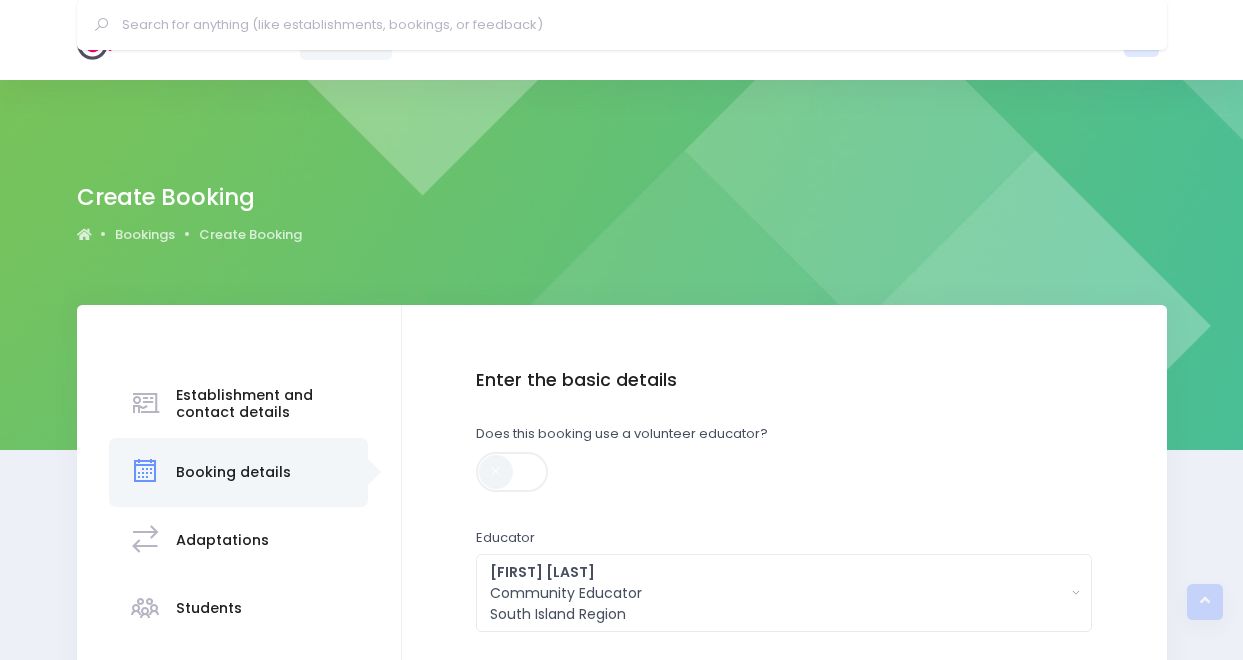 select on "321155" 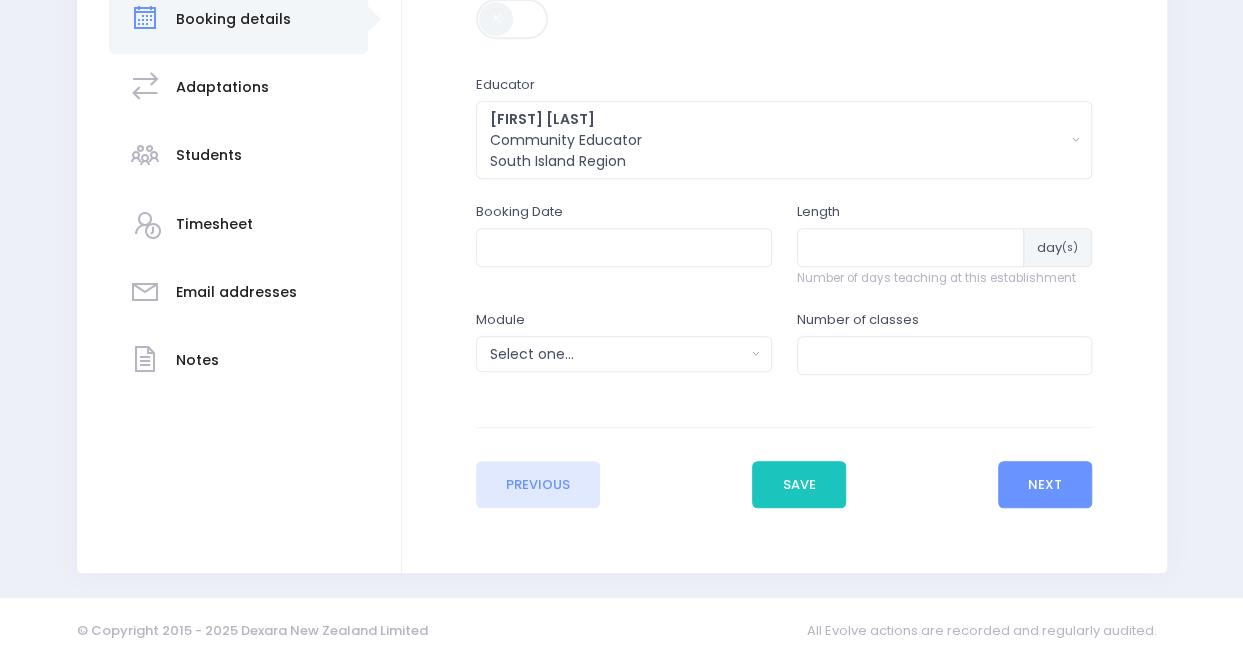 scroll, scrollTop: 0, scrollLeft: 0, axis: both 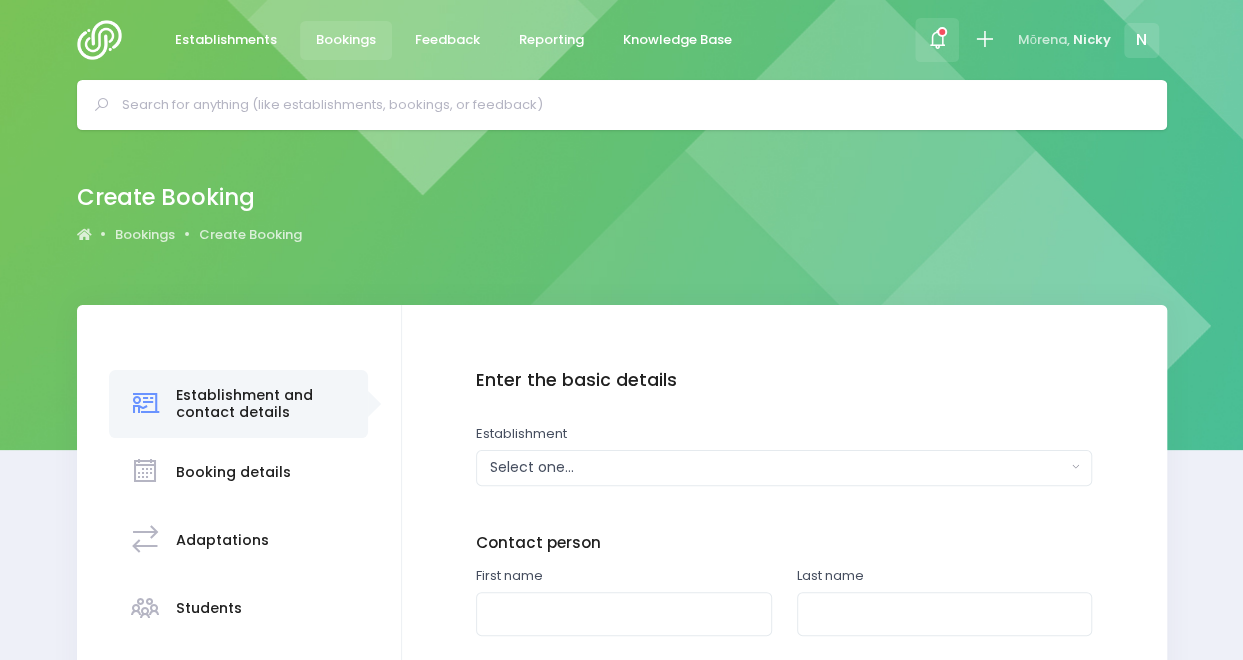 click at bounding box center [937, 40] 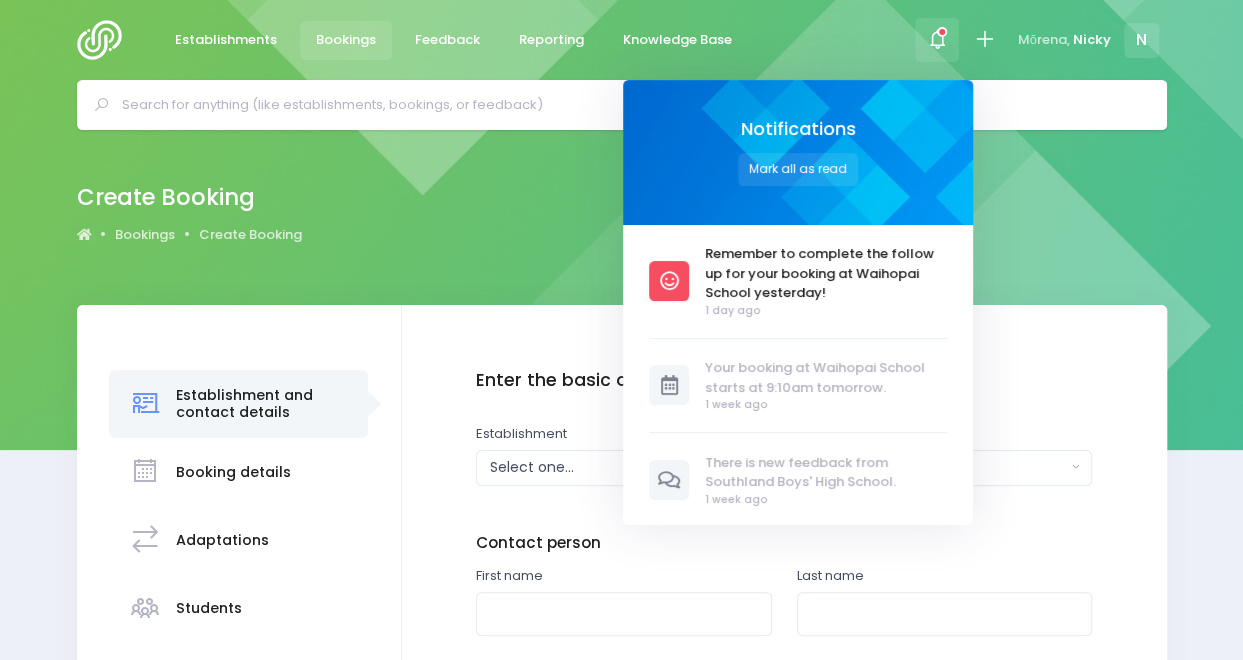 click on "Bookings" at bounding box center (346, 40) 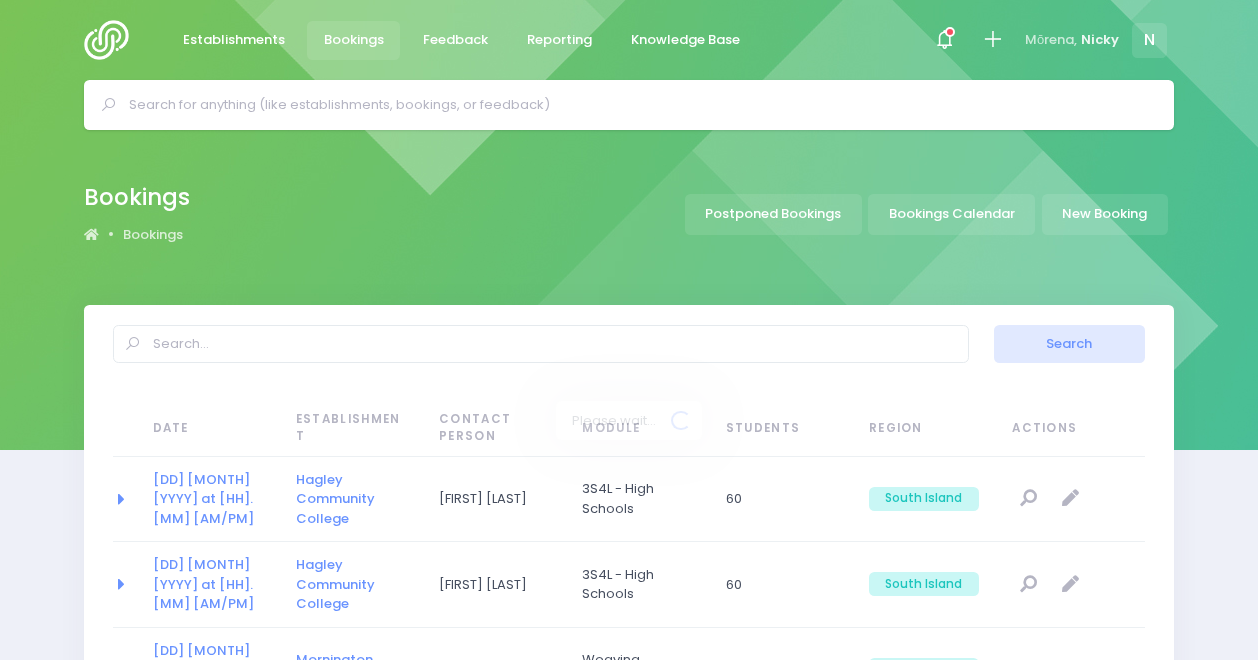 select on "20" 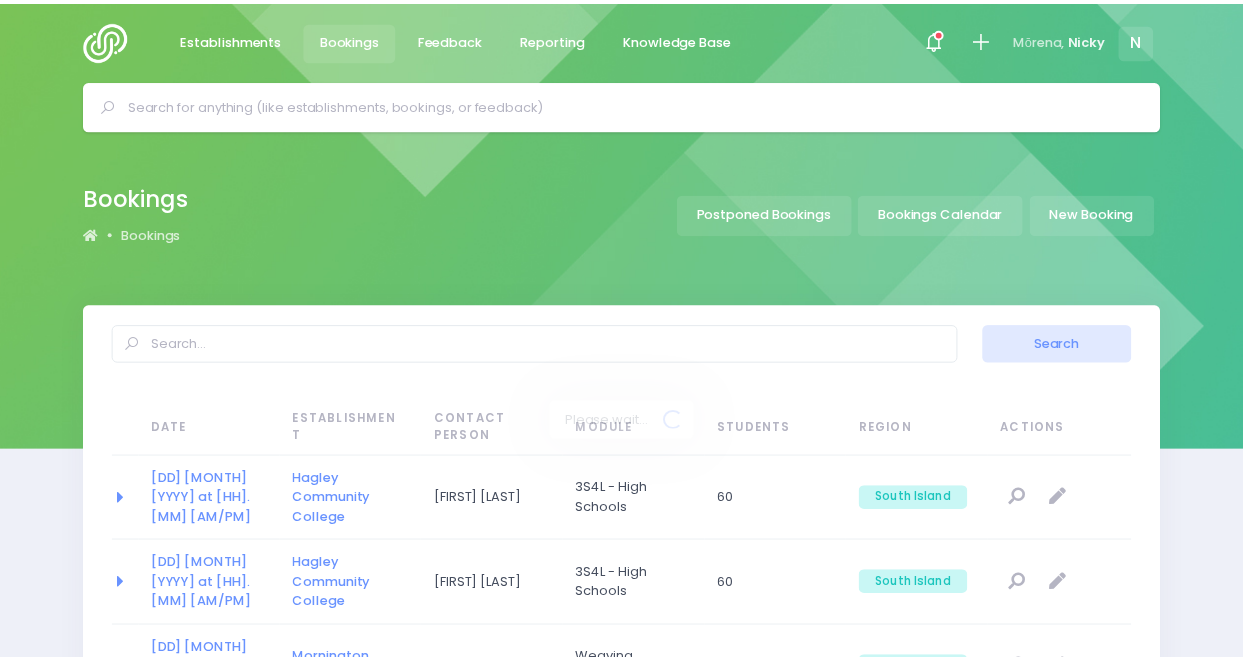 scroll, scrollTop: 0, scrollLeft: 0, axis: both 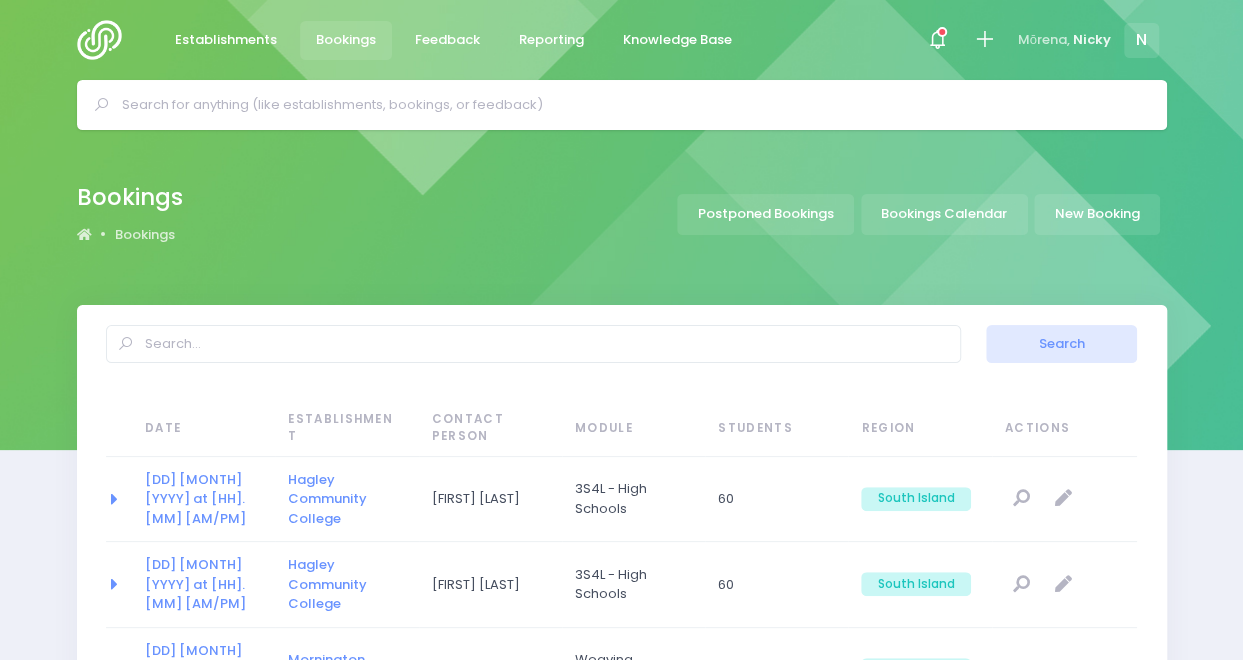click at bounding box center (105, 40) 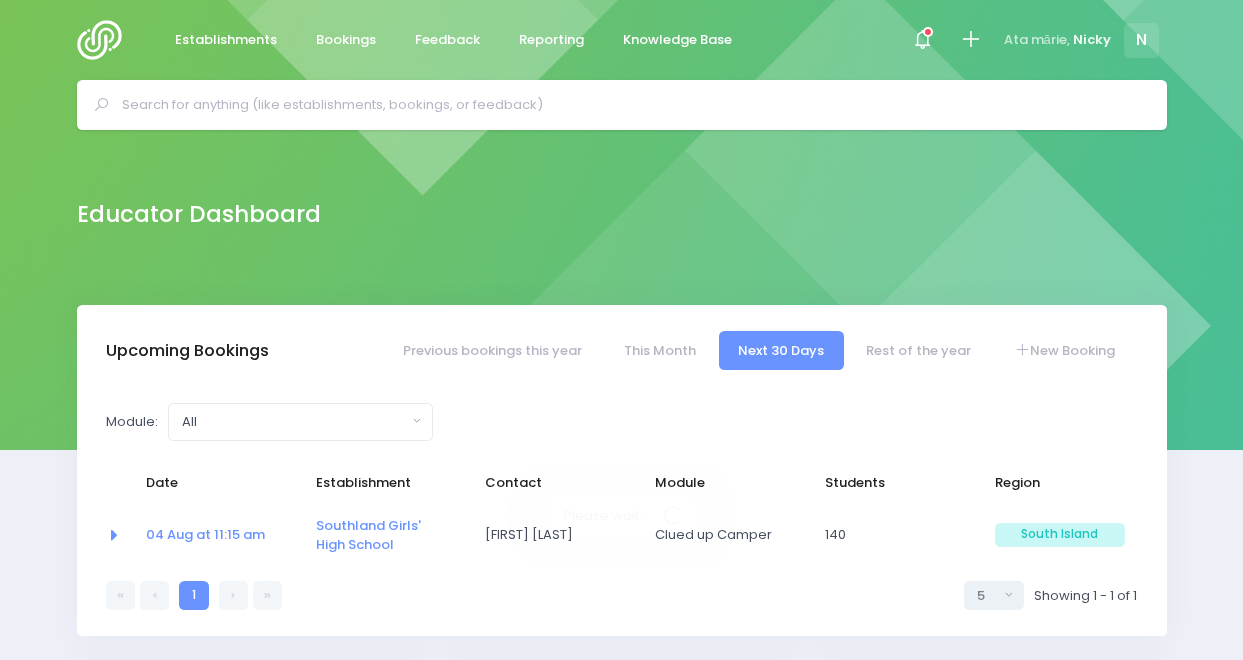 select on "5" 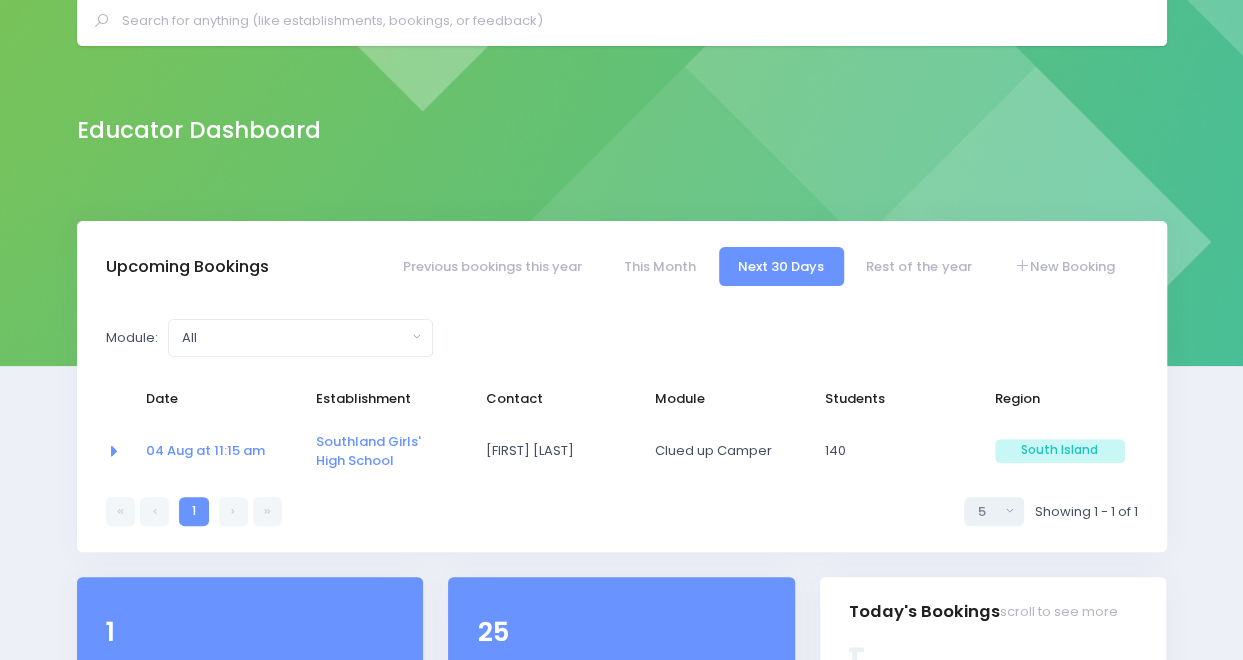 scroll, scrollTop: 86, scrollLeft: 0, axis: vertical 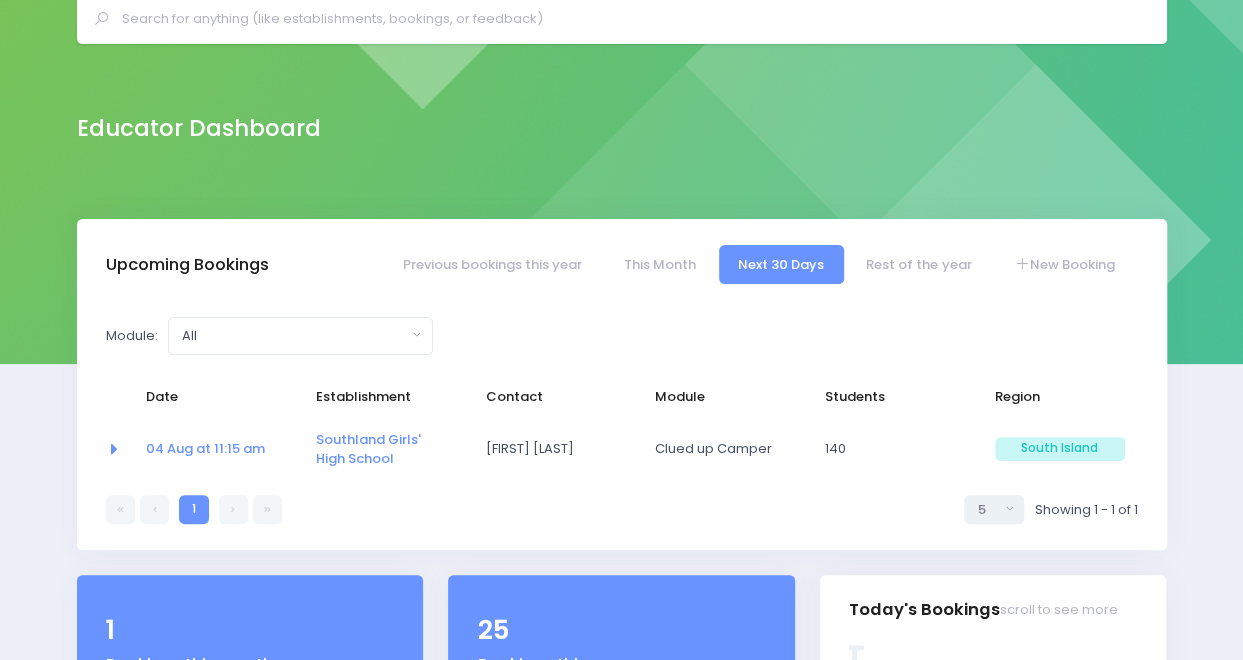 click at bounding box center [233, 509] 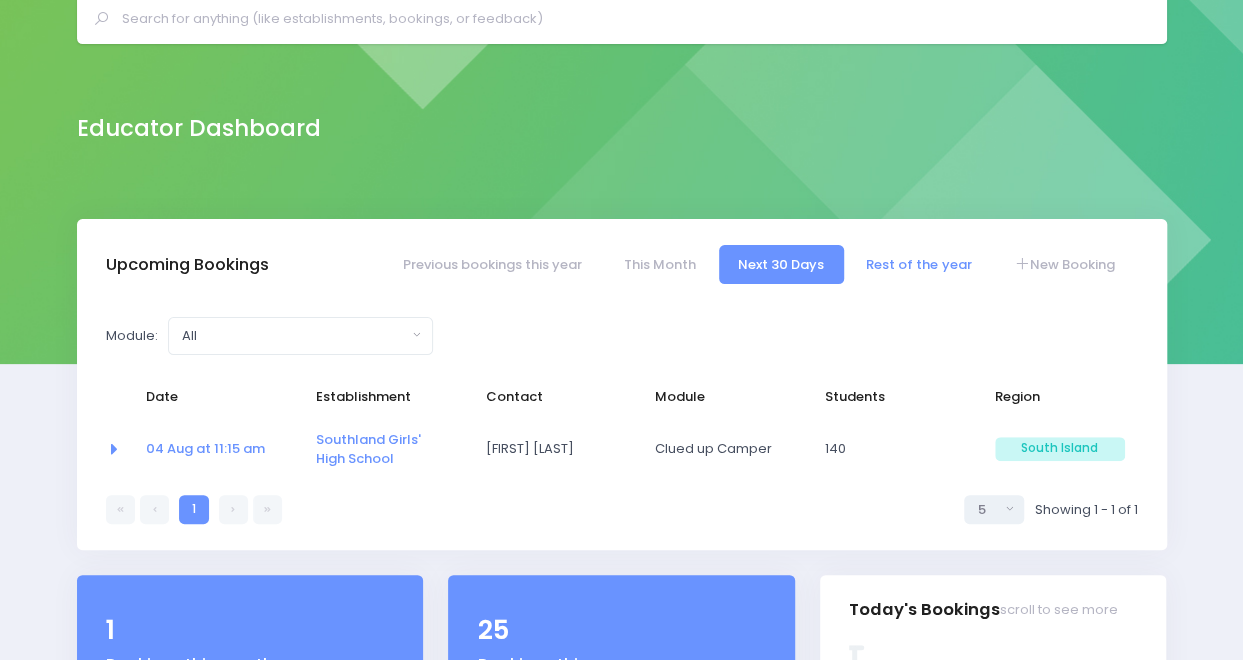 click on "Rest of the year" at bounding box center [919, 264] 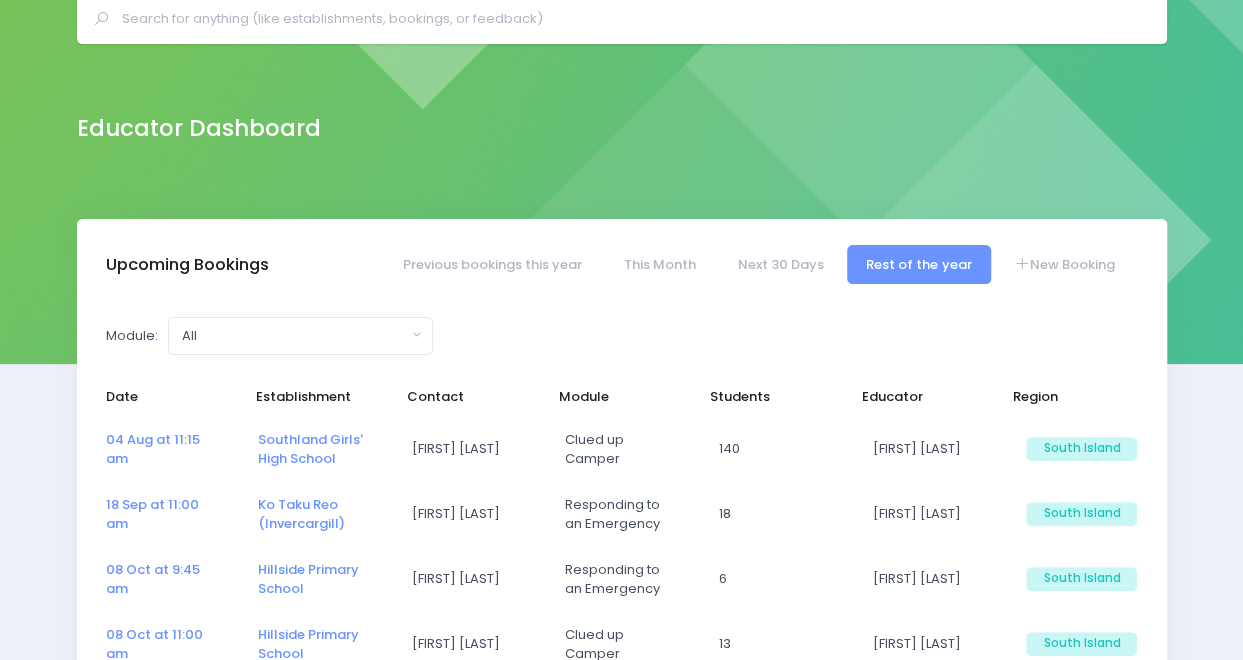select on "5" 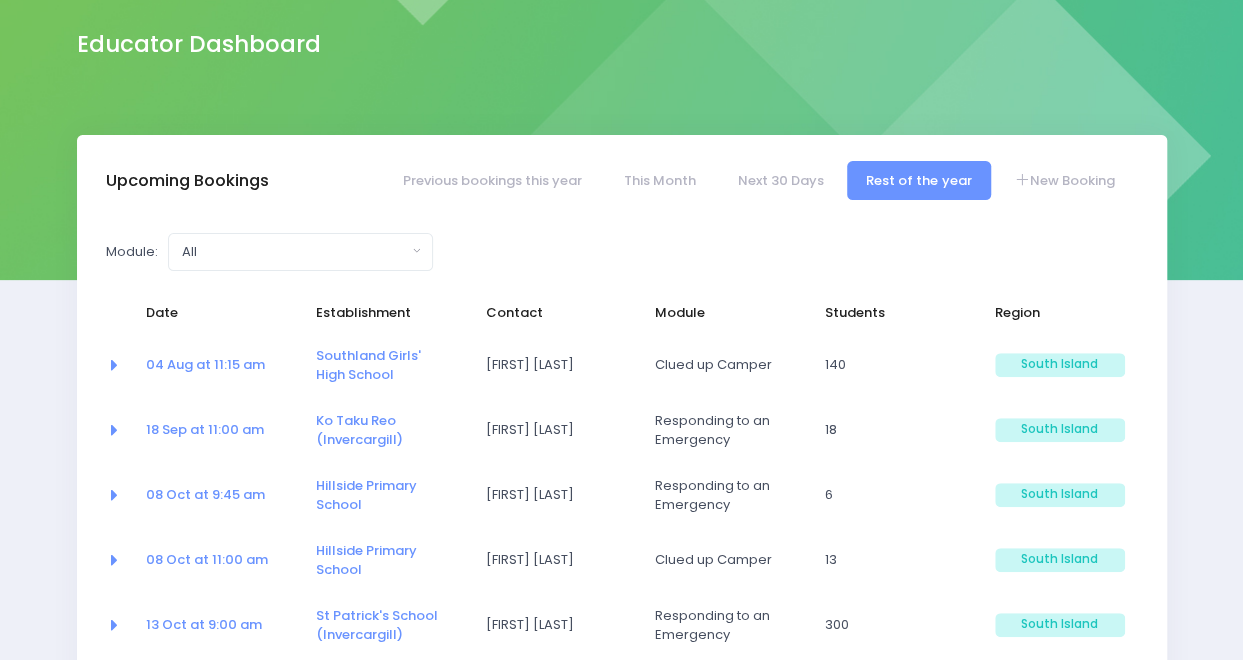 scroll, scrollTop: 166, scrollLeft: 0, axis: vertical 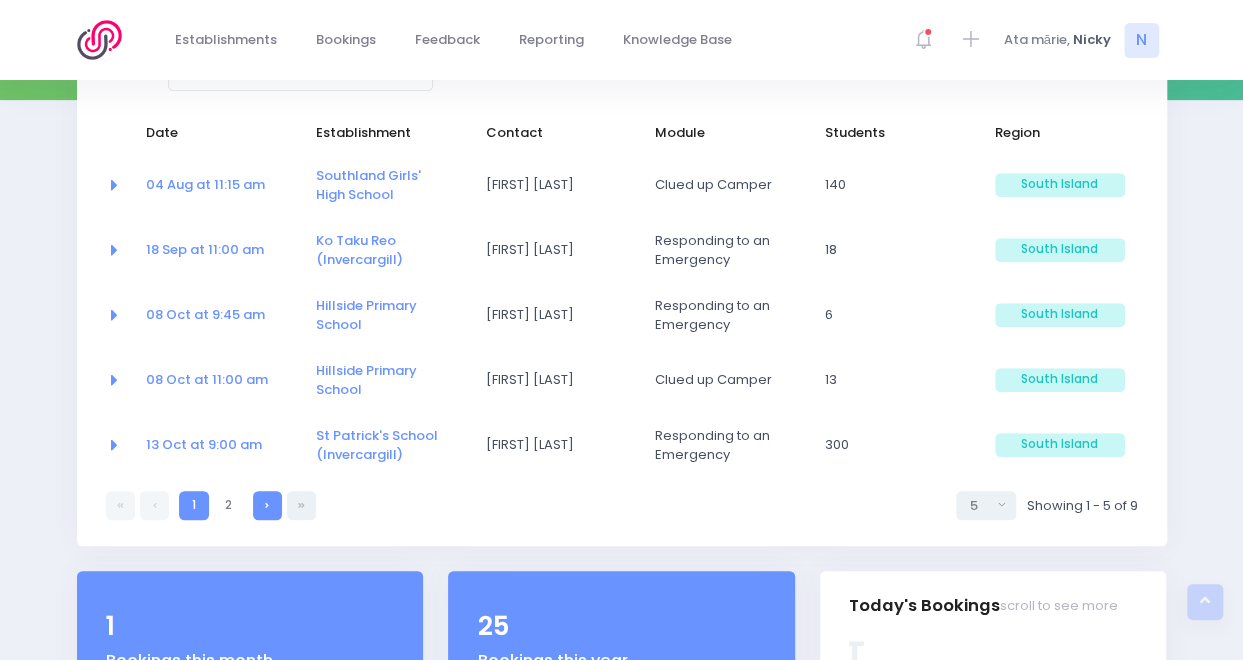click at bounding box center [267, 505] 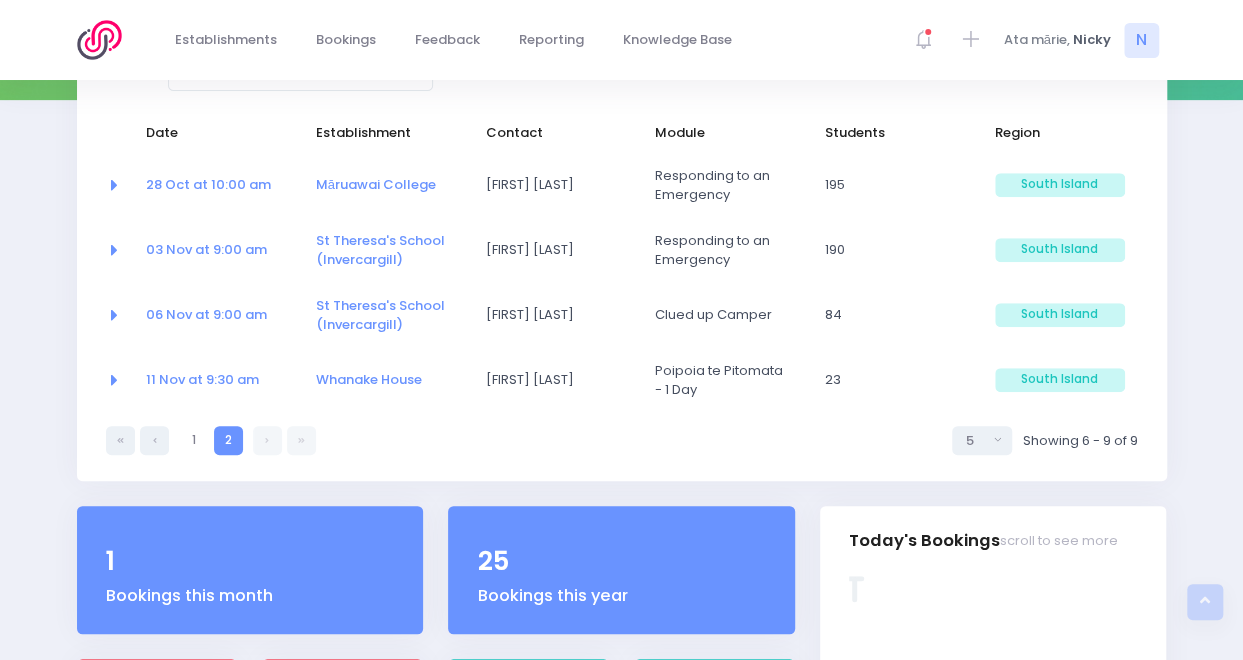 scroll, scrollTop: 350, scrollLeft: 0, axis: vertical 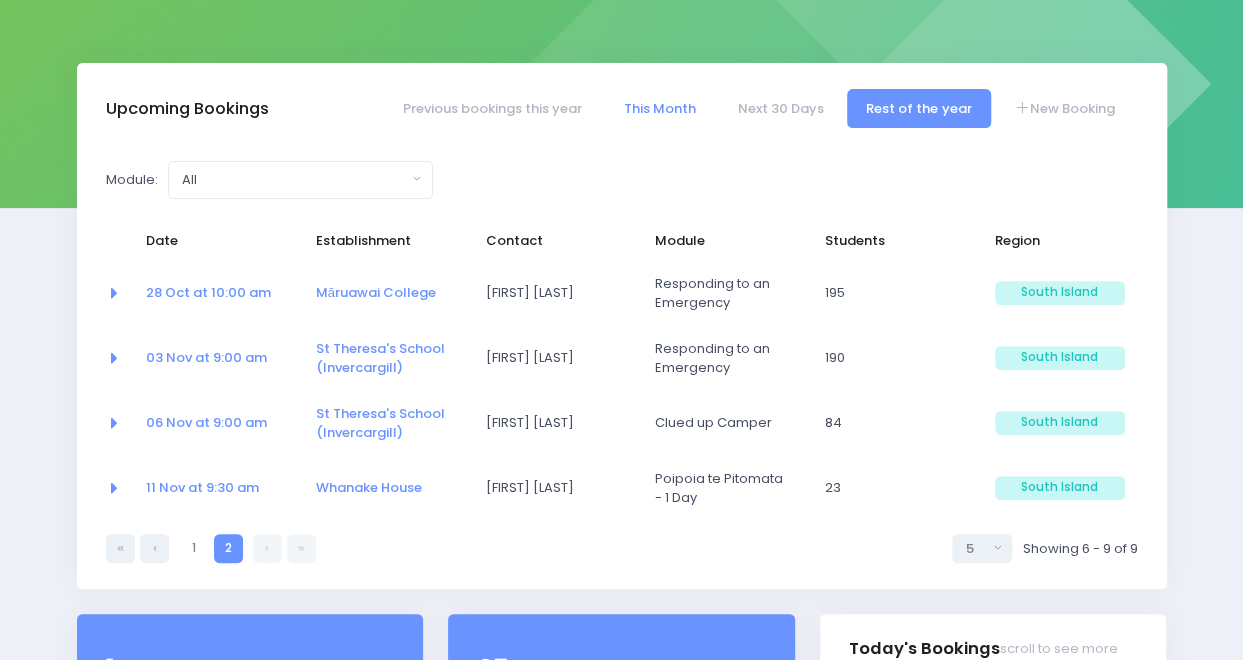 click at bounding box center [267, 548] 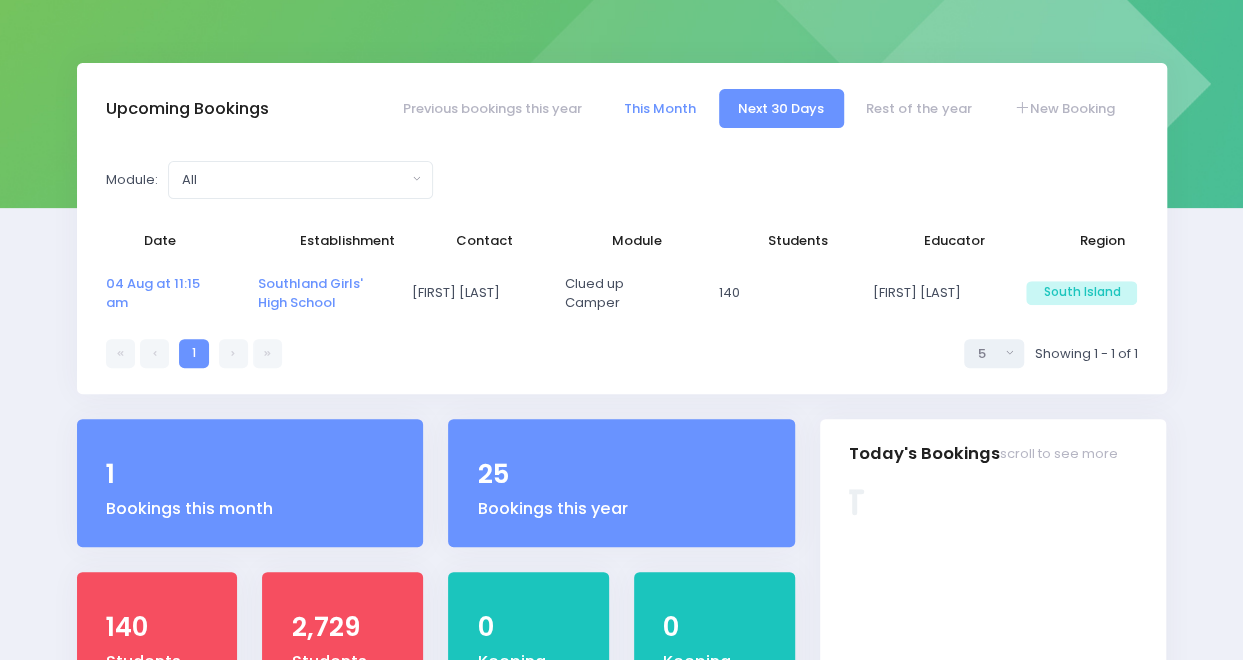 select on "5" 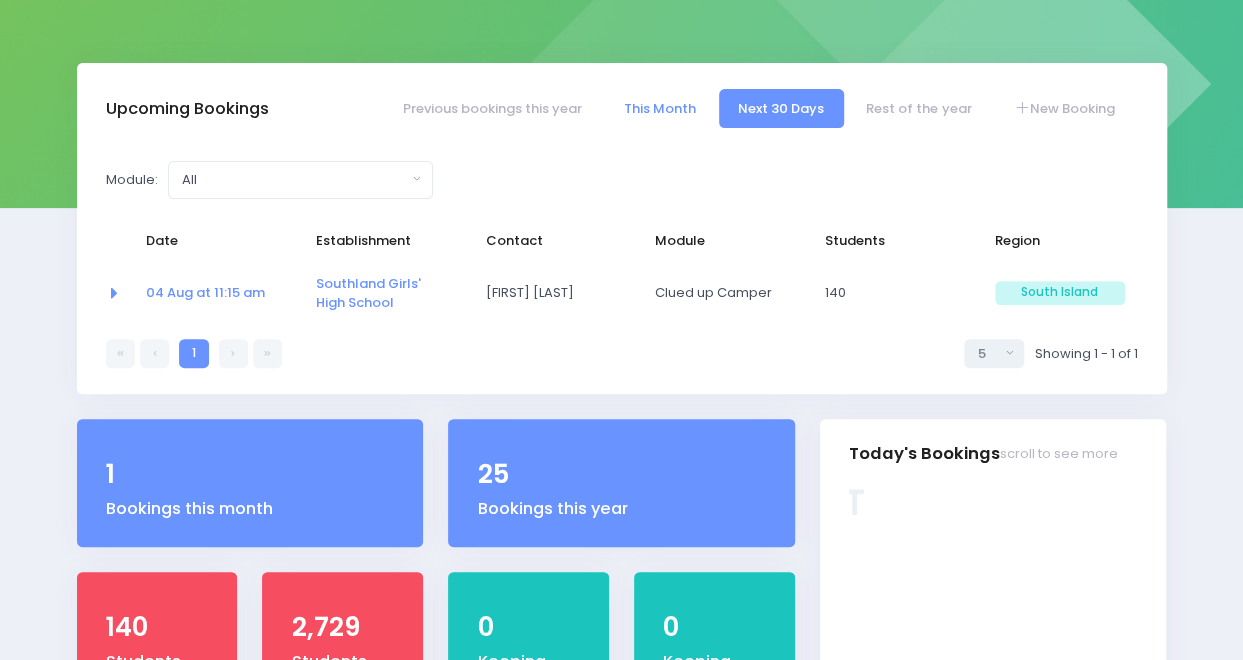 click on "This Month" at bounding box center (659, 108) 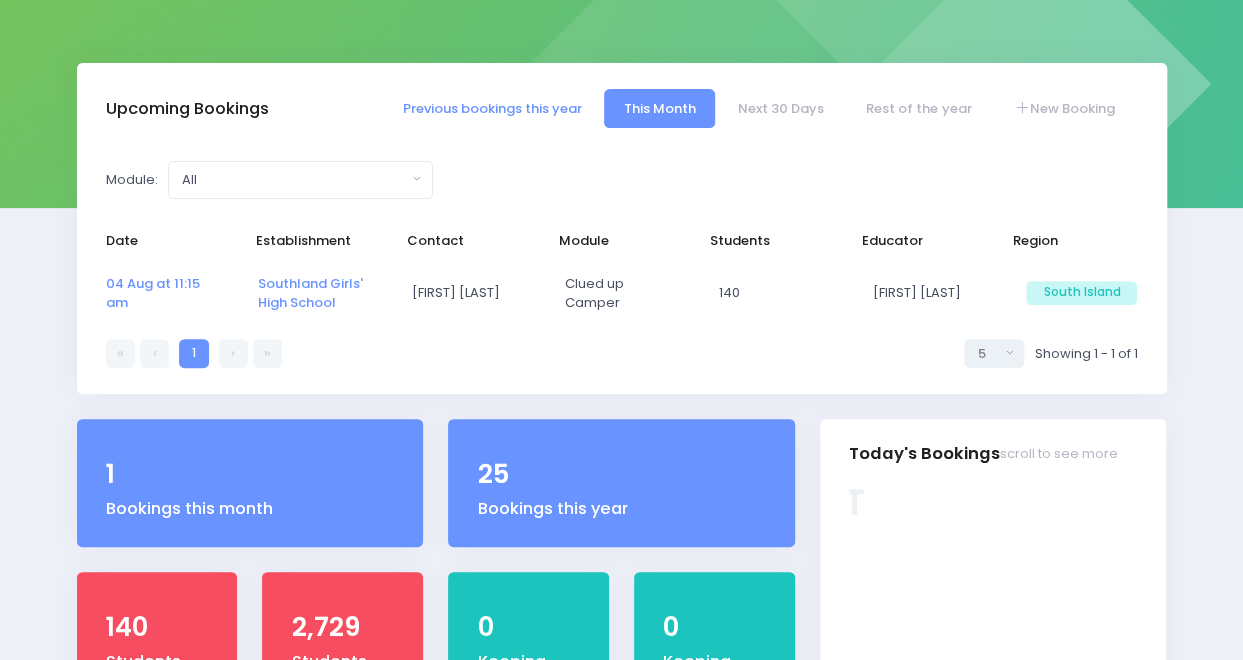 select on "5" 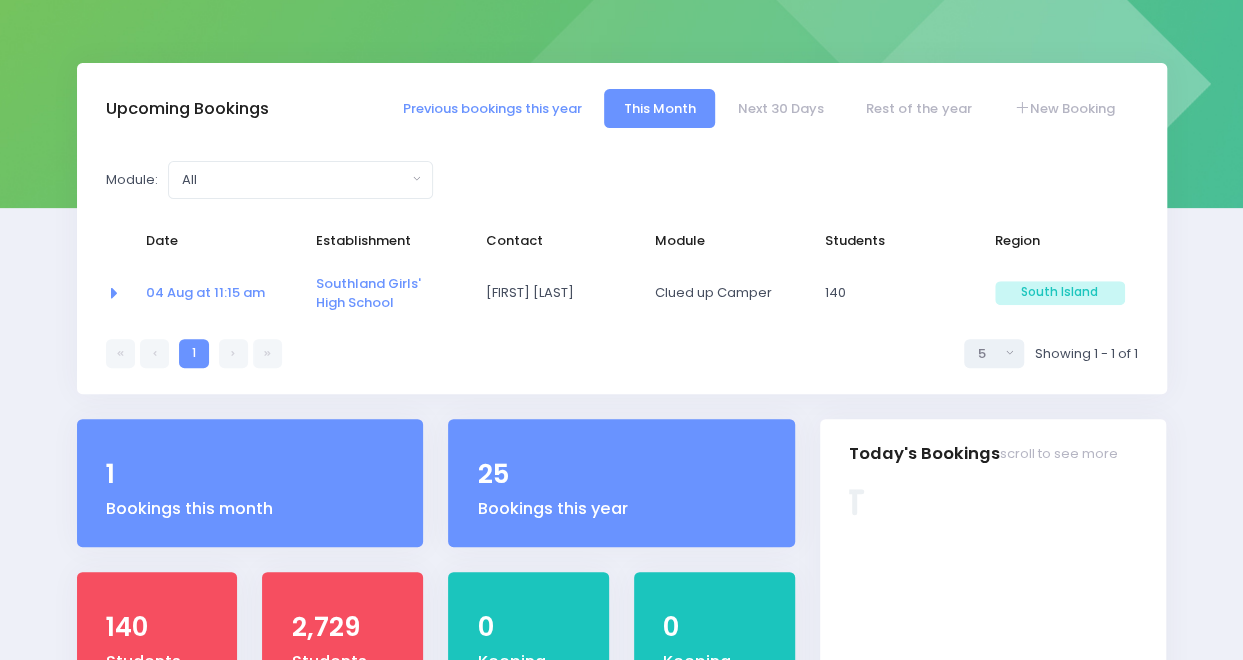 click on "Previous bookings this year" at bounding box center (492, 108) 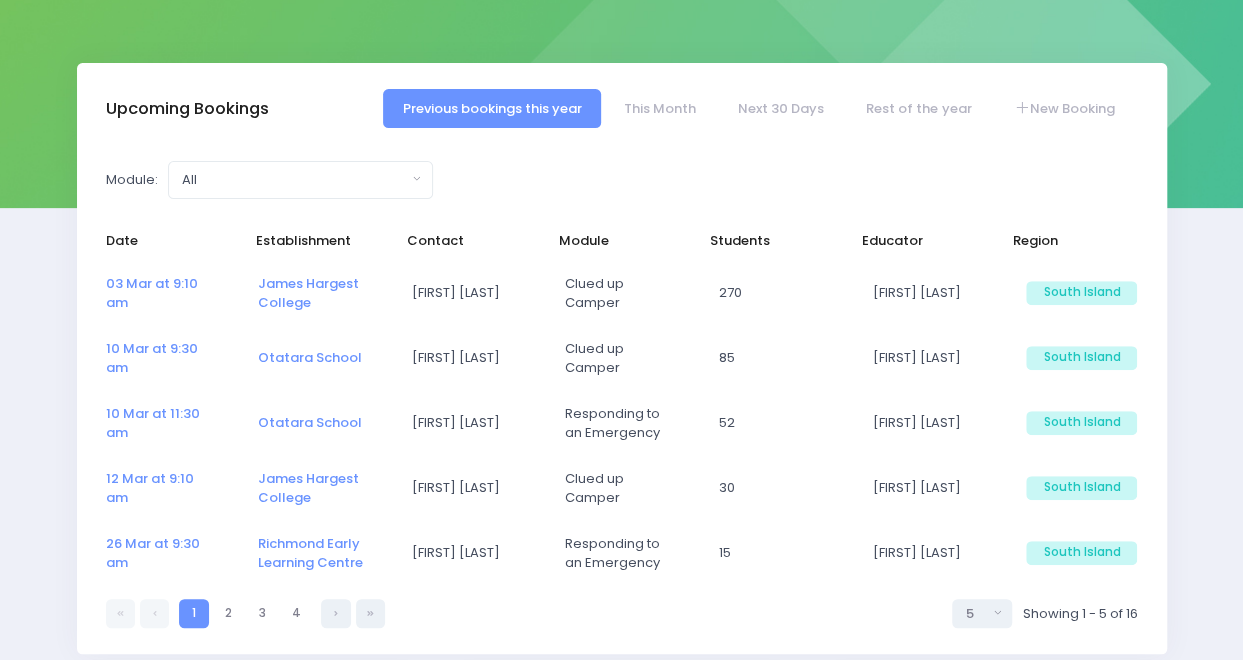 select on "5" 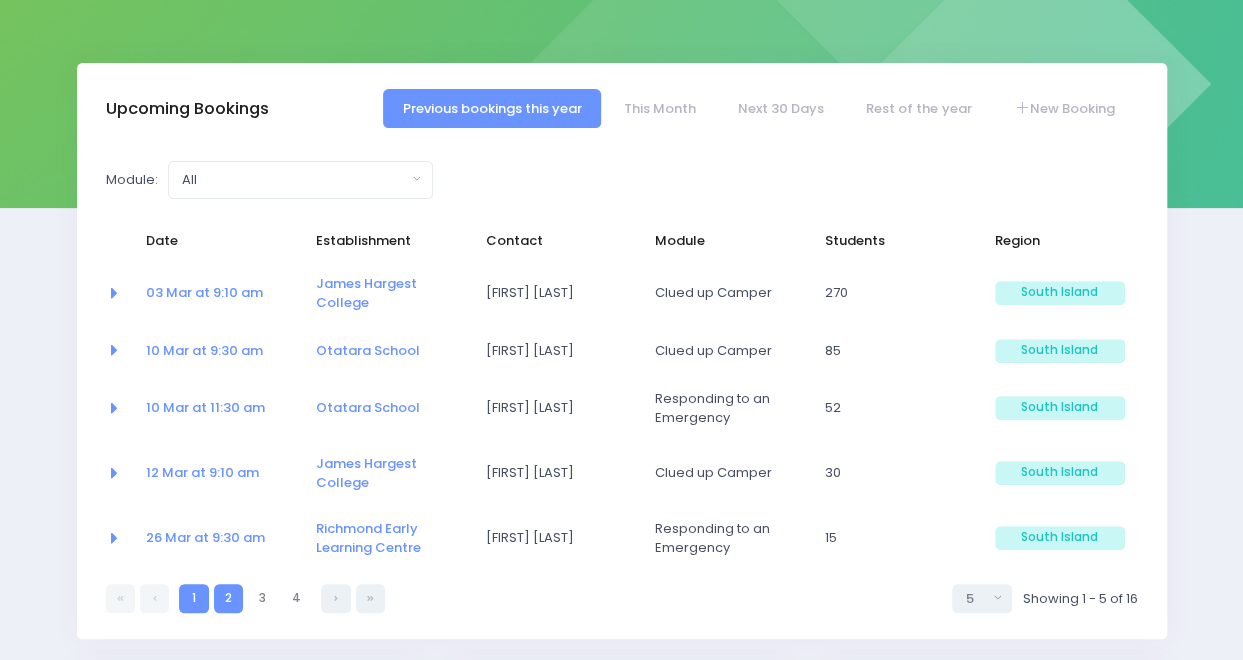 click on "2" at bounding box center (228, 598) 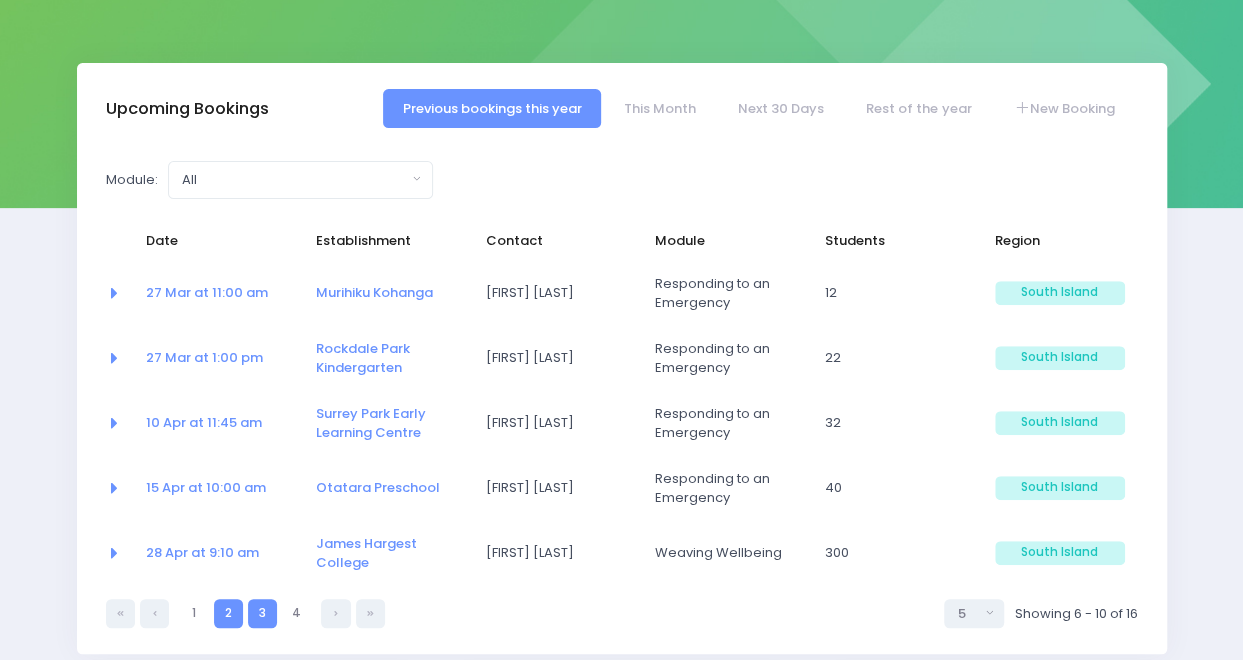 click on "3" at bounding box center (262, 613) 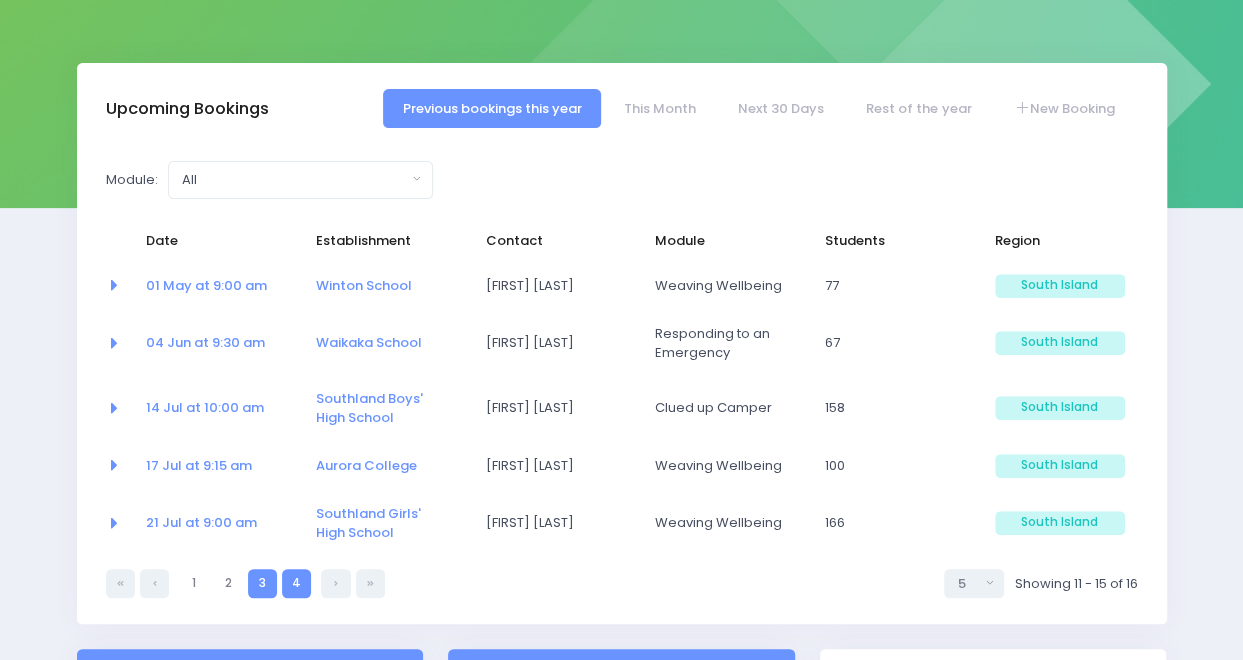 click on "4" at bounding box center (296, 583) 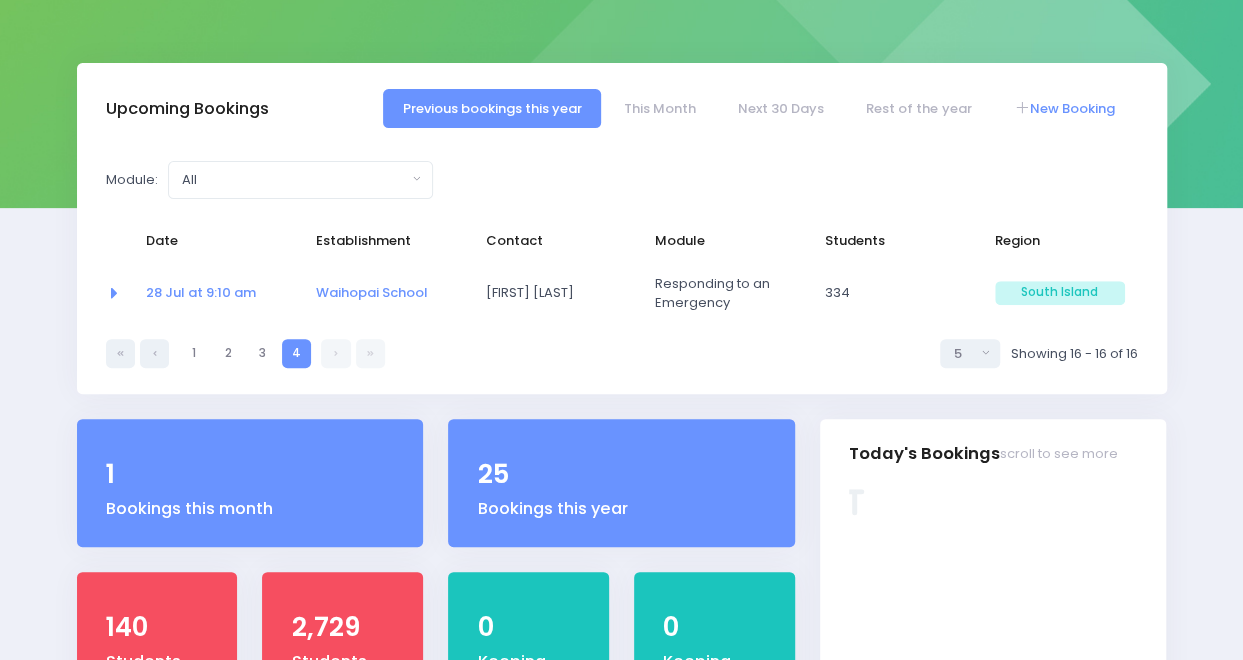 click on "New Booking" at bounding box center [1064, 108] 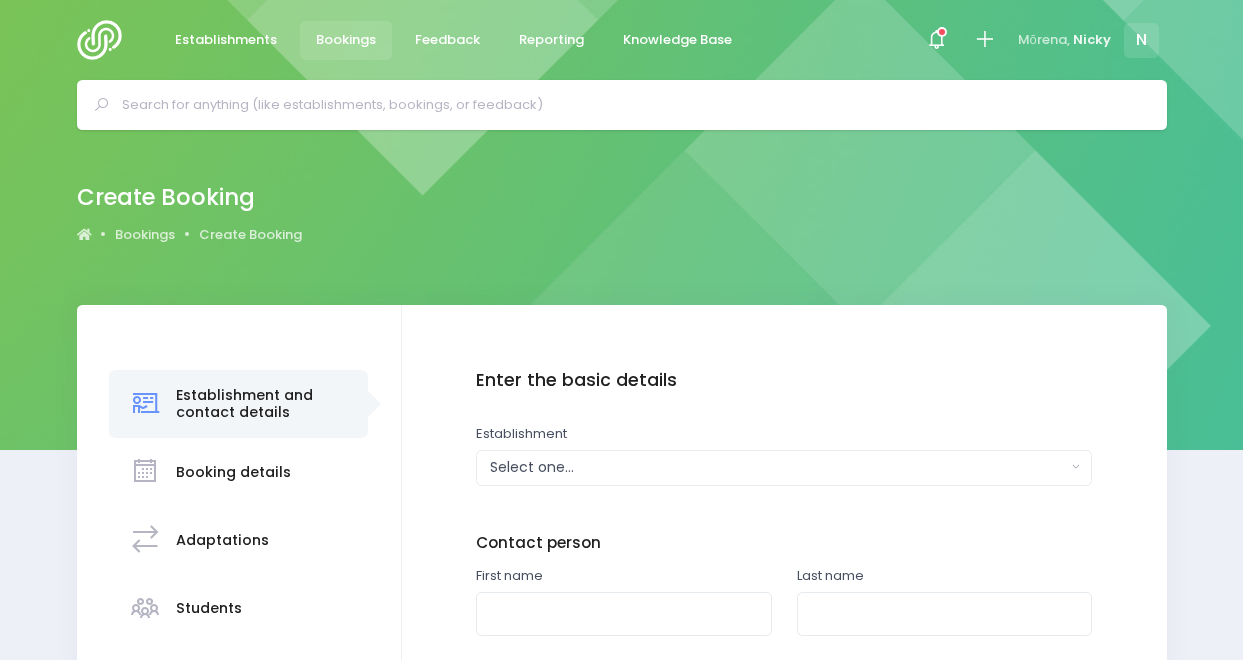 scroll, scrollTop: 0, scrollLeft: 0, axis: both 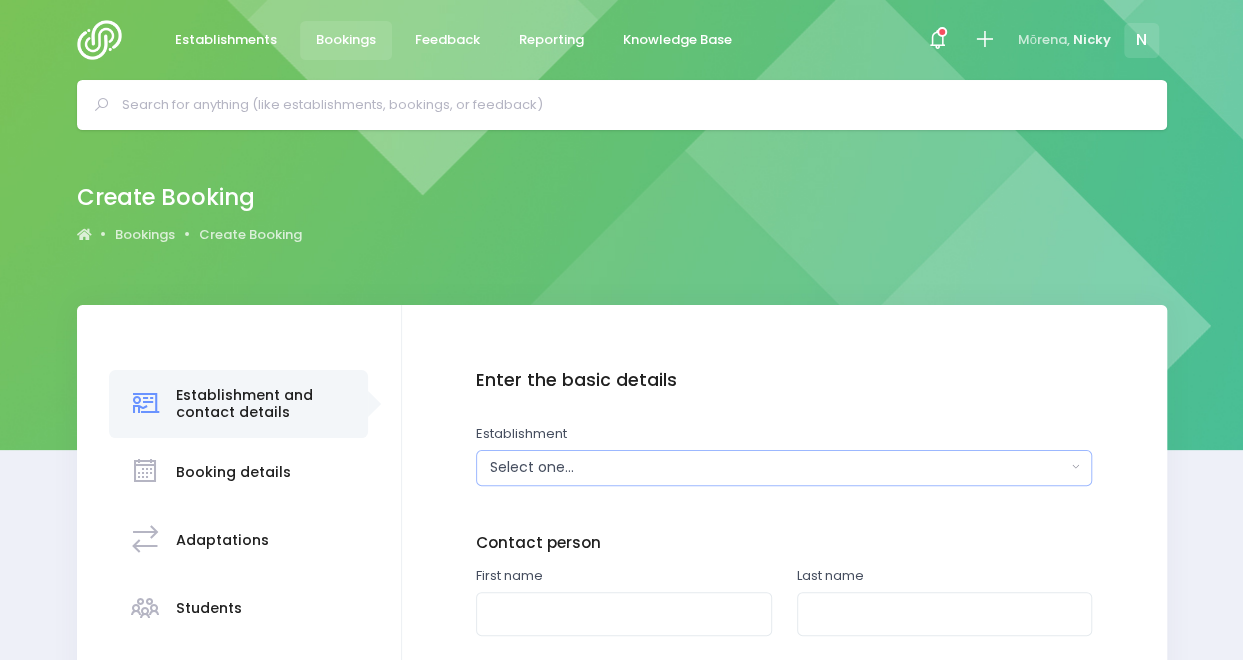click on "Select one..." at bounding box center [778, 467] 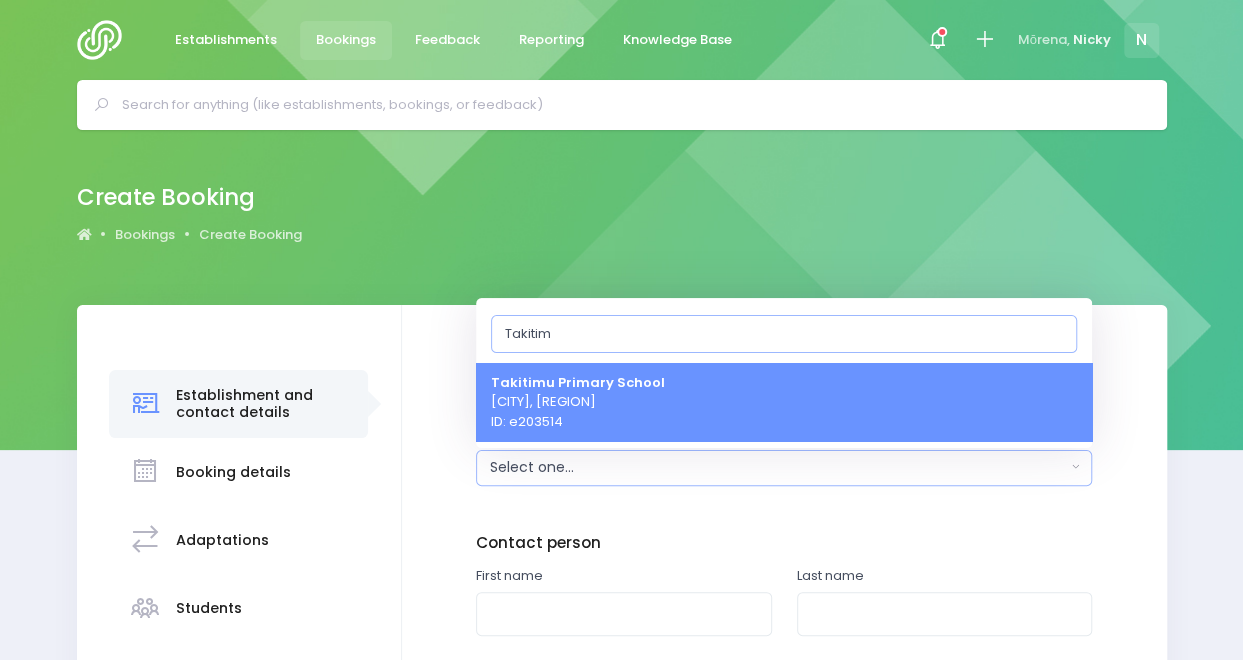 type on "Takitim" 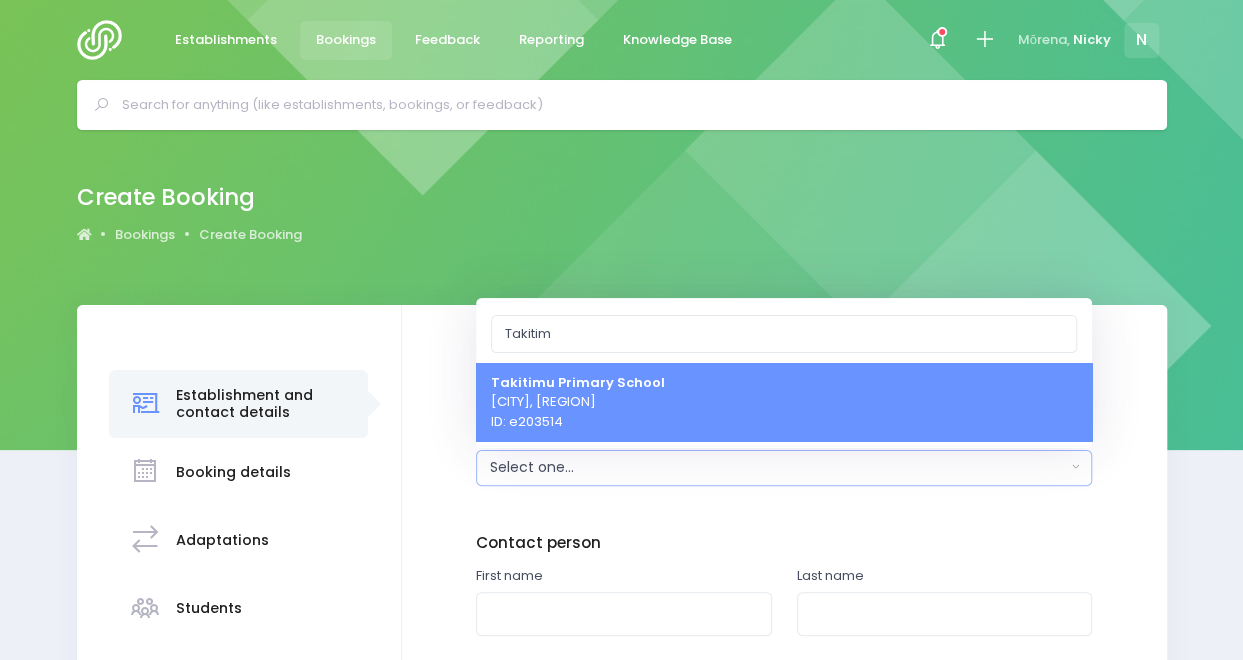 click on "[NAME] Primary School [CITY], [REGION] ID: e203514" at bounding box center (578, 401) 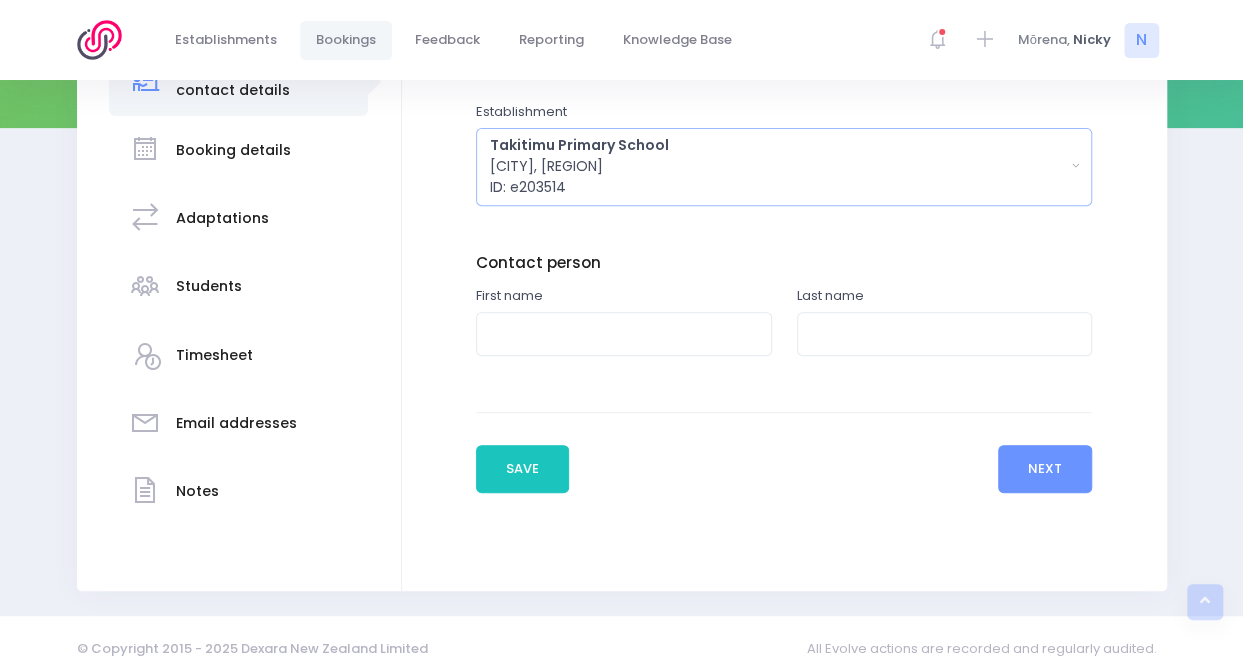 scroll, scrollTop: 328, scrollLeft: 0, axis: vertical 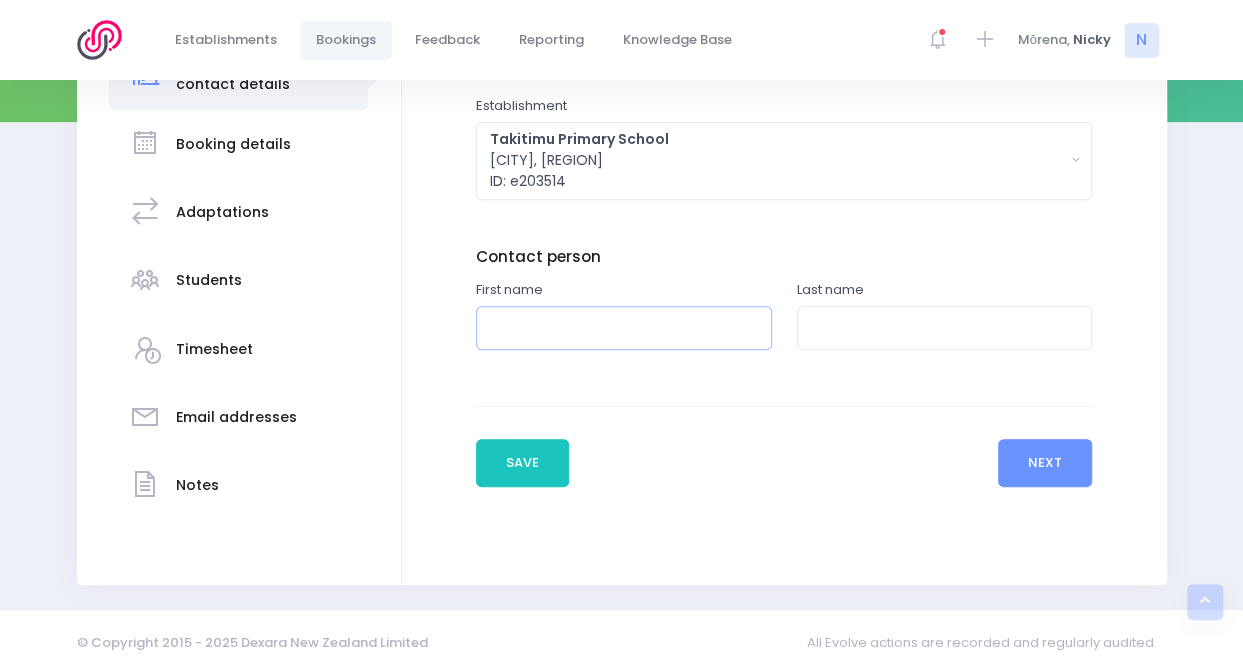 click at bounding box center [624, 328] 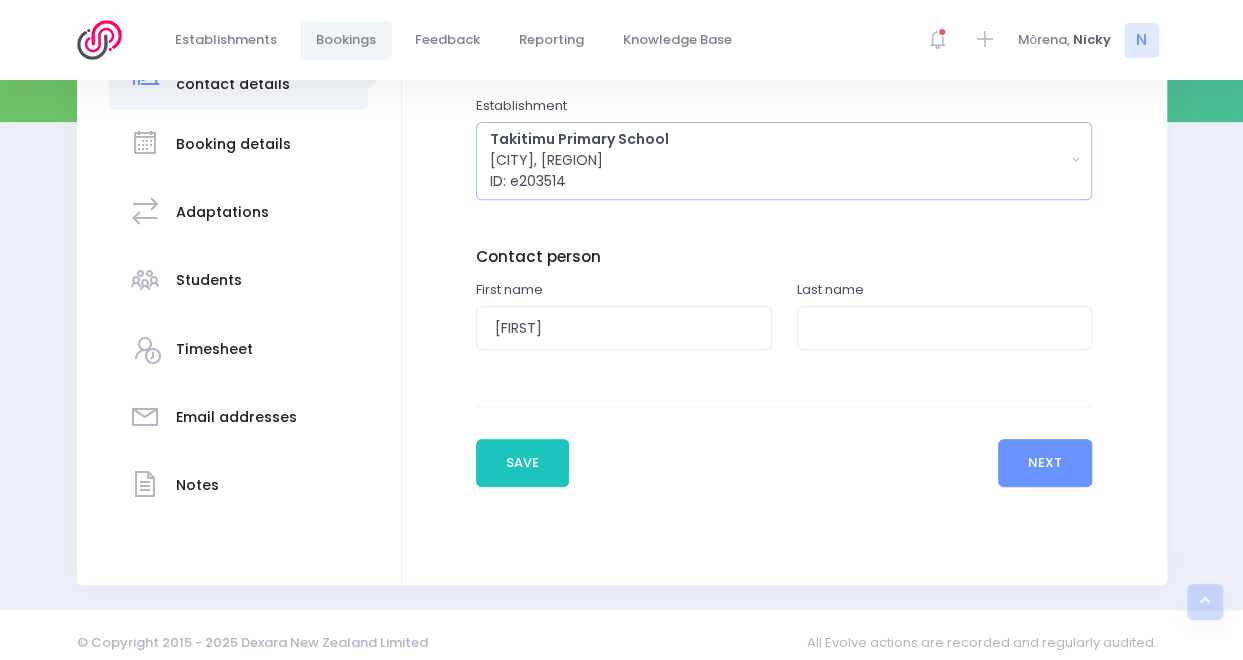 type 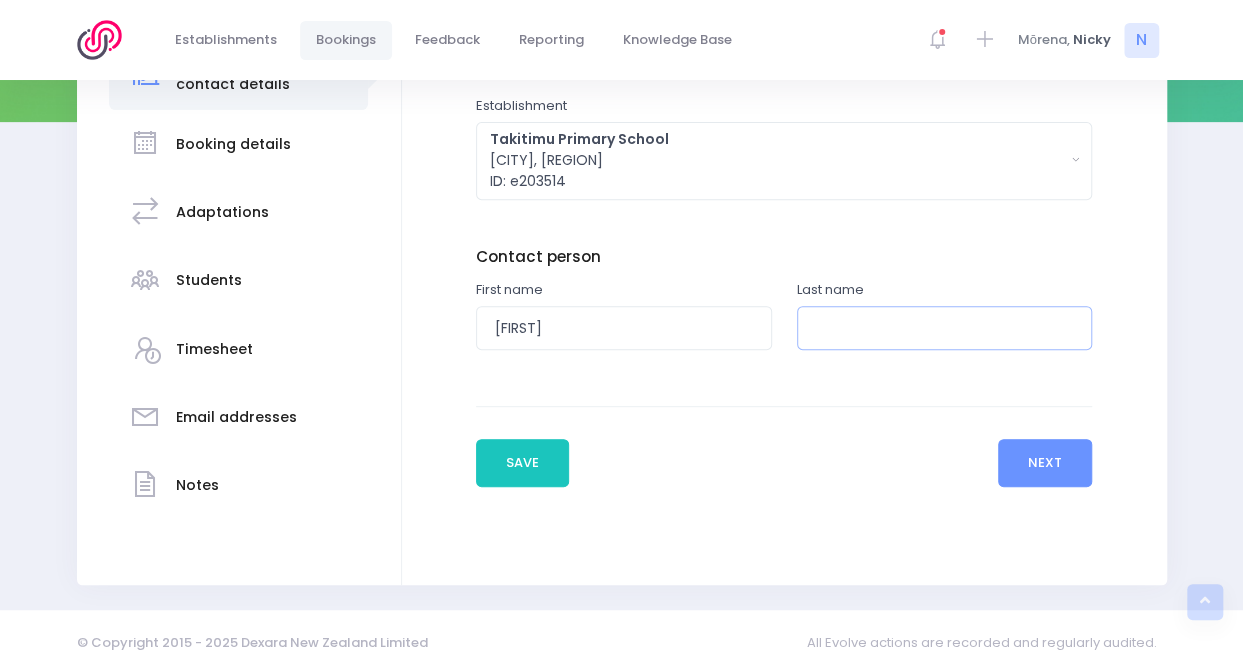type on "[LAST]" 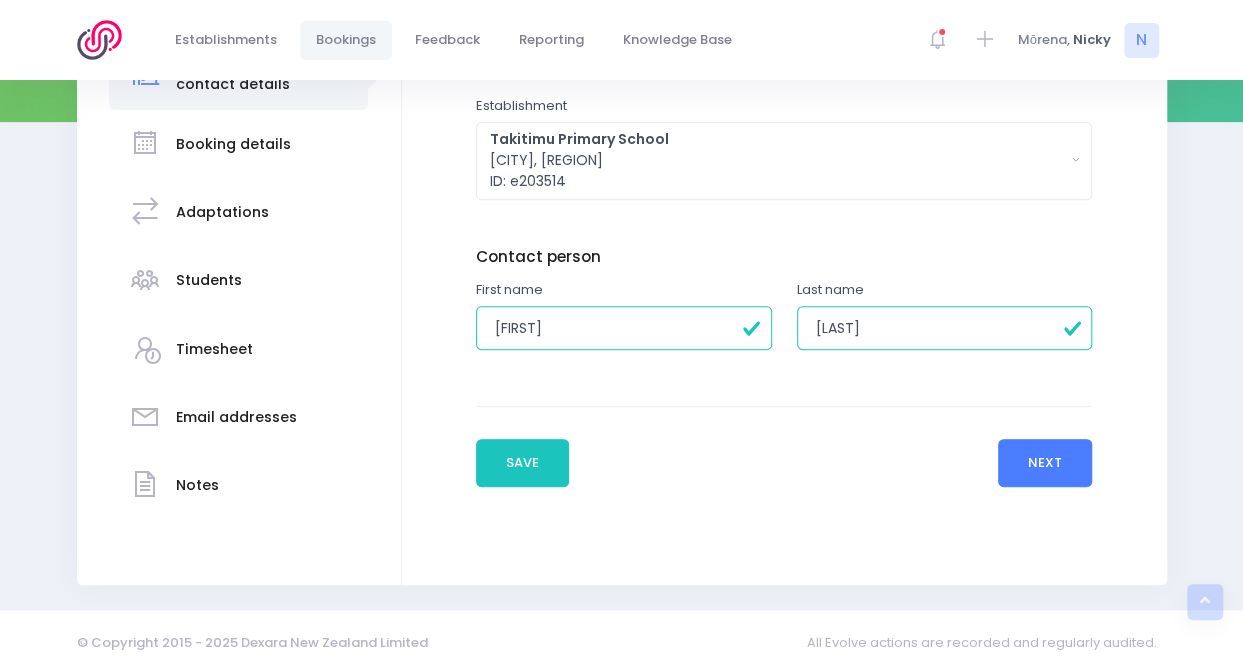 click on "Next" at bounding box center (1045, 463) 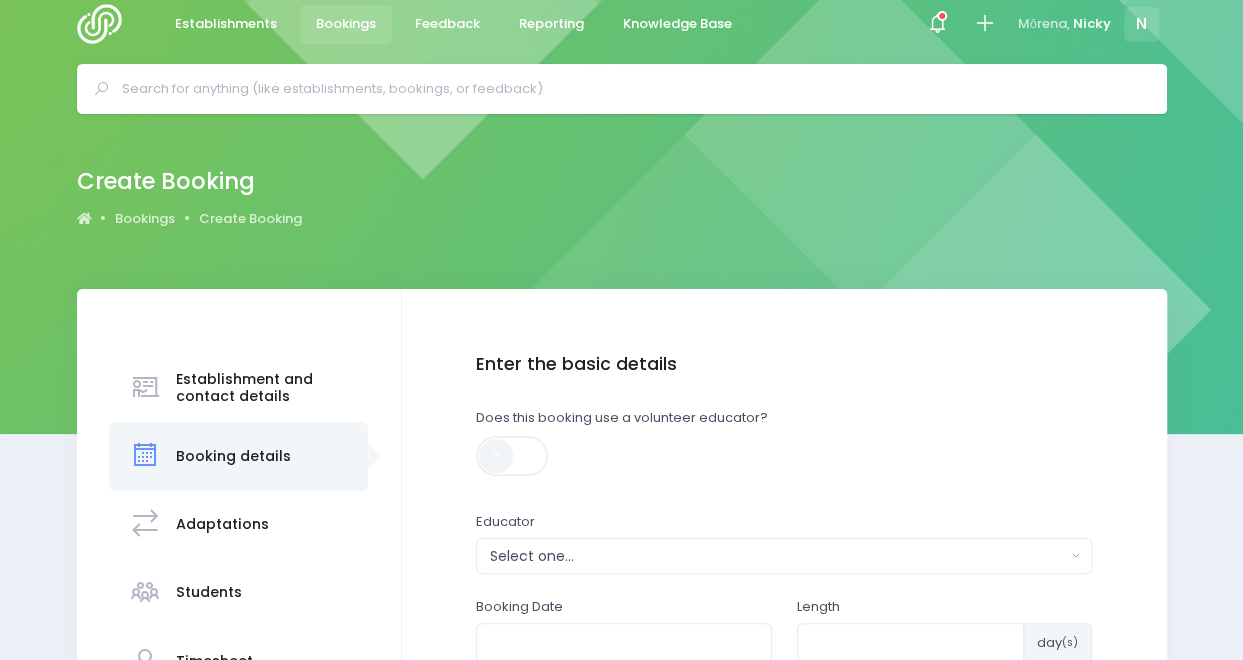 scroll, scrollTop: 0, scrollLeft: 0, axis: both 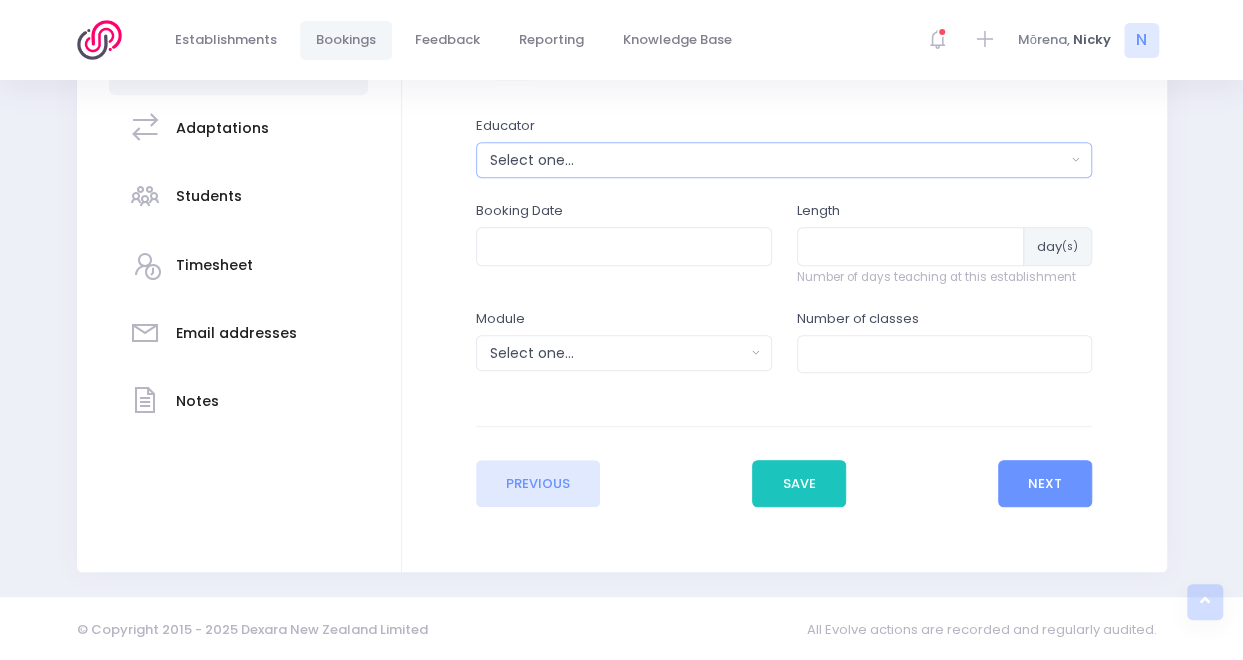 click on "Select one..." at bounding box center [784, 160] 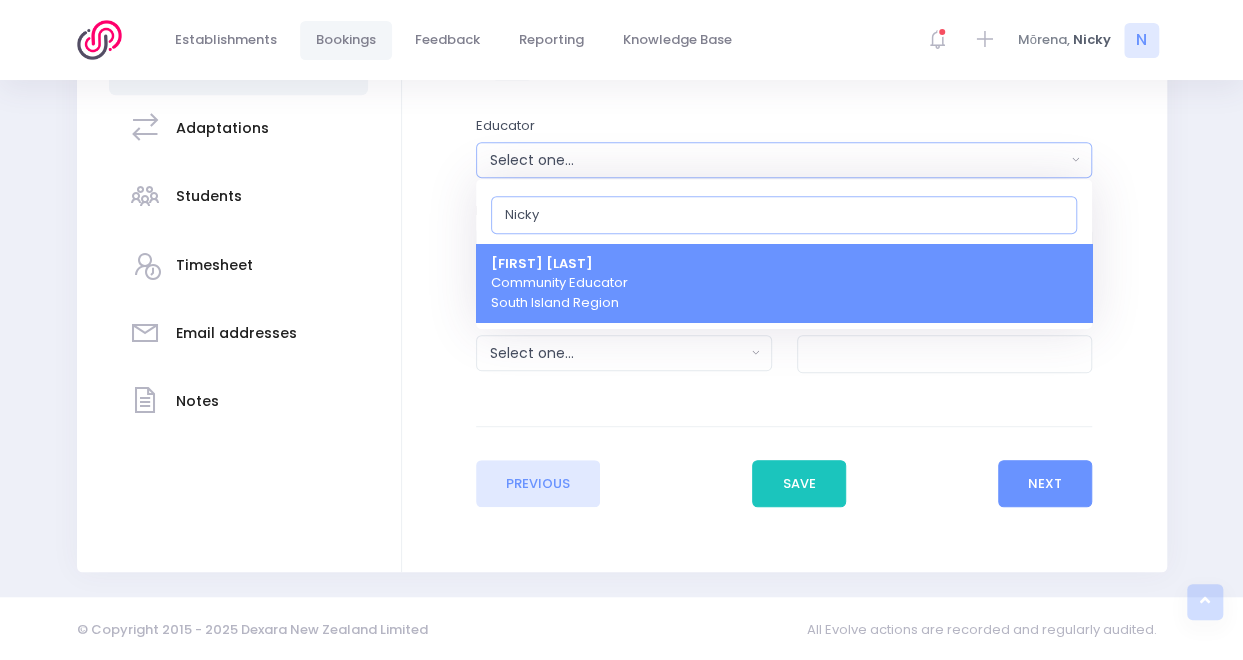type on "Nicky" 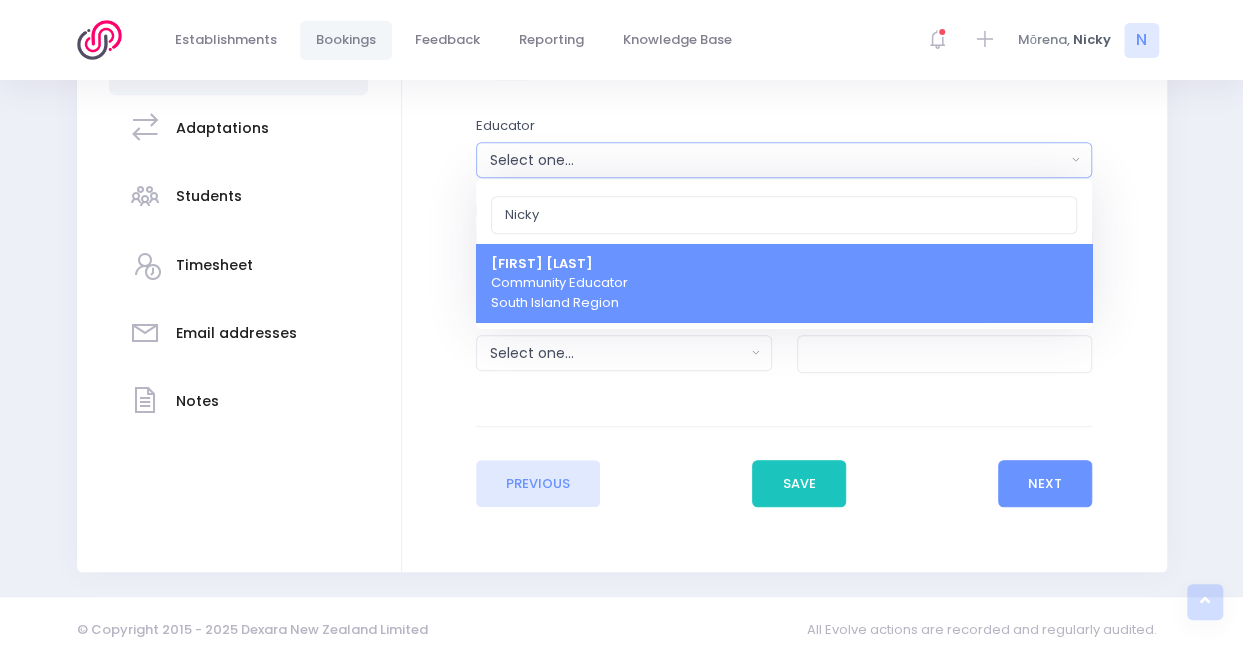 click on "[FIRST] [LAST] Community Educator [REGION]" at bounding box center [559, 283] 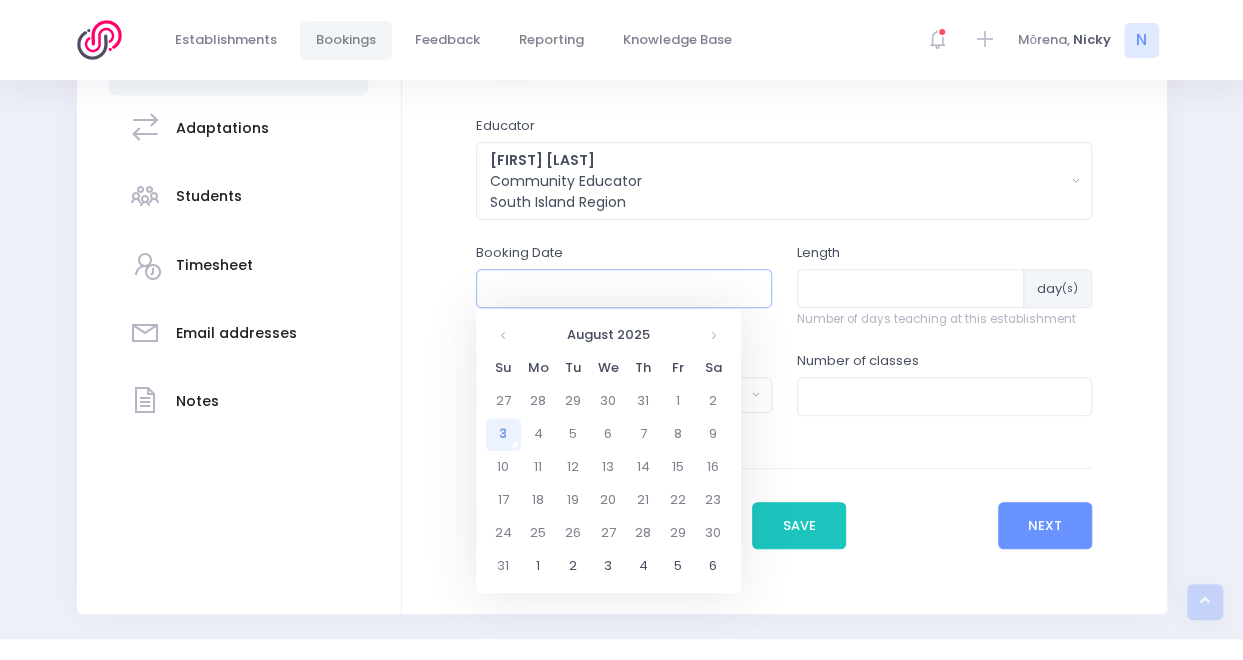 click at bounding box center (624, 288) 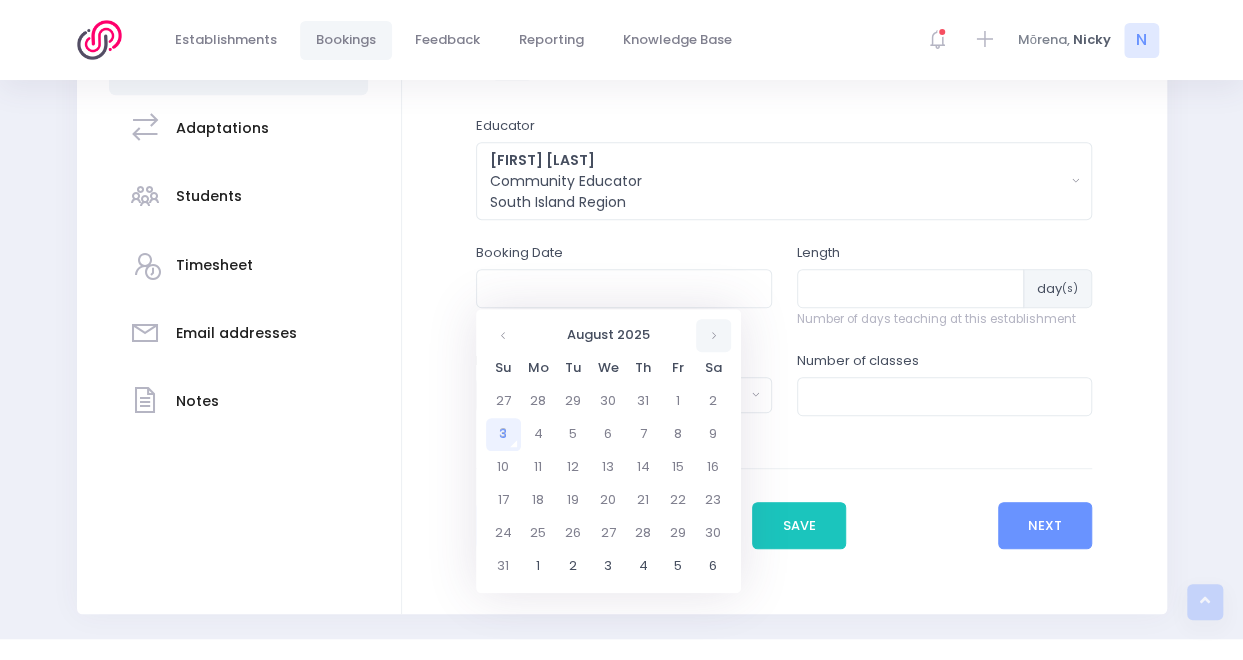 click at bounding box center [713, 335] 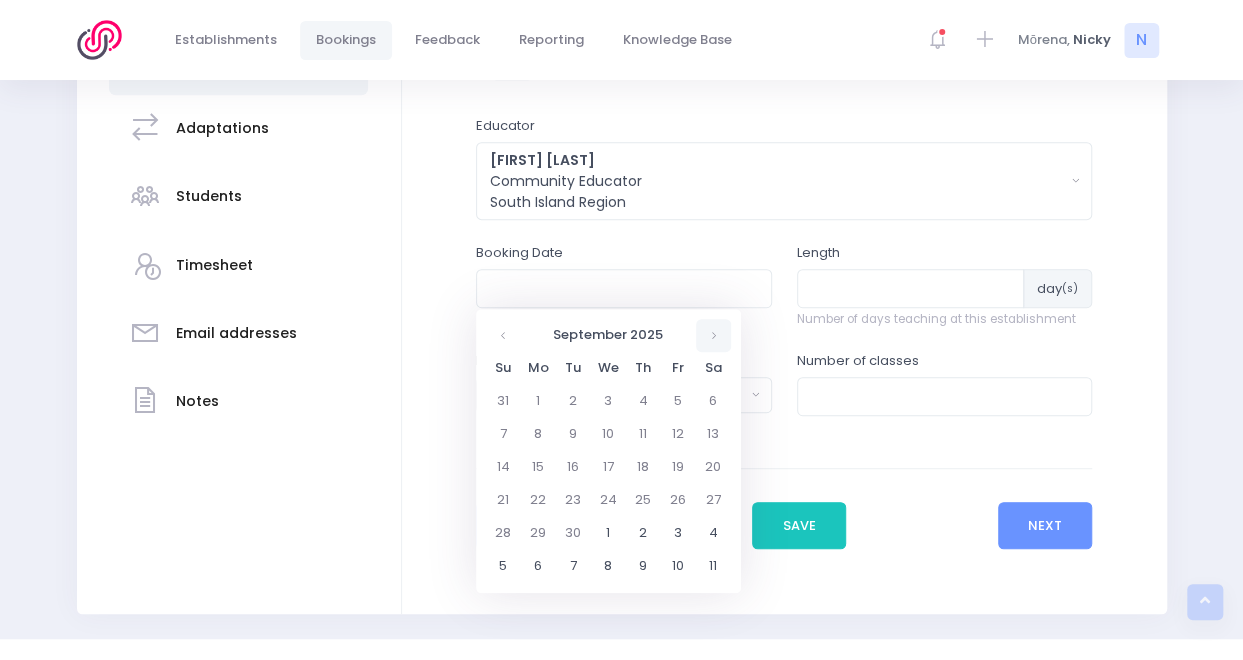 click at bounding box center (713, 335) 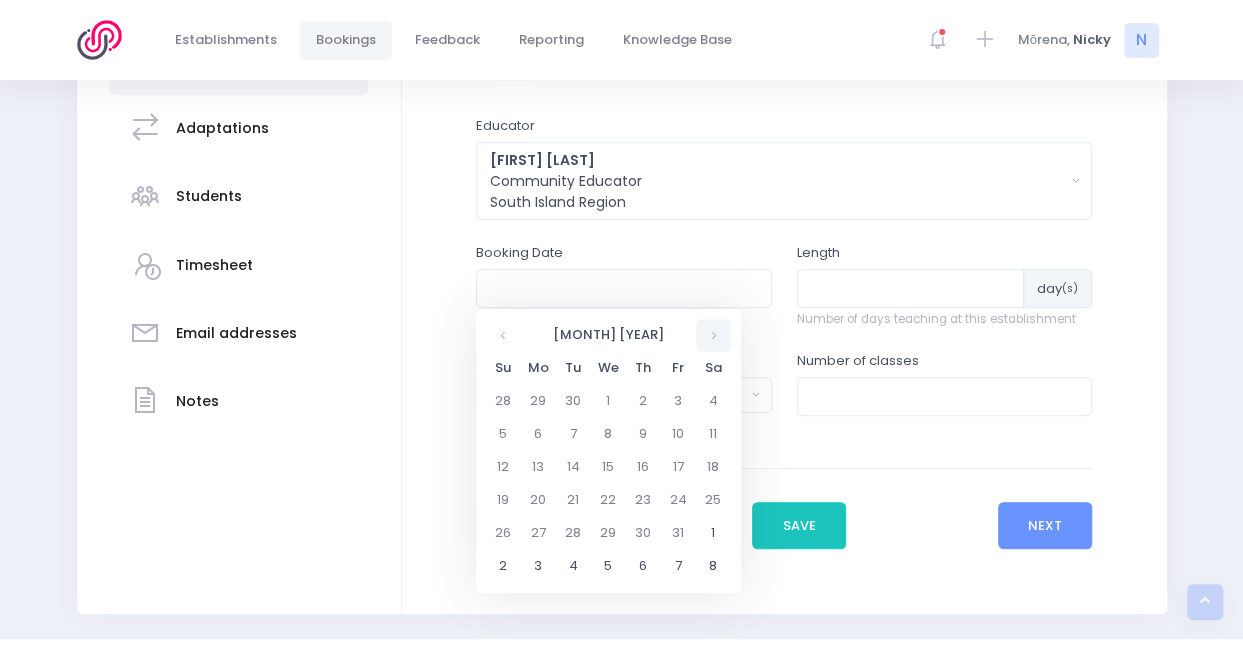 click at bounding box center [713, 335] 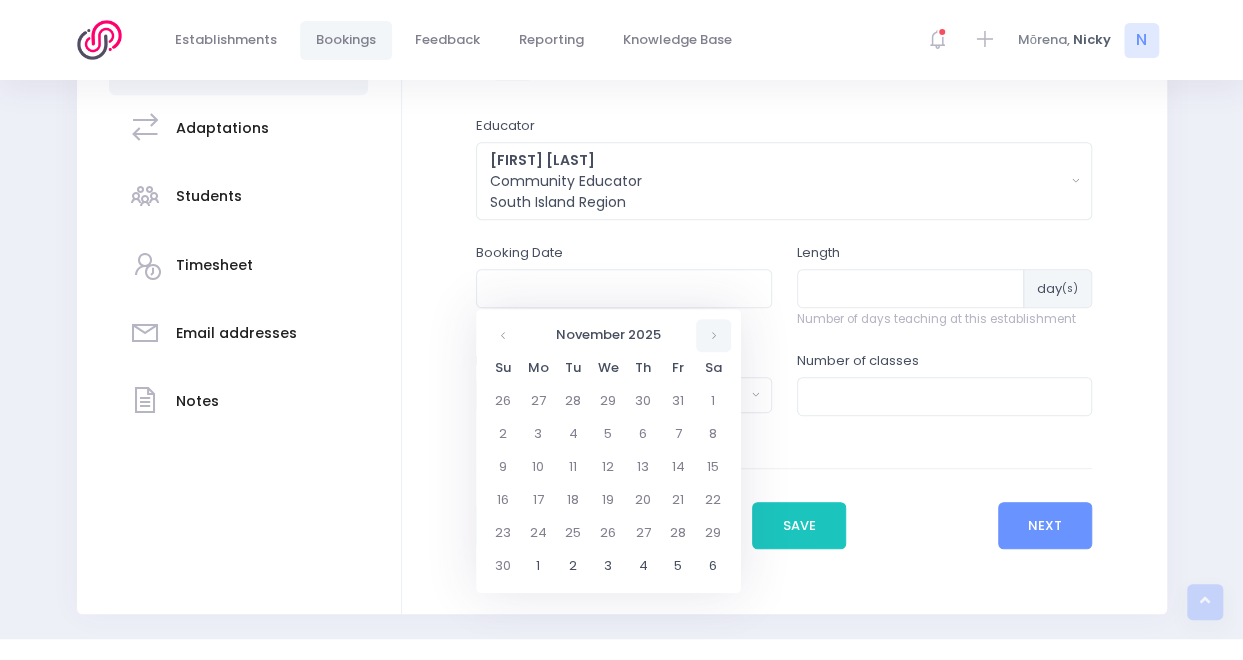 click at bounding box center [713, 335] 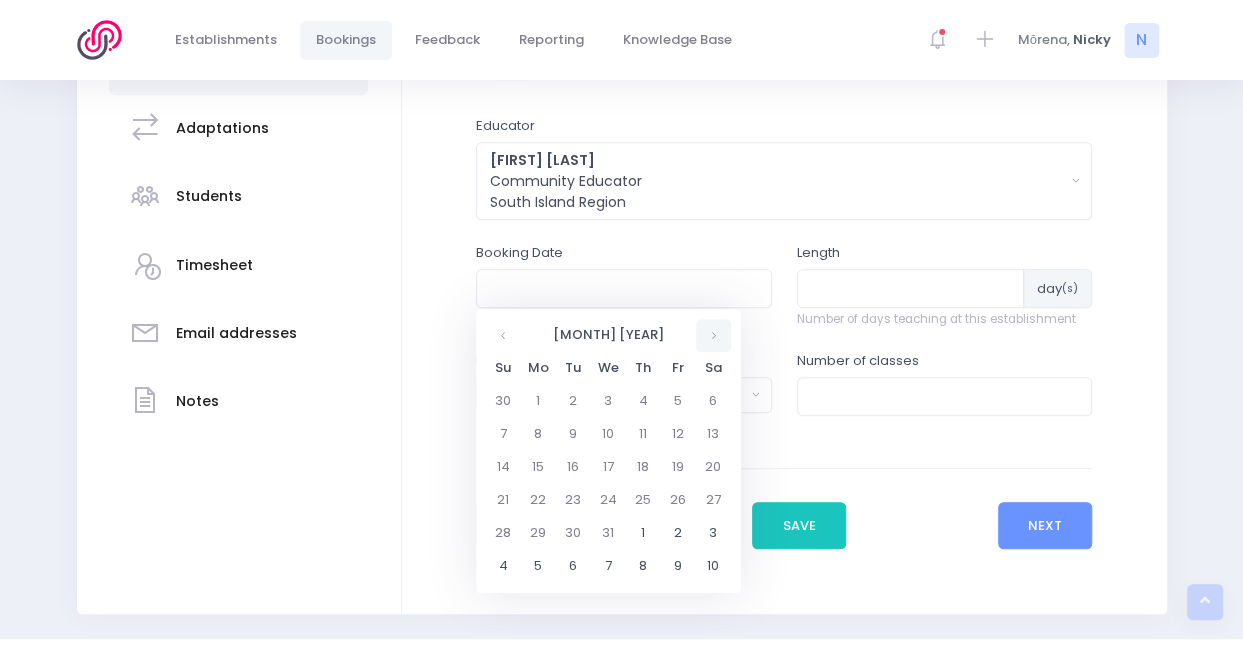 click at bounding box center [713, 335] 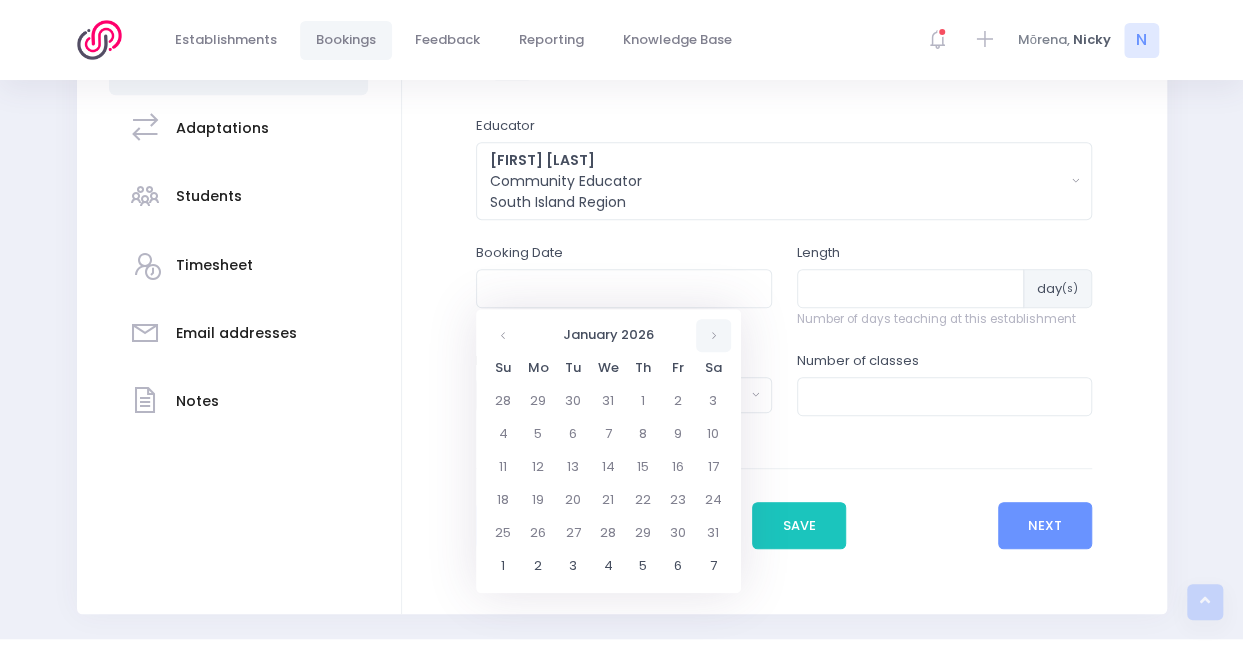 click at bounding box center [713, 335] 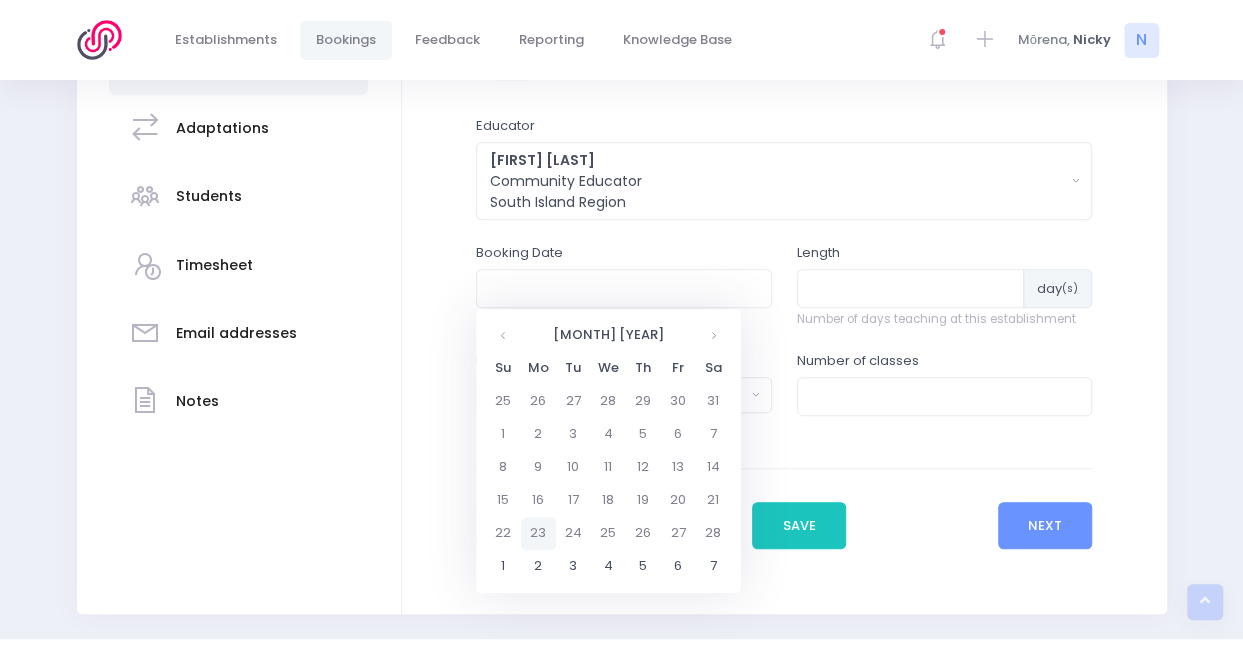 click on "23" at bounding box center (538, 533) 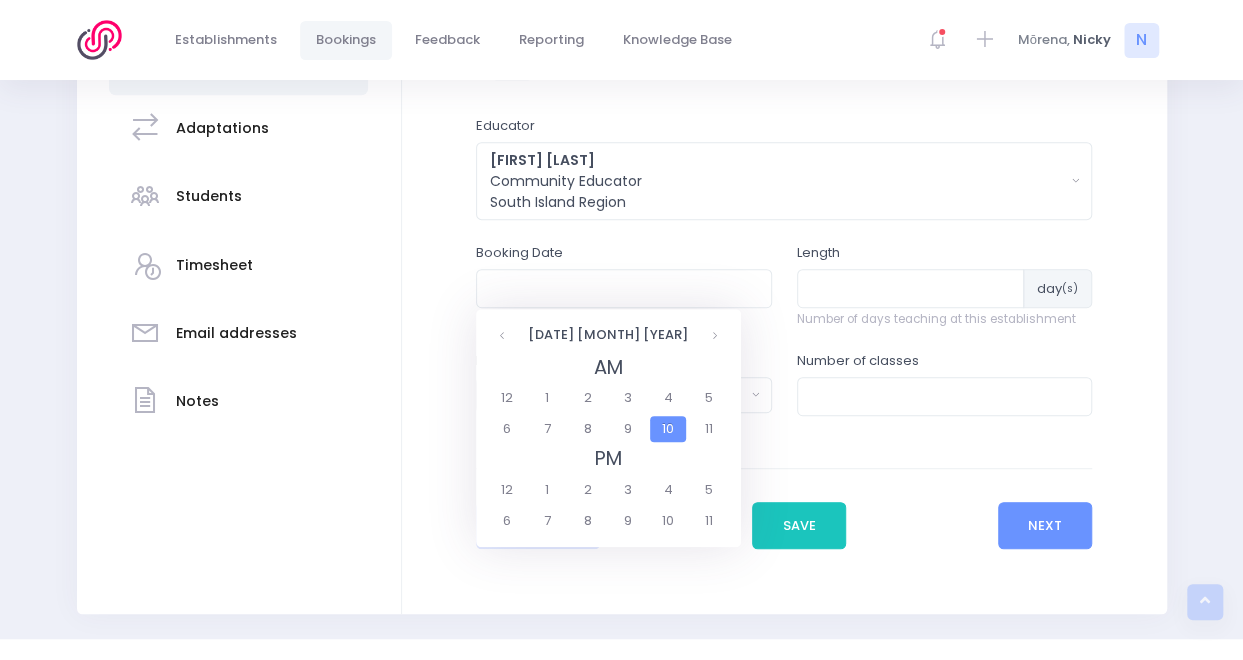 click on "10" at bounding box center (667, 429) 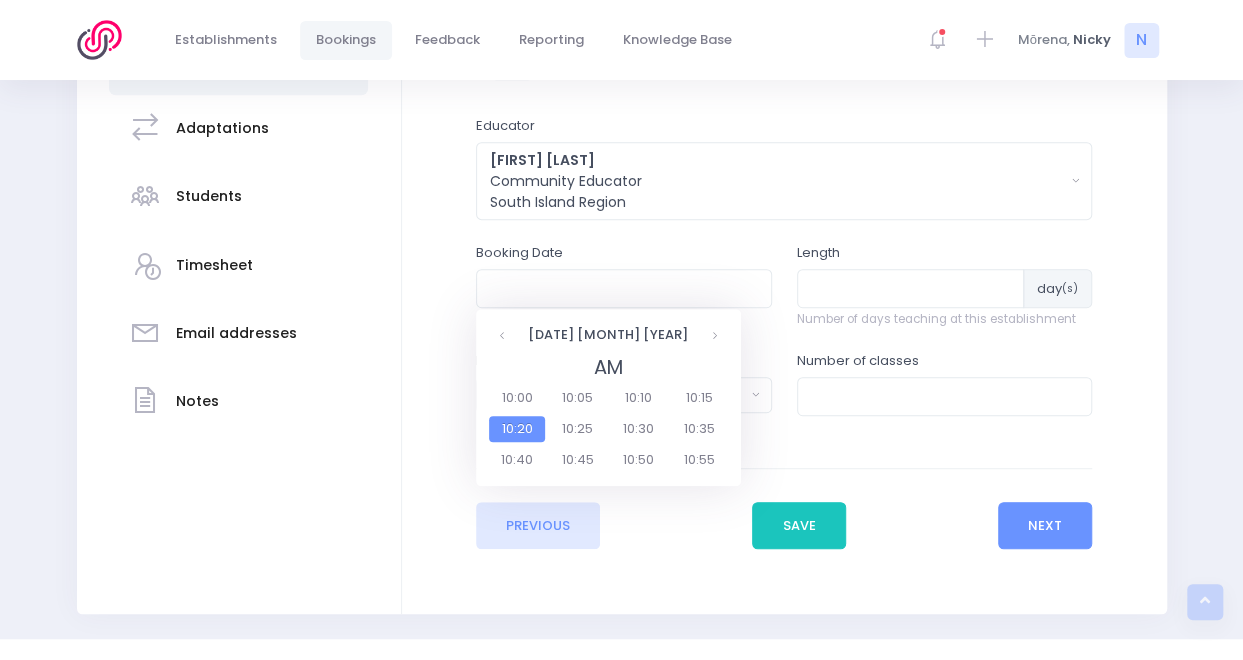 drag, startPoint x: 508, startPoint y: 405, endPoint x: 498, endPoint y: 414, distance: 13.453624 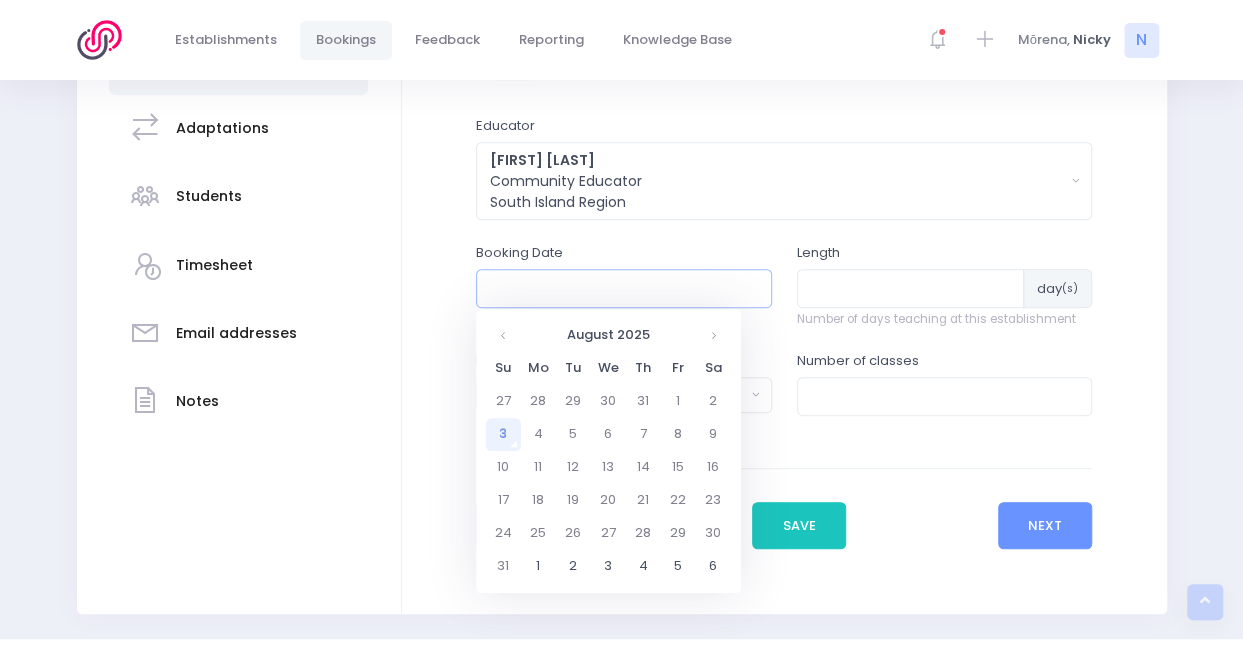 click at bounding box center [624, 288] 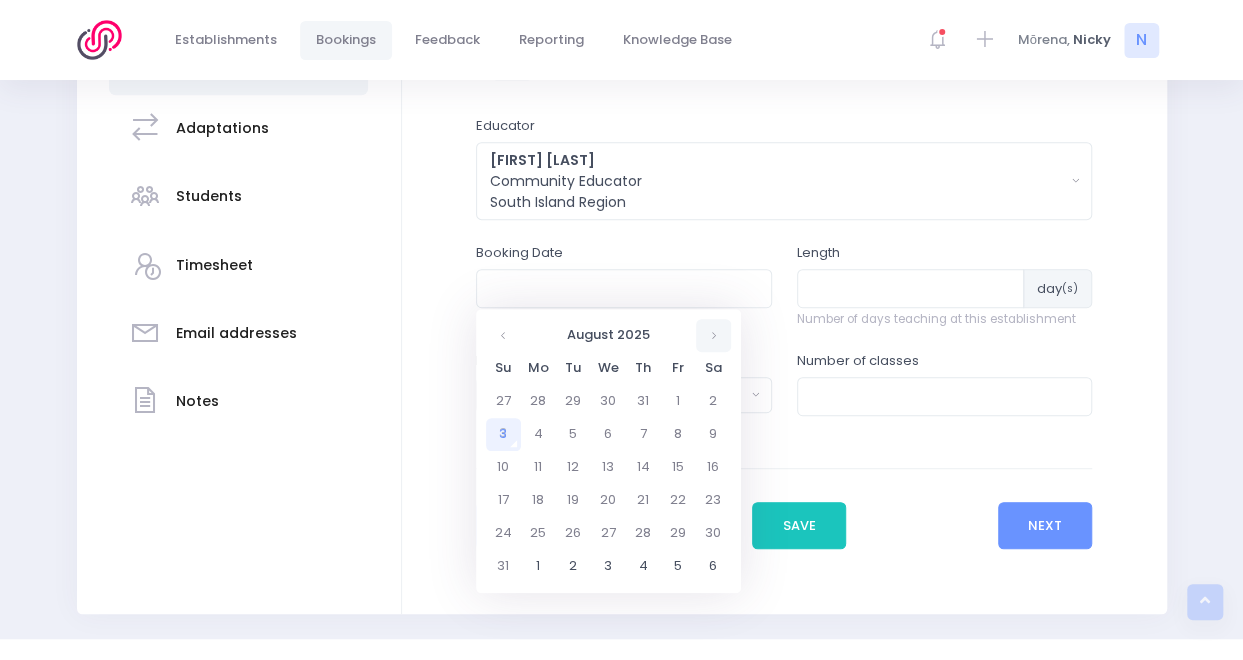 click at bounding box center [713, 335] 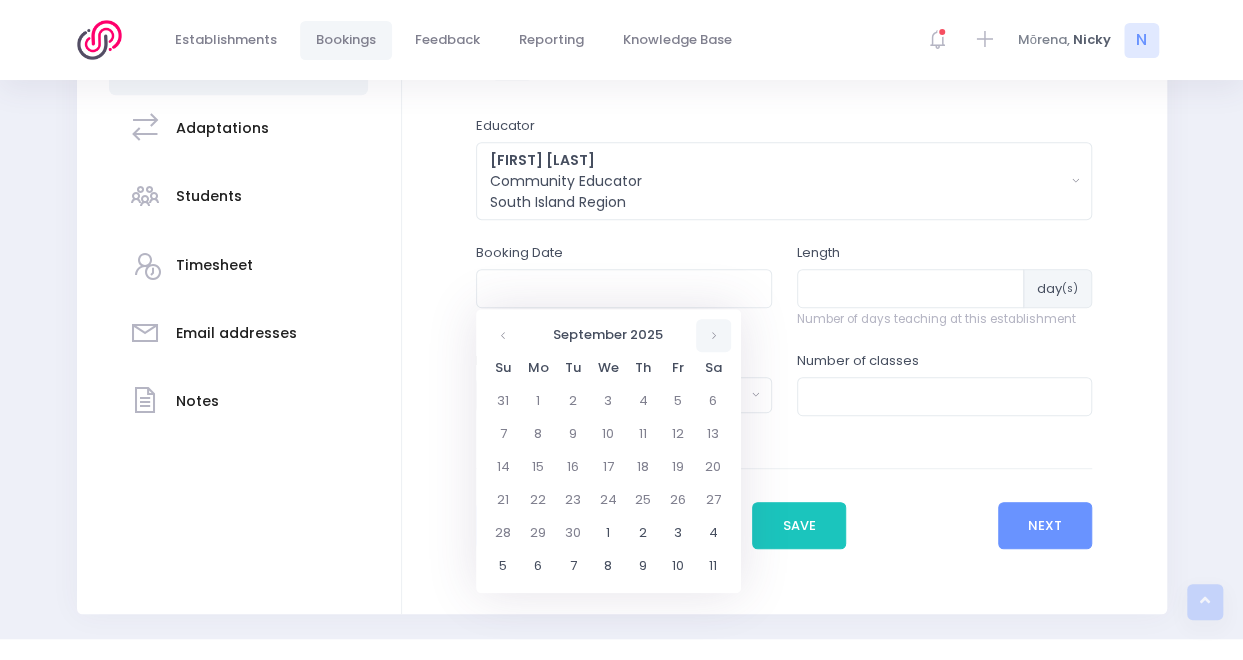 click at bounding box center [713, 335] 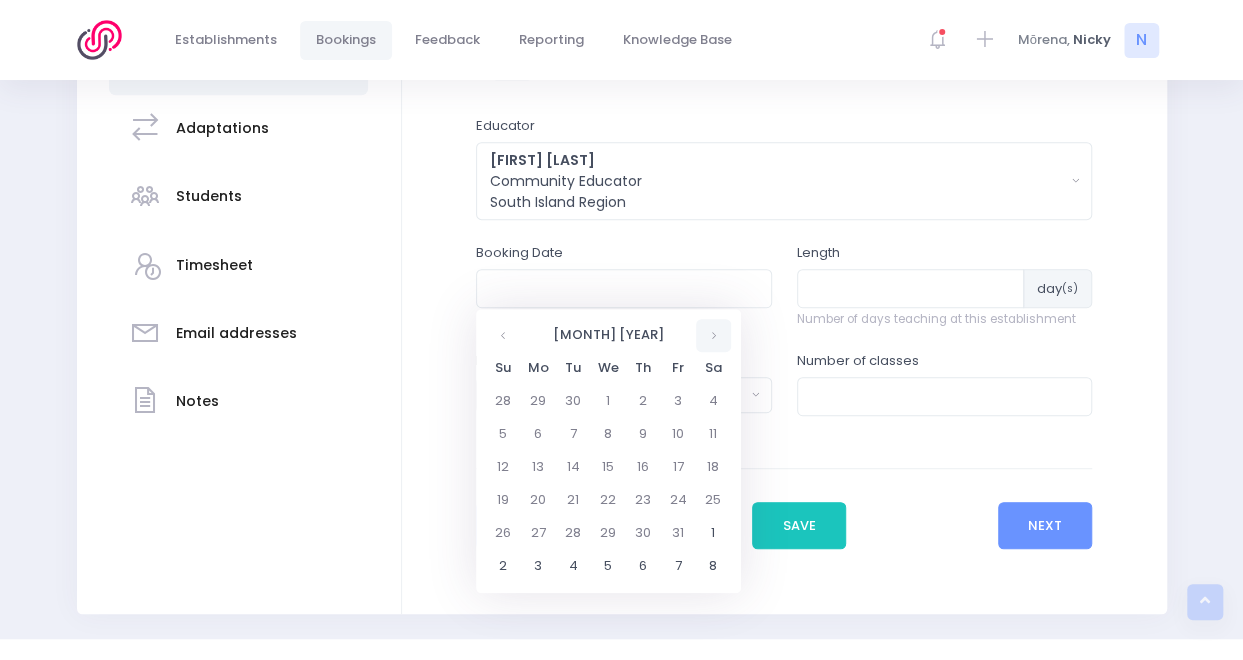 click at bounding box center (713, 335) 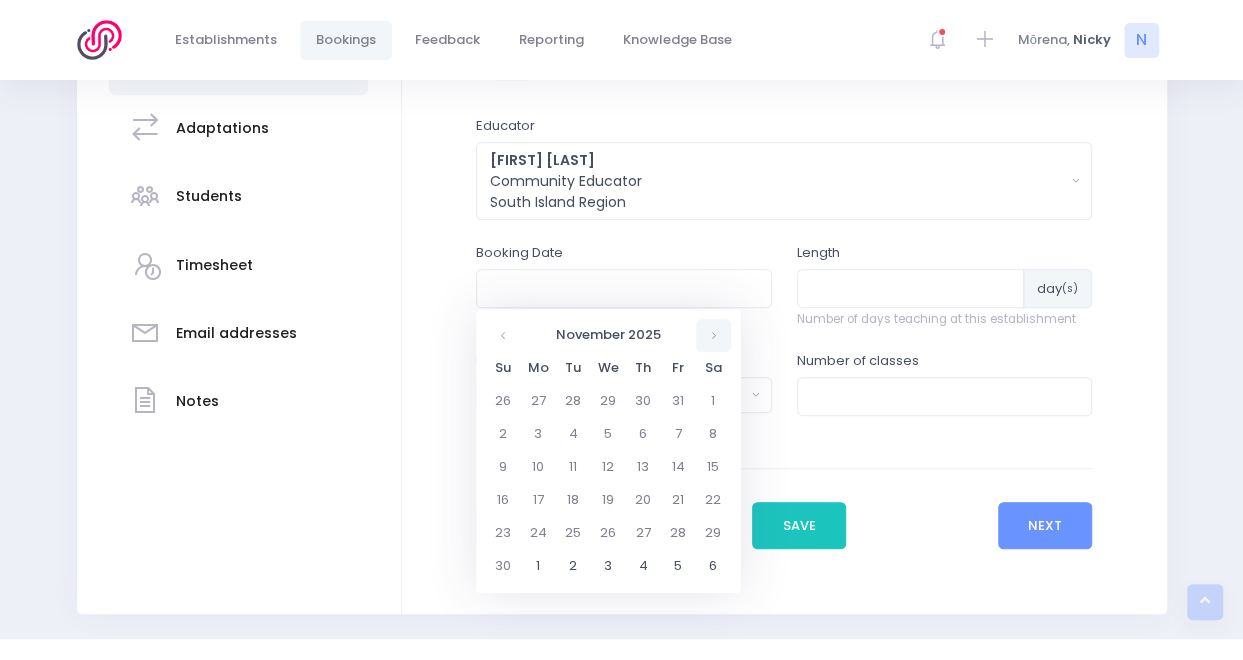 click at bounding box center (713, 335) 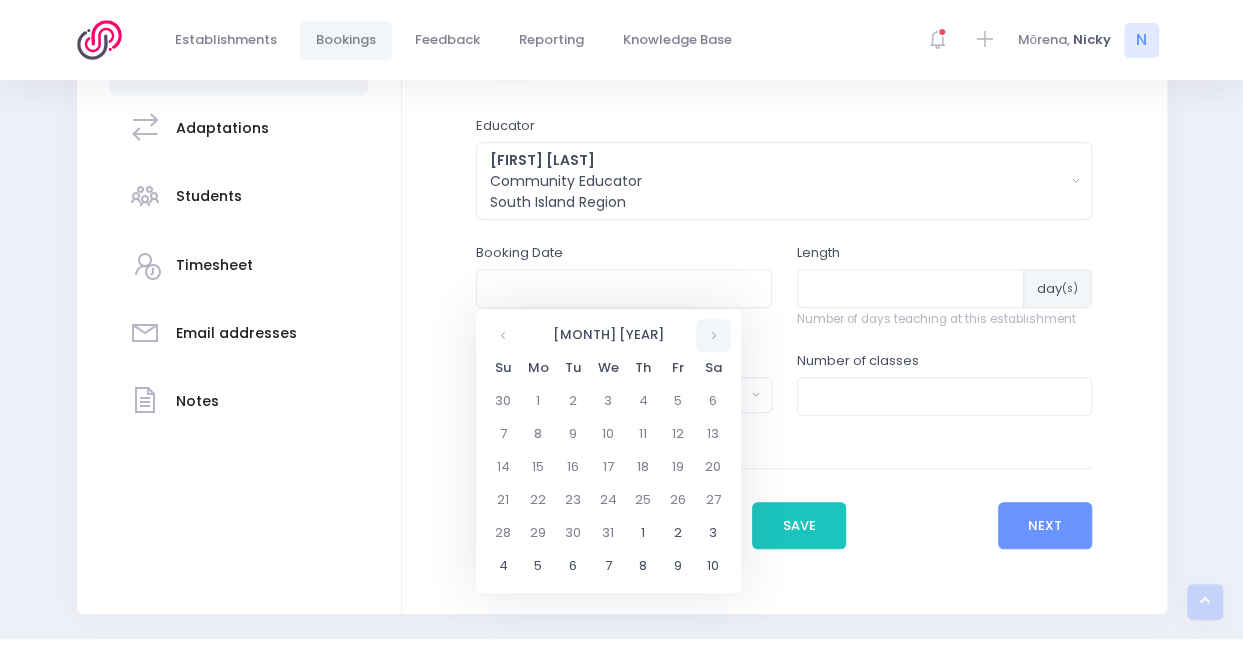 click at bounding box center [713, 335] 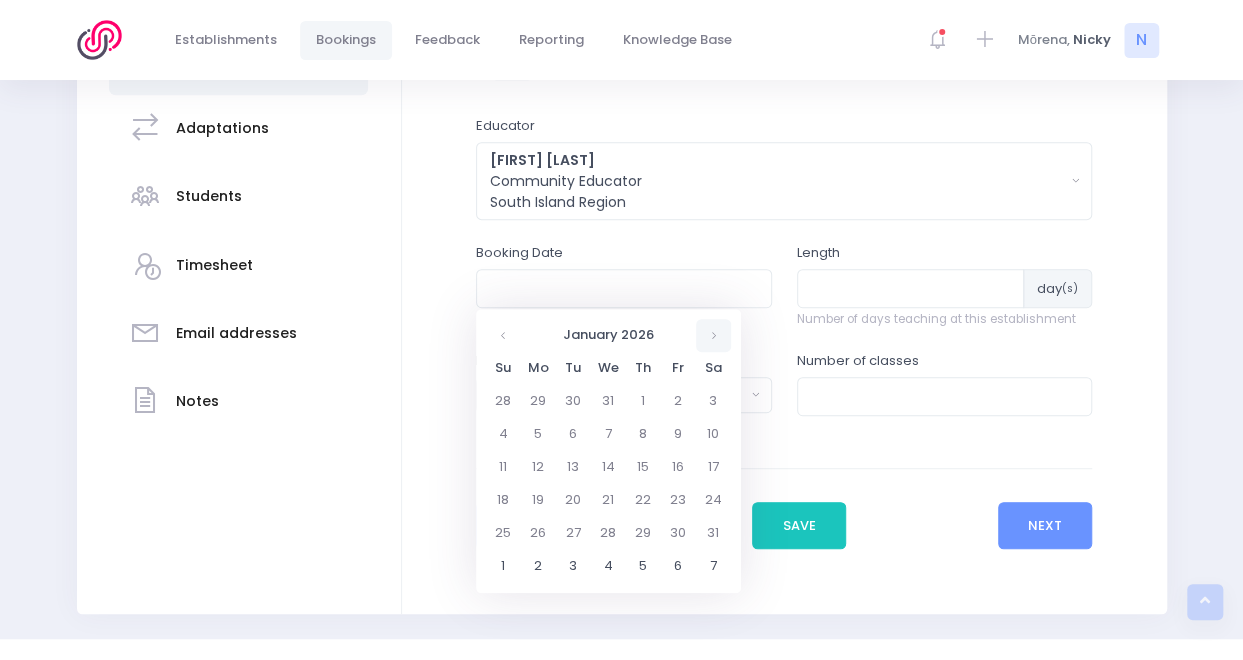 click at bounding box center [713, 335] 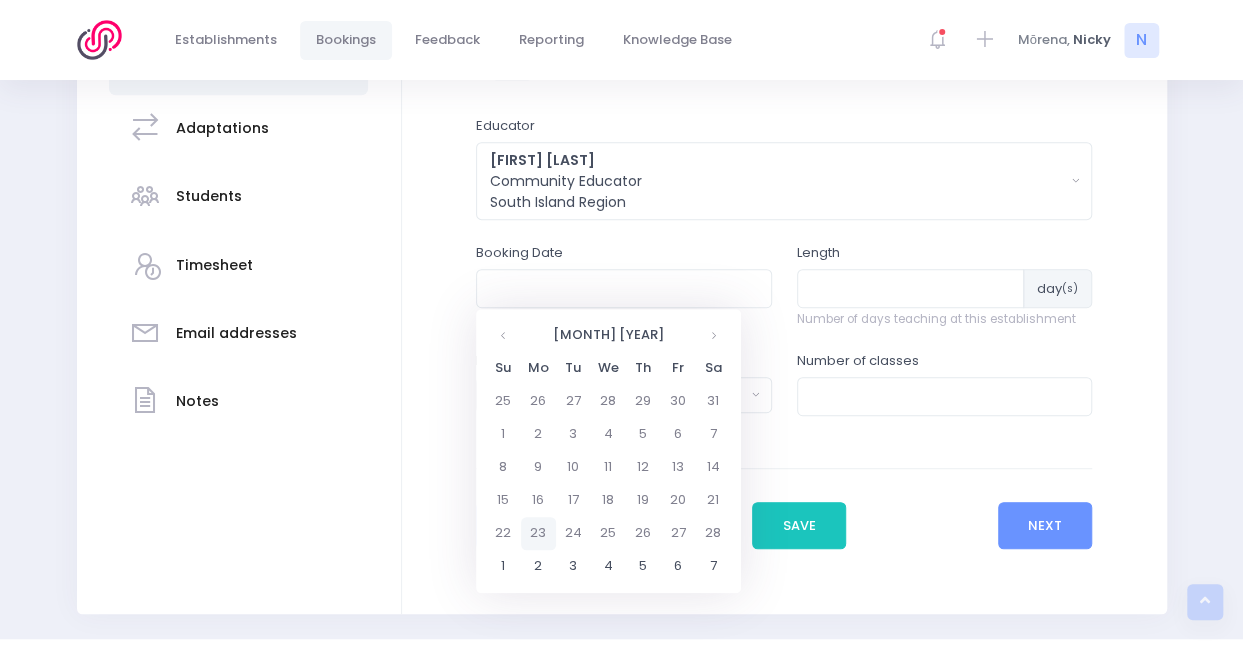 click on "23" at bounding box center [538, 533] 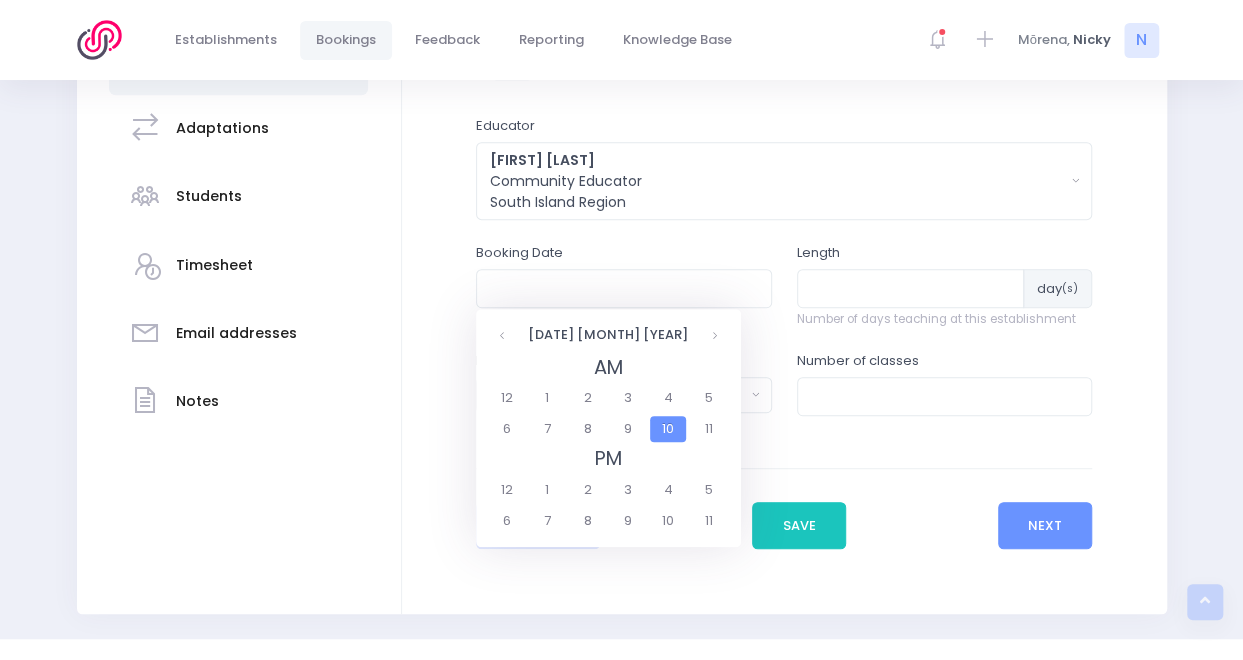 click on "10" at bounding box center [667, 429] 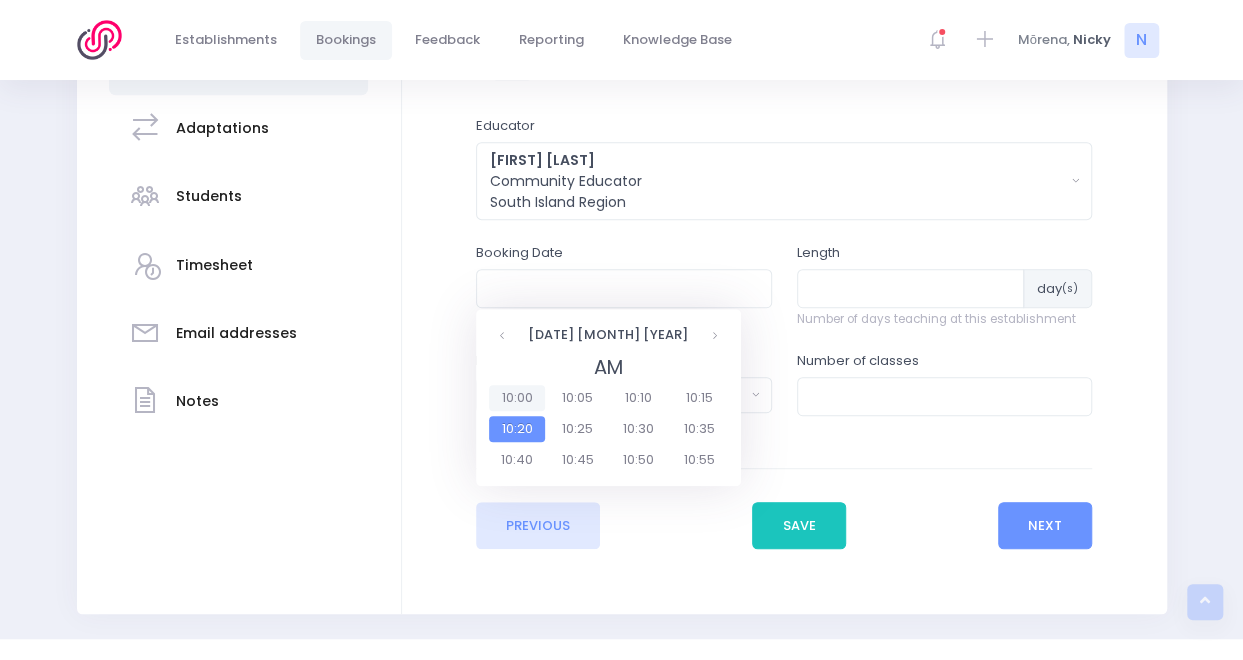 click on "10:00" at bounding box center [517, 398] 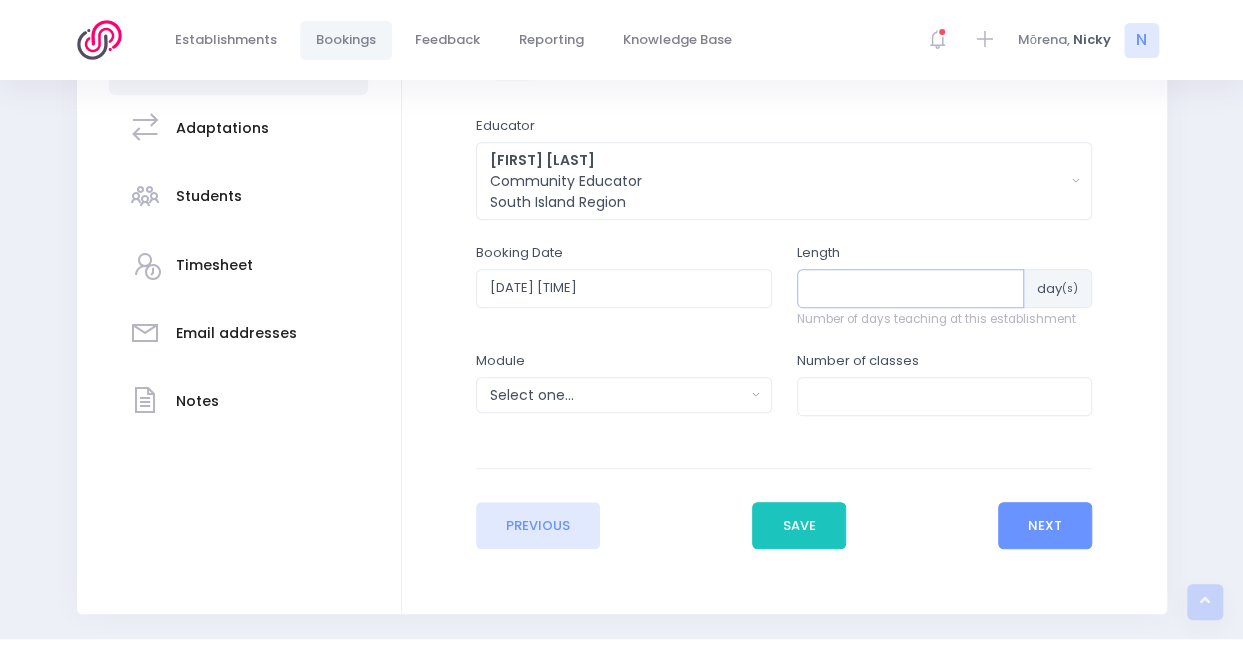 click at bounding box center (911, 288) 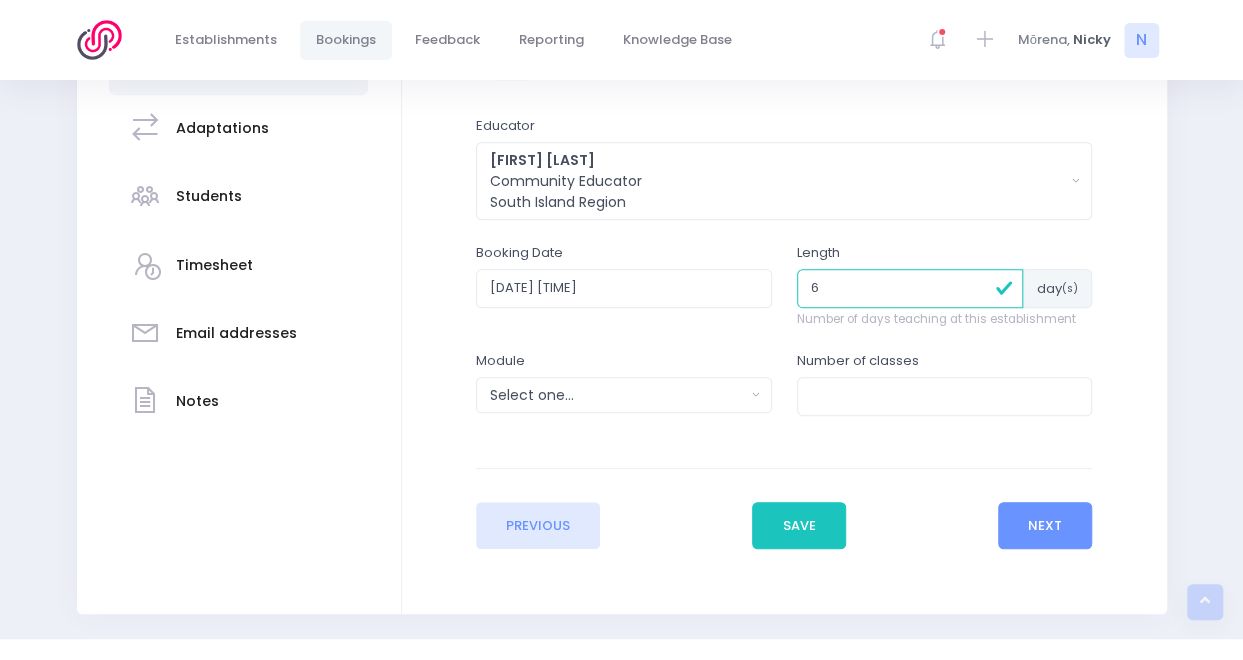 type on "6" 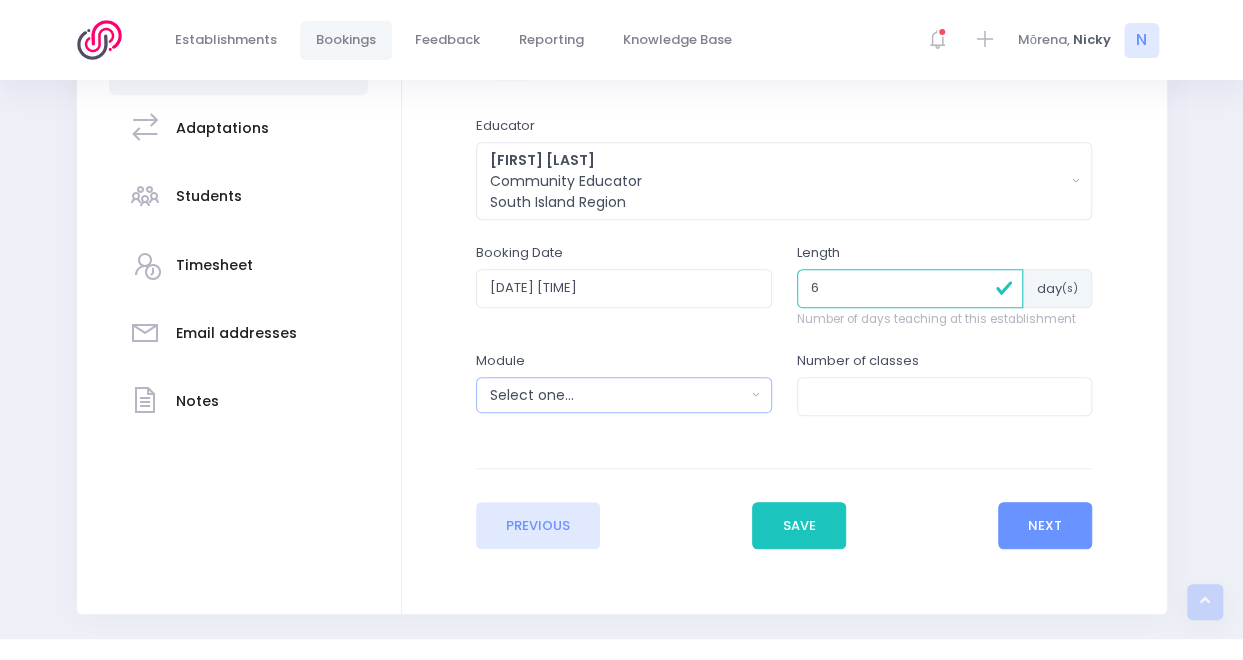 click on "Select one..." at bounding box center (617, 395) 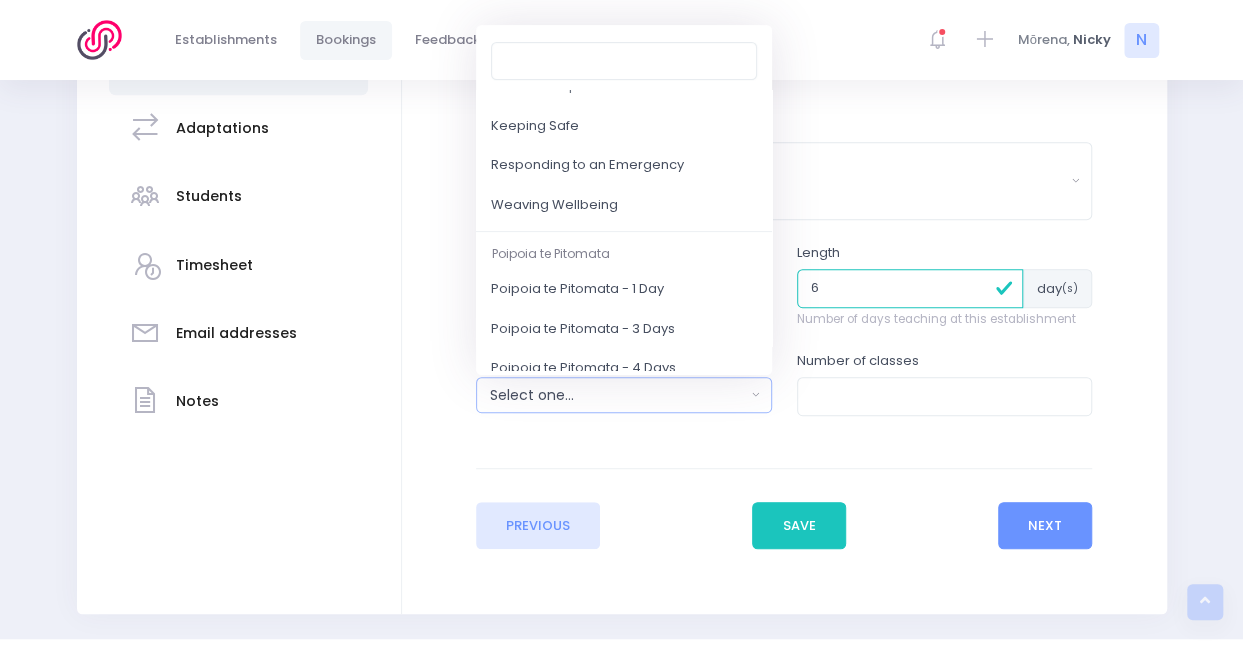scroll, scrollTop: 240, scrollLeft: 0, axis: vertical 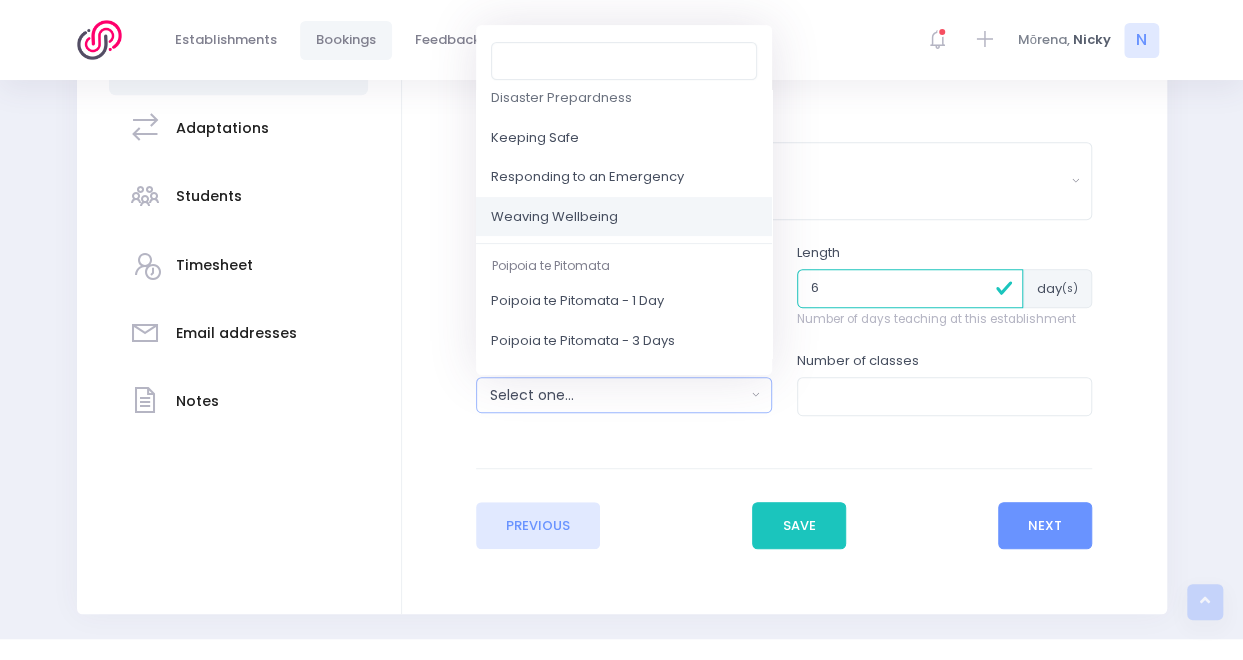 click on "Weaving Wellbeing" at bounding box center (554, 217) 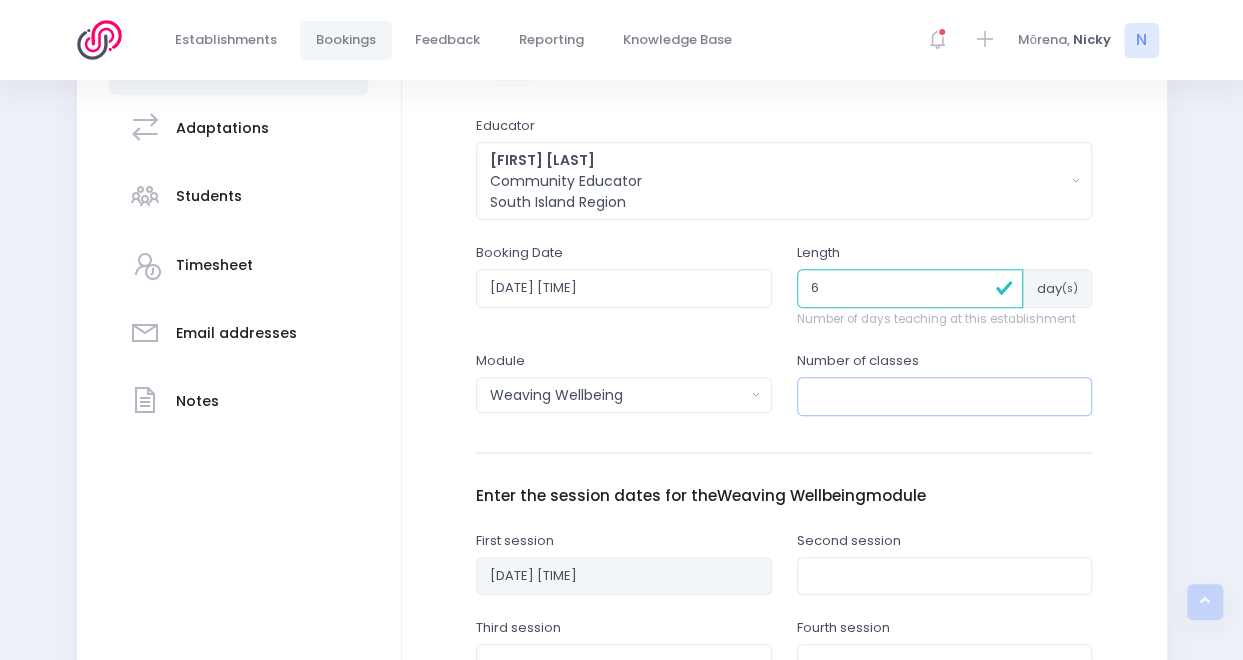 click at bounding box center (945, 396) 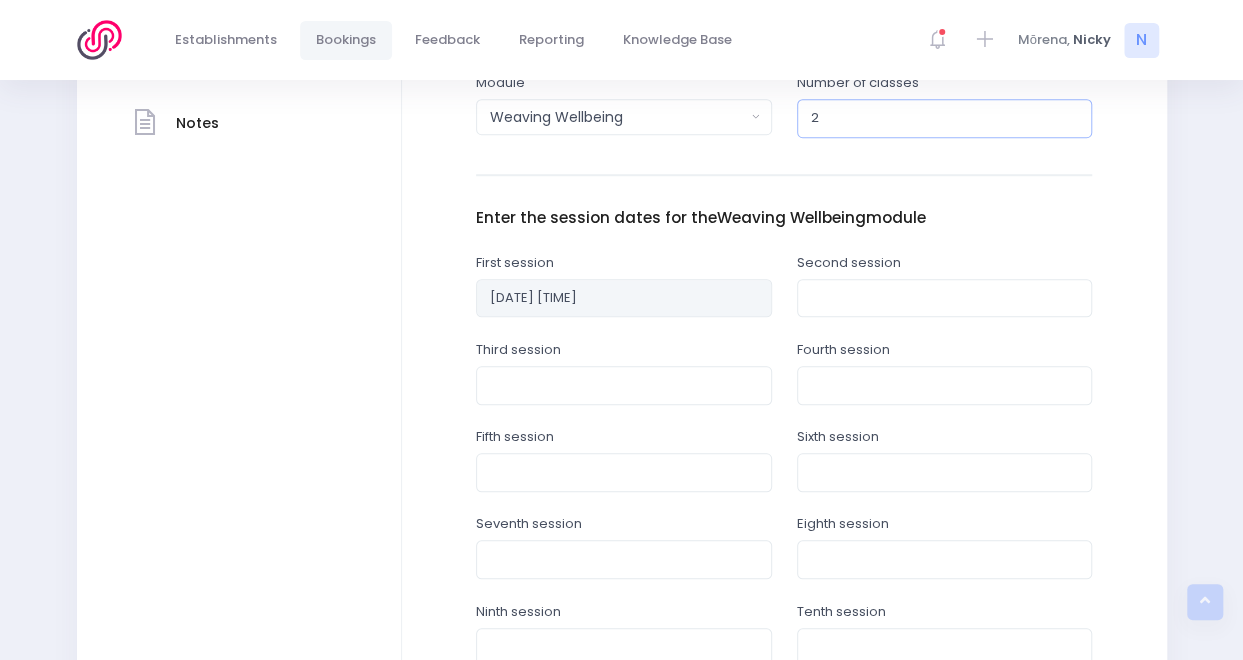 scroll, scrollTop: 703, scrollLeft: 0, axis: vertical 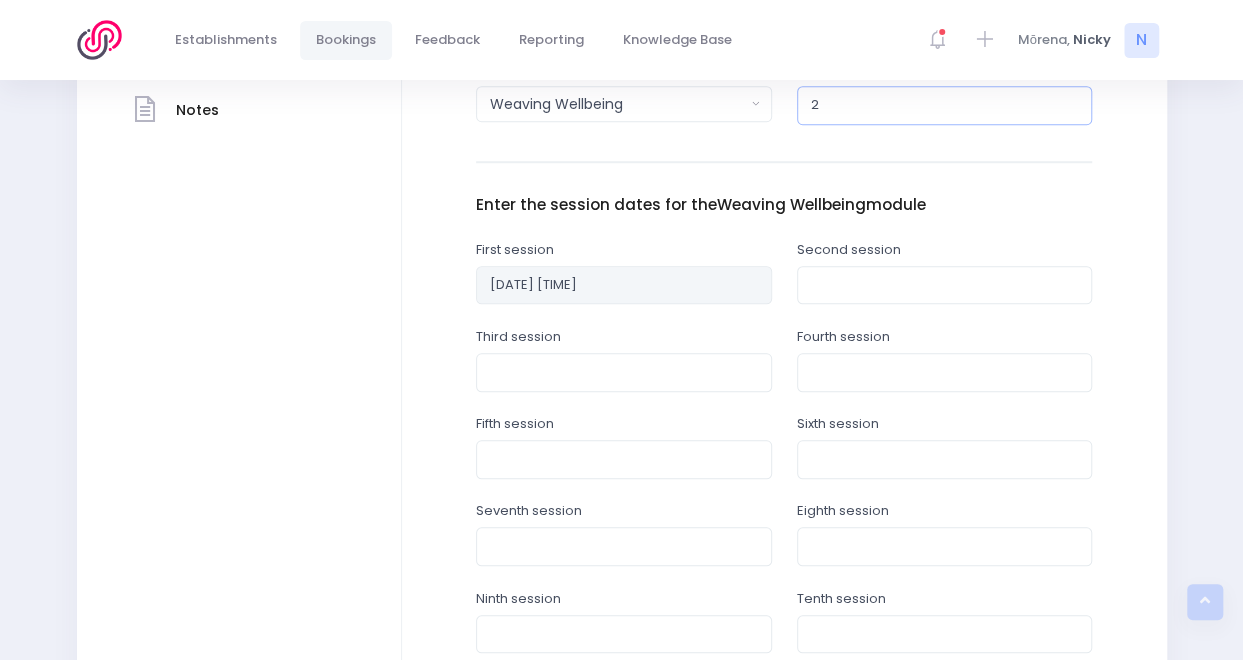 type on "2" 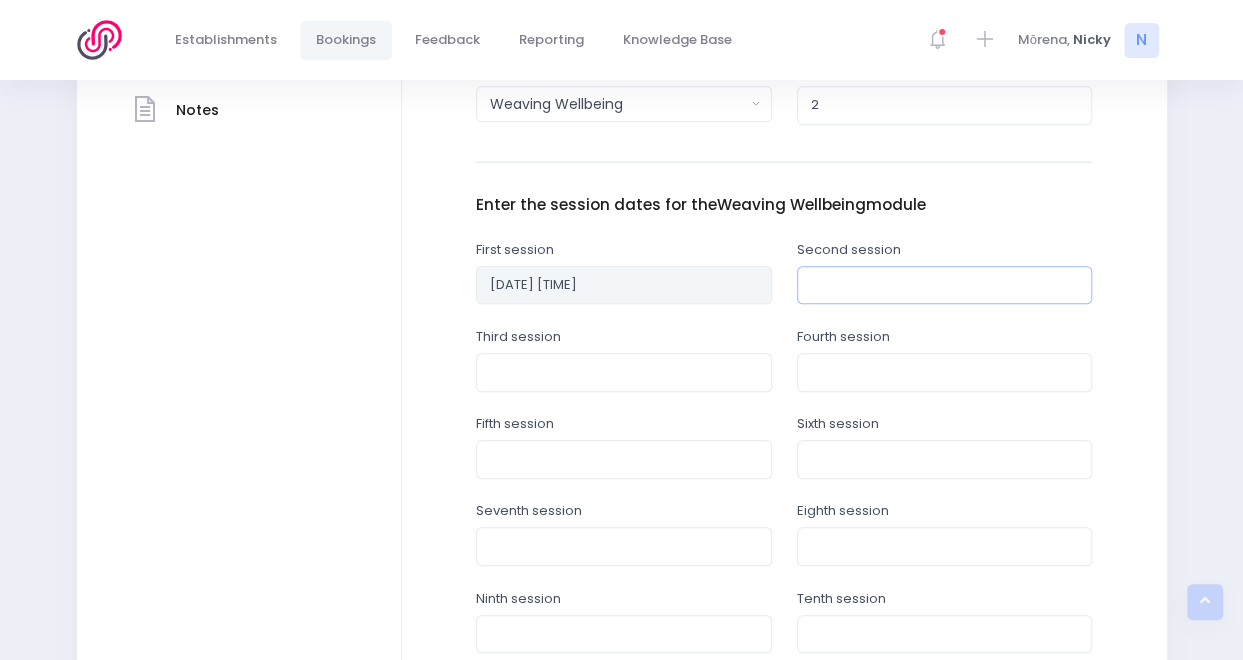 click at bounding box center [945, 285] 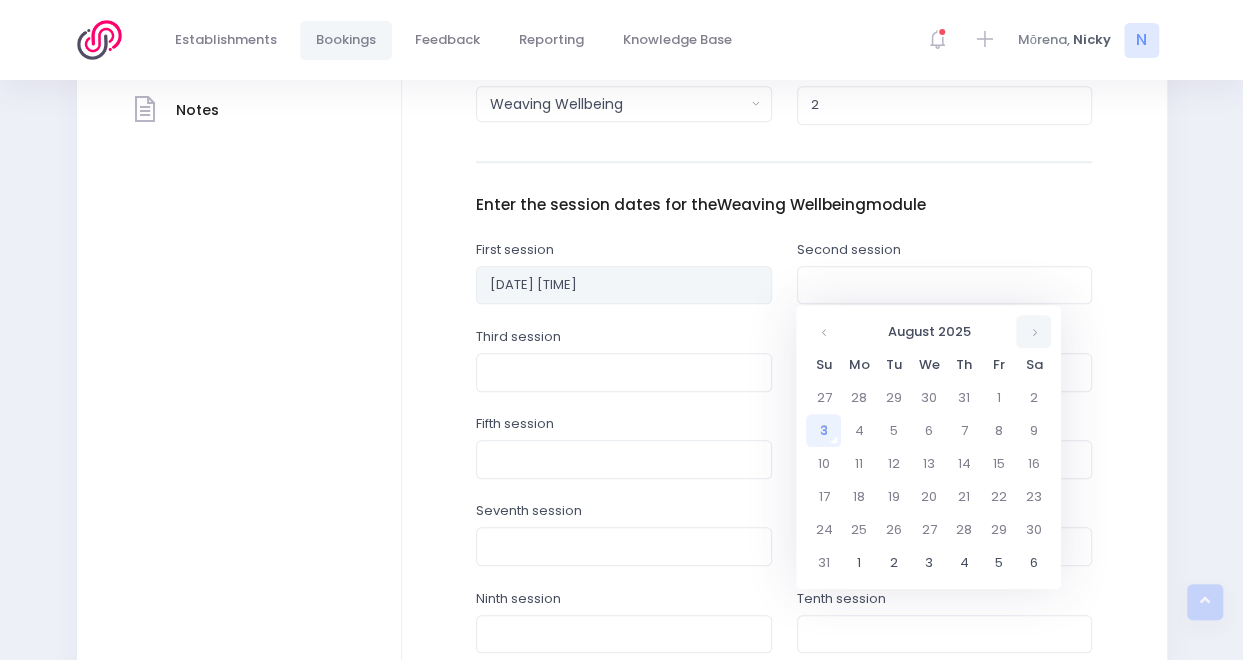 click at bounding box center (1033, 331) 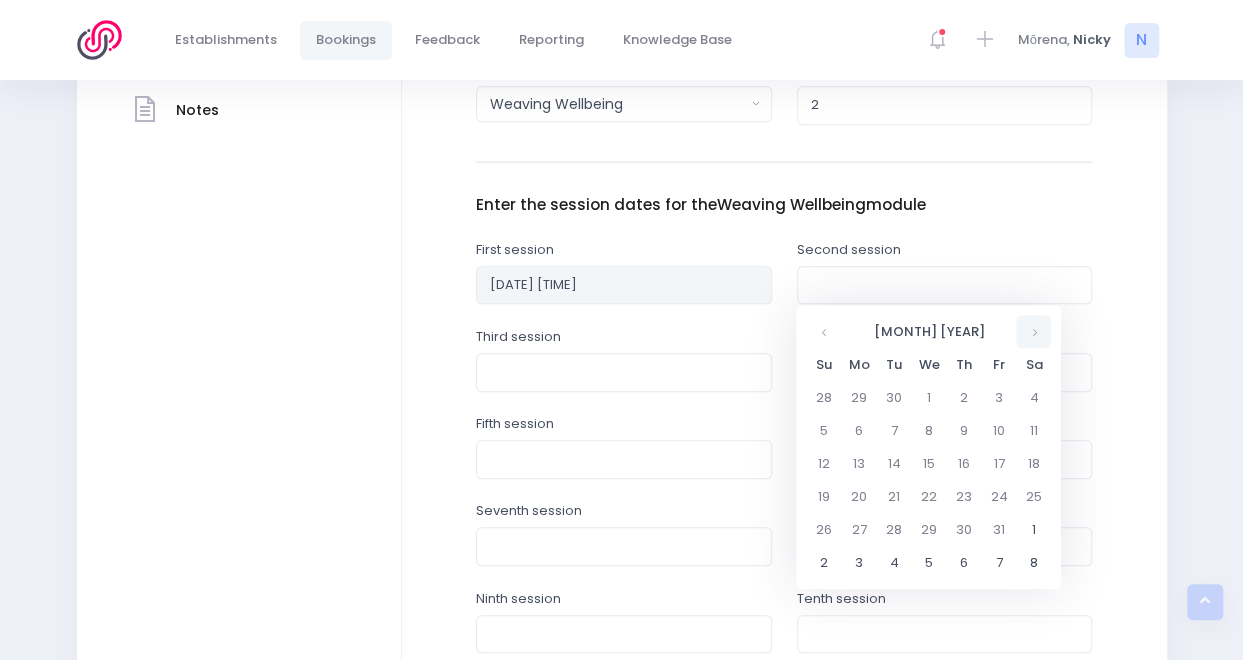 click at bounding box center [1033, 331] 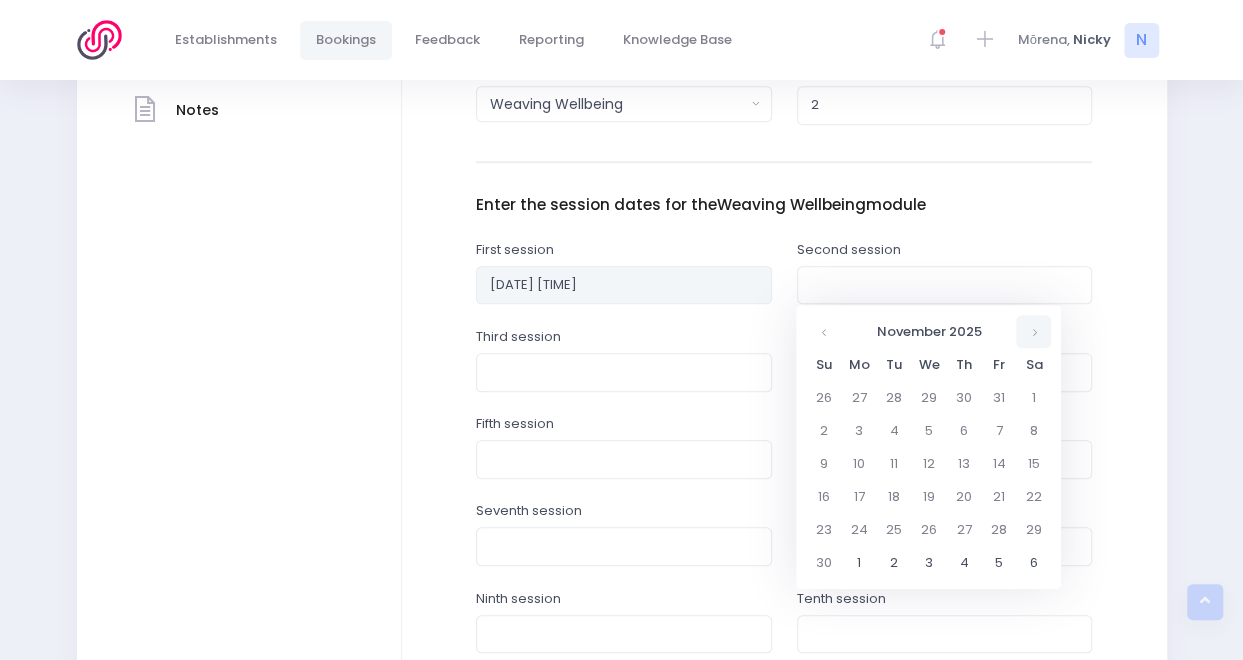 click at bounding box center [1033, 331] 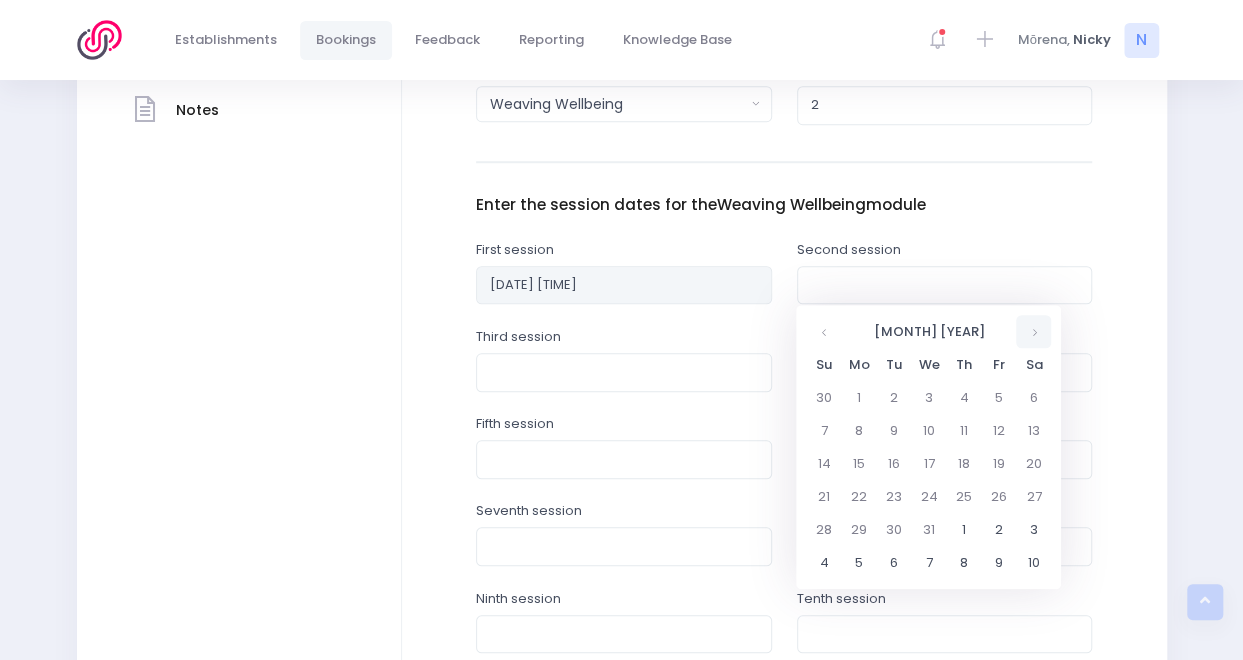 click at bounding box center [1033, 331] 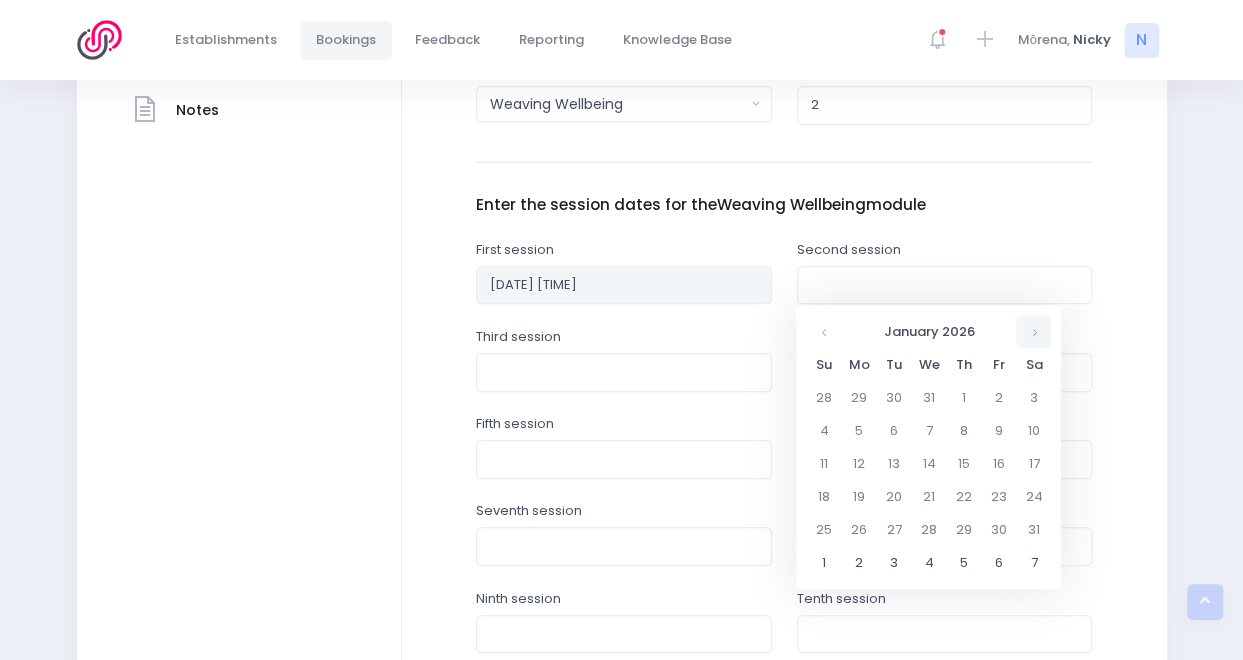 click at bounding box center (1033, 331) 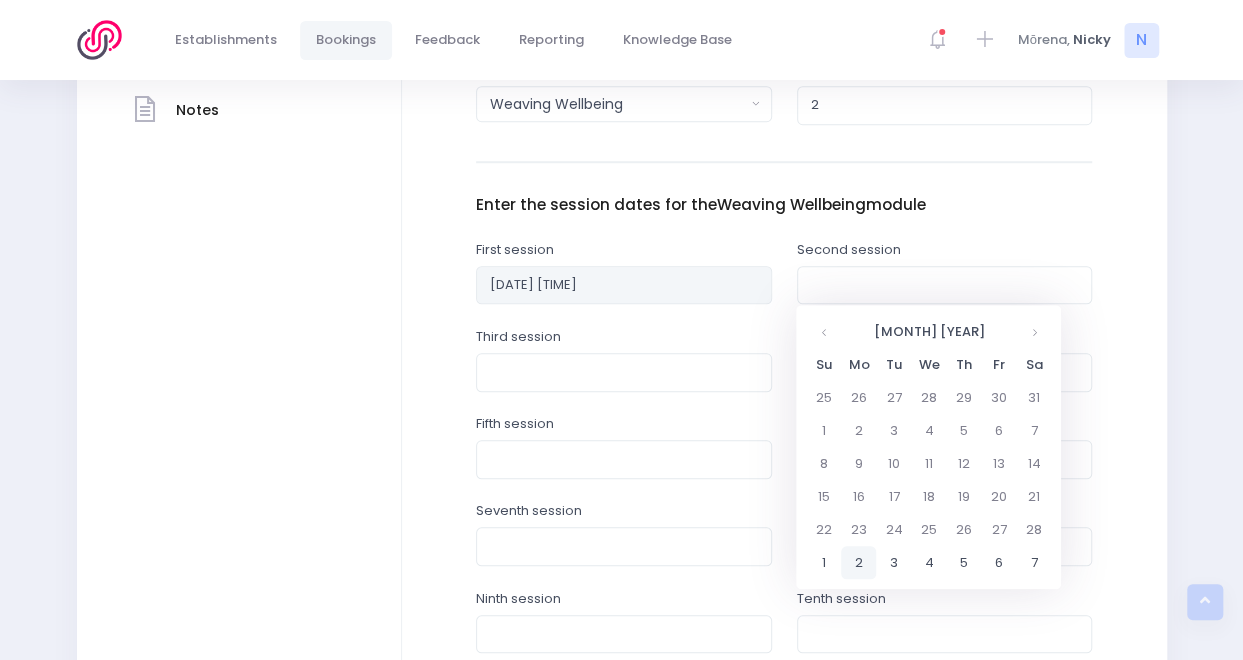 click on "2" at bounding box center (858, 562) 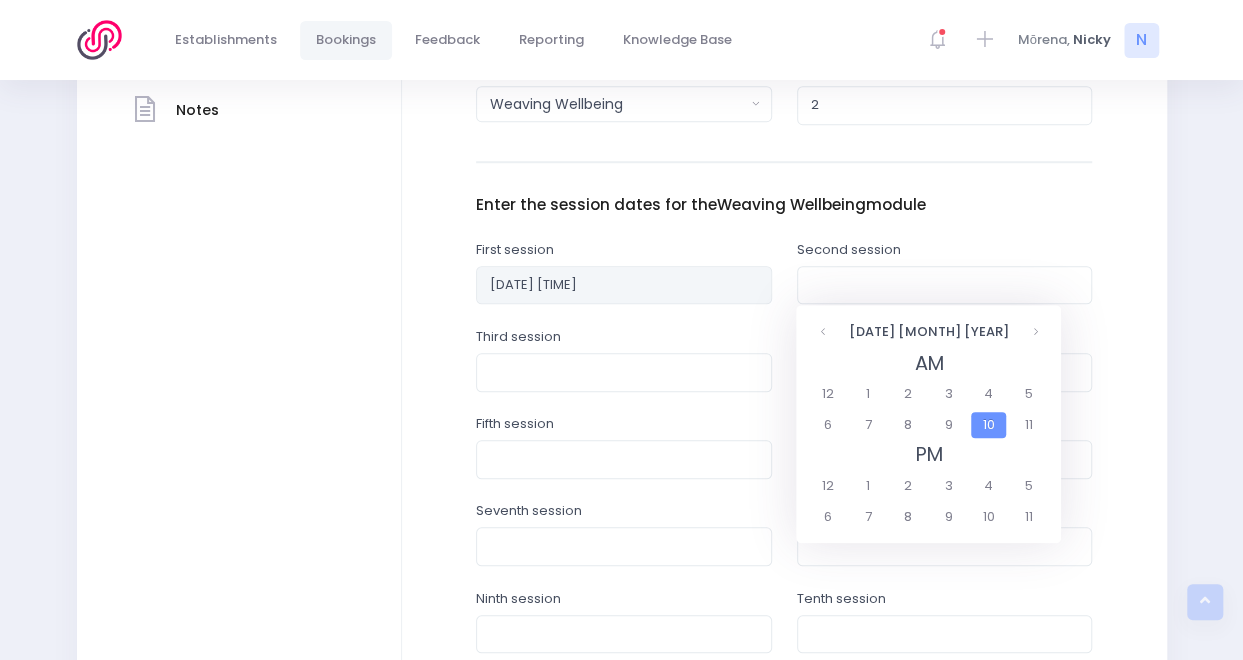 click on "10" at bounding box center (988, 425) 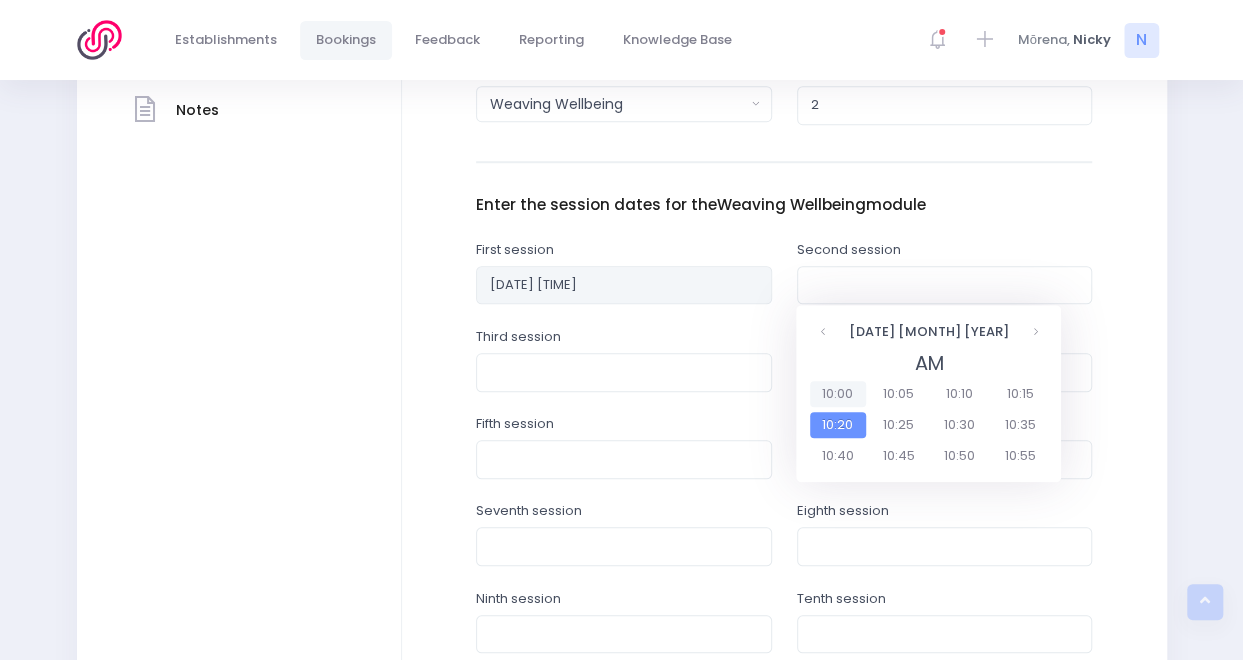 click on "10:00" at bounding box center [838, 394] 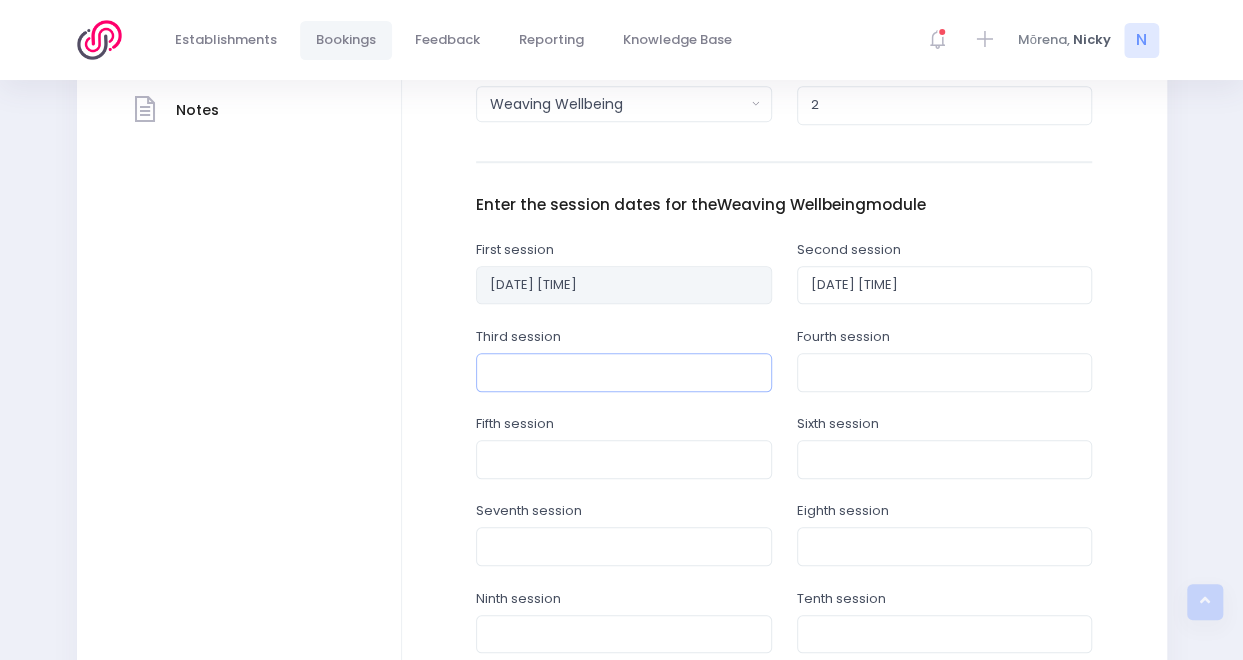 click at bounding box center (624, 372) 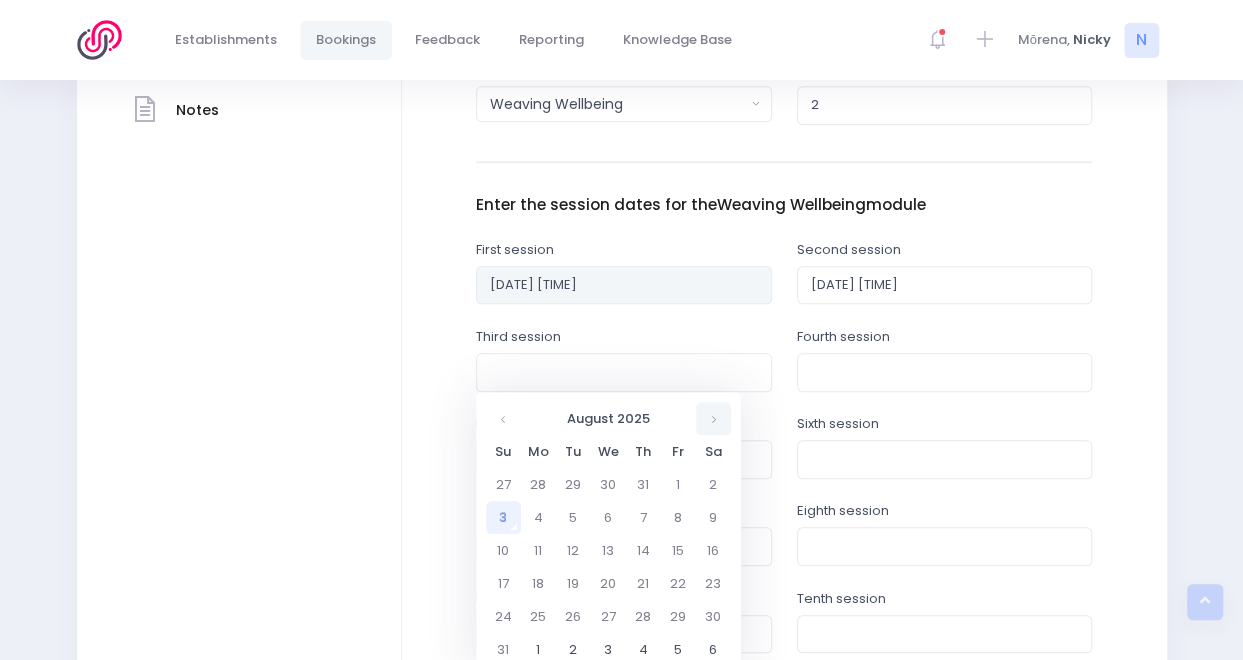 click at bounding box center [713, 418] 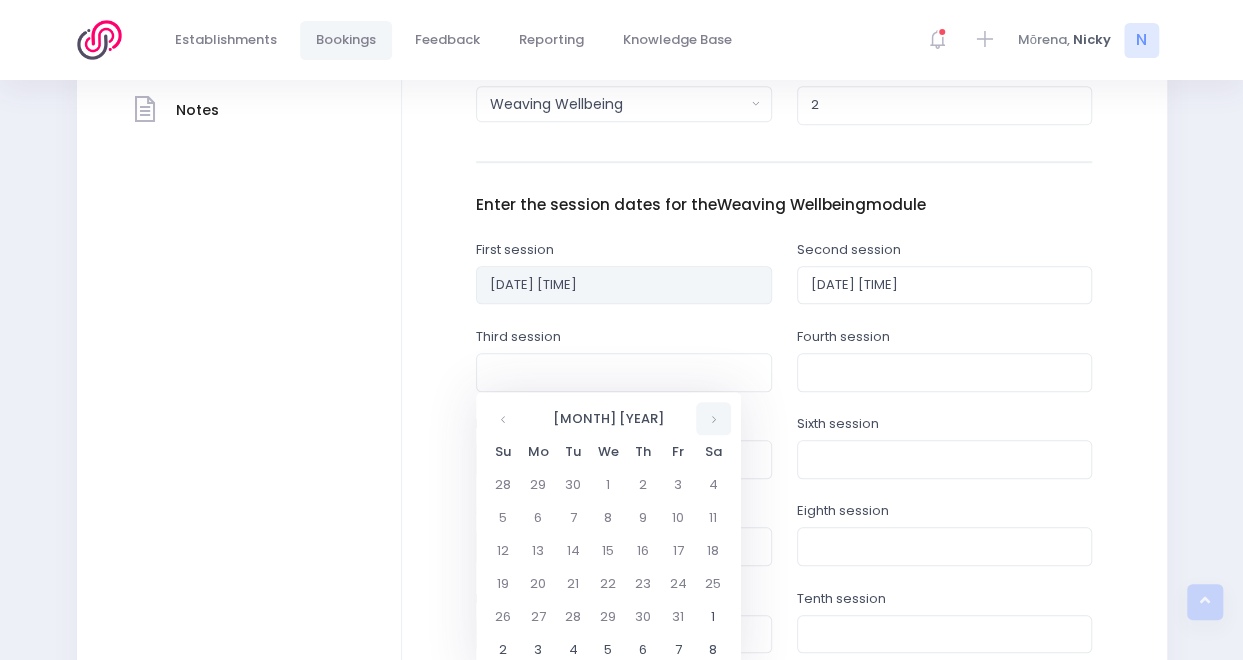 click at bounding box center [713, 418] 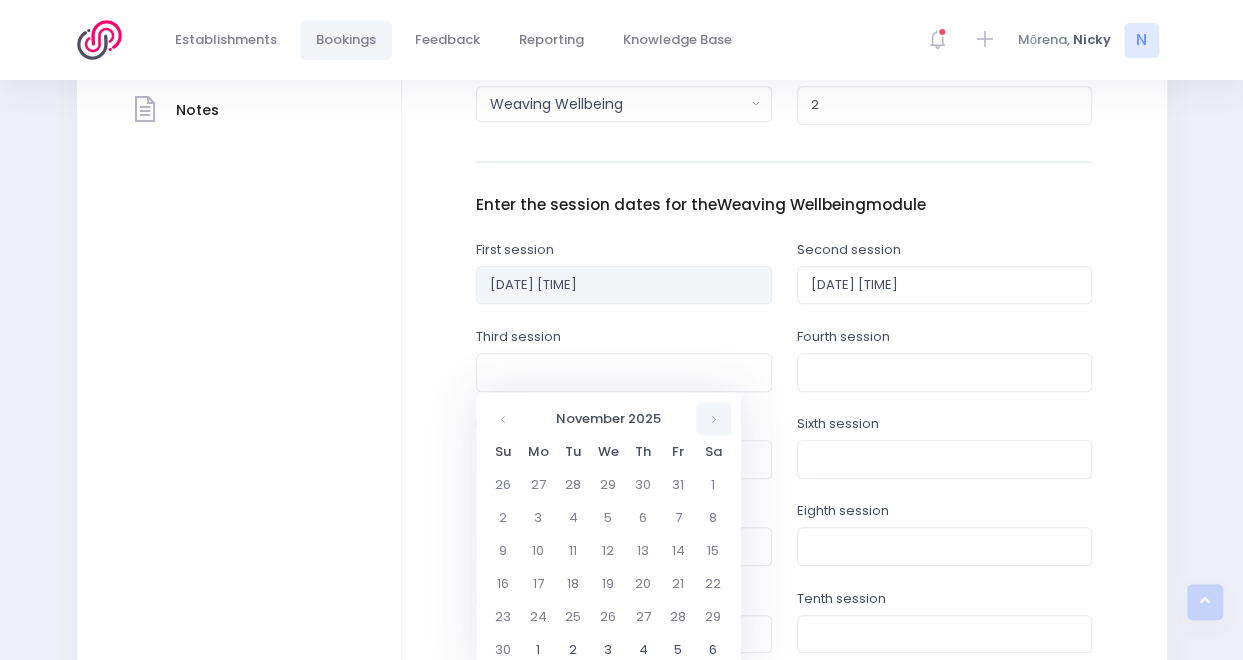 click at bounding box center (713, 418) 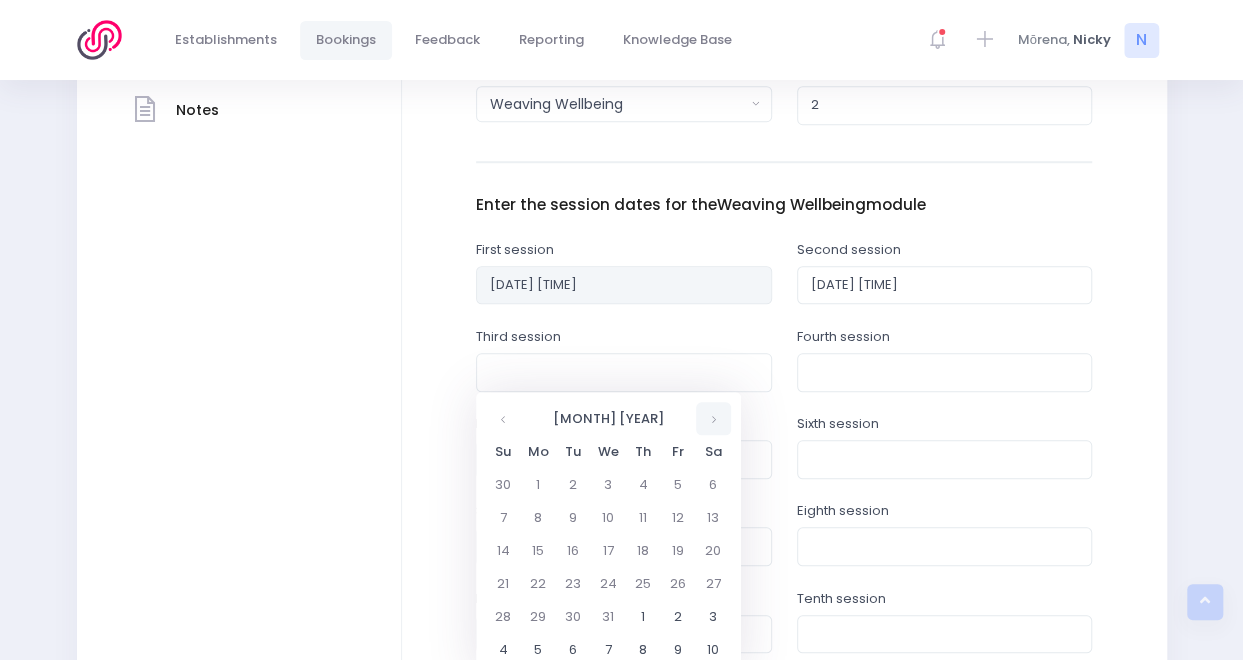 click at bounding box center [713, 418] 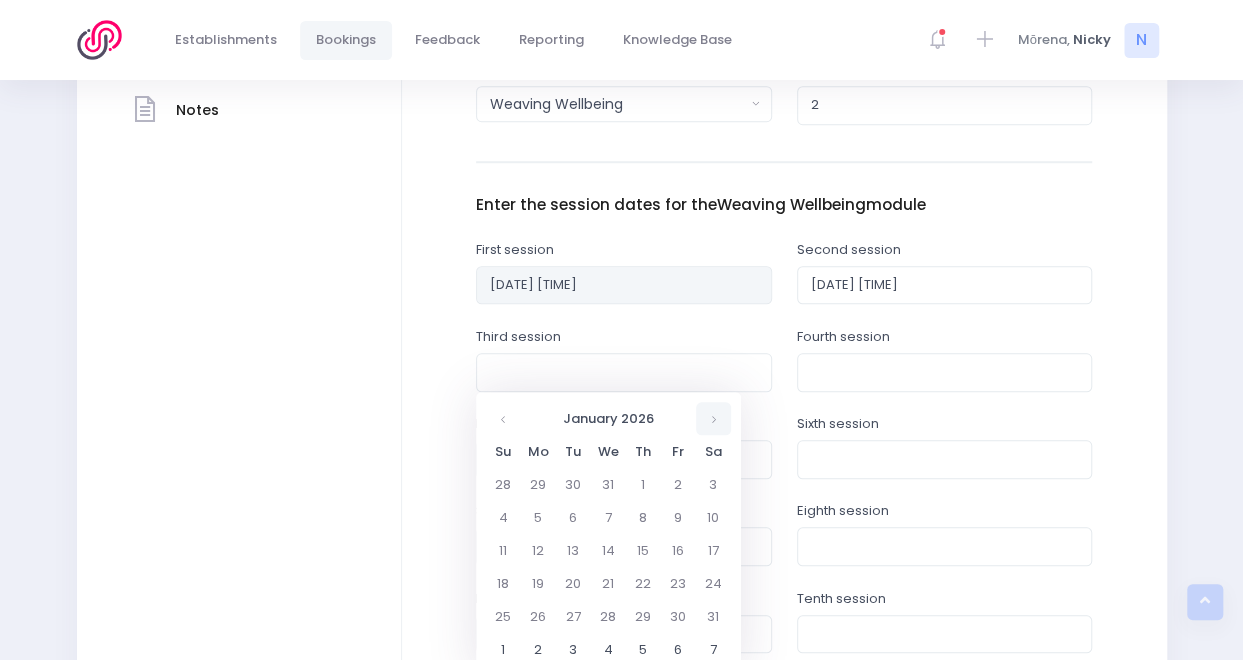 click at bounding box center [713, 418] 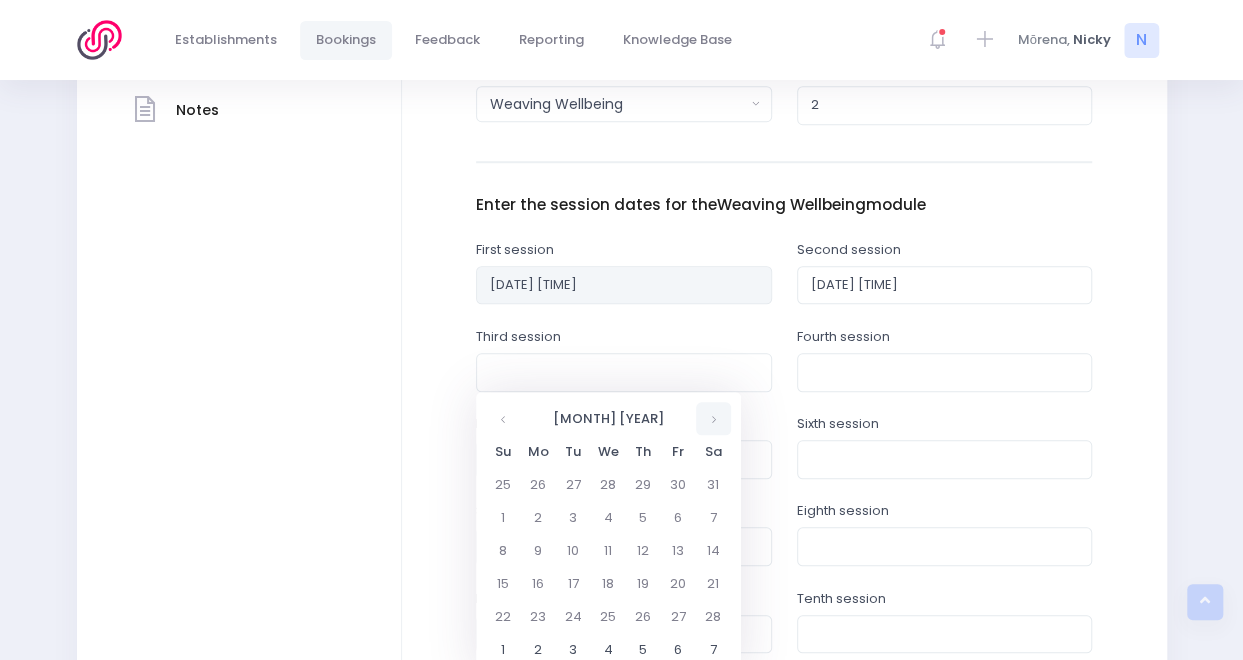 click at bounding box center [713, 418] 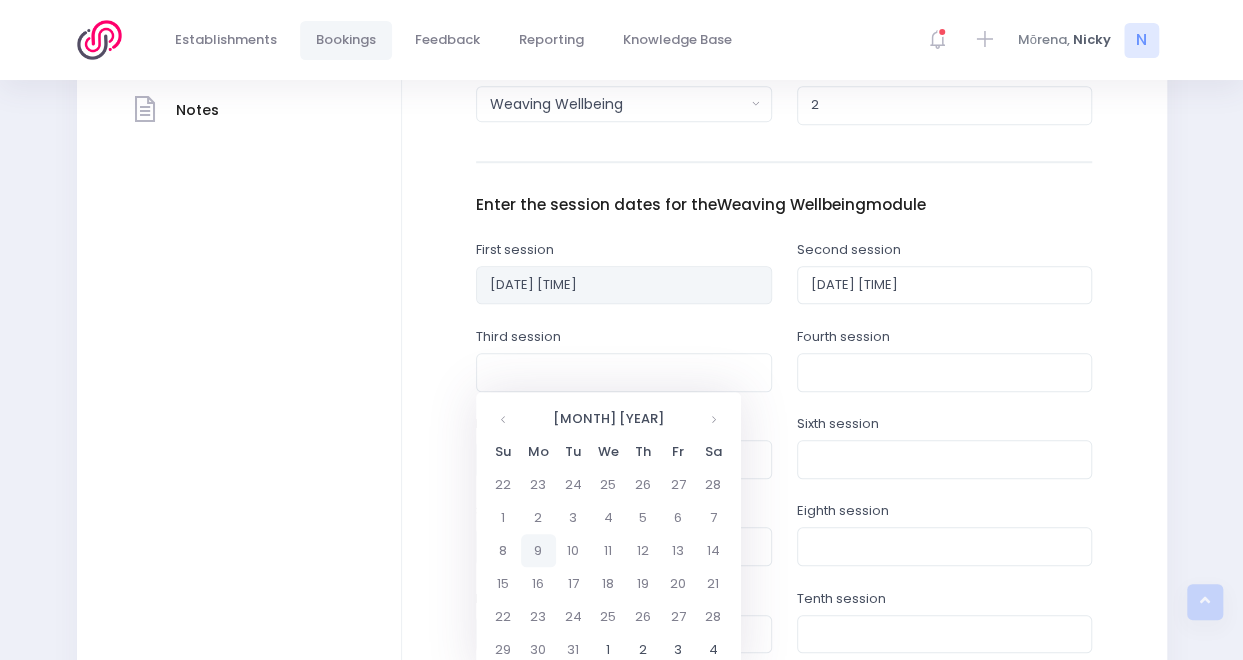 click on "9" at bounding box center [538, 550] 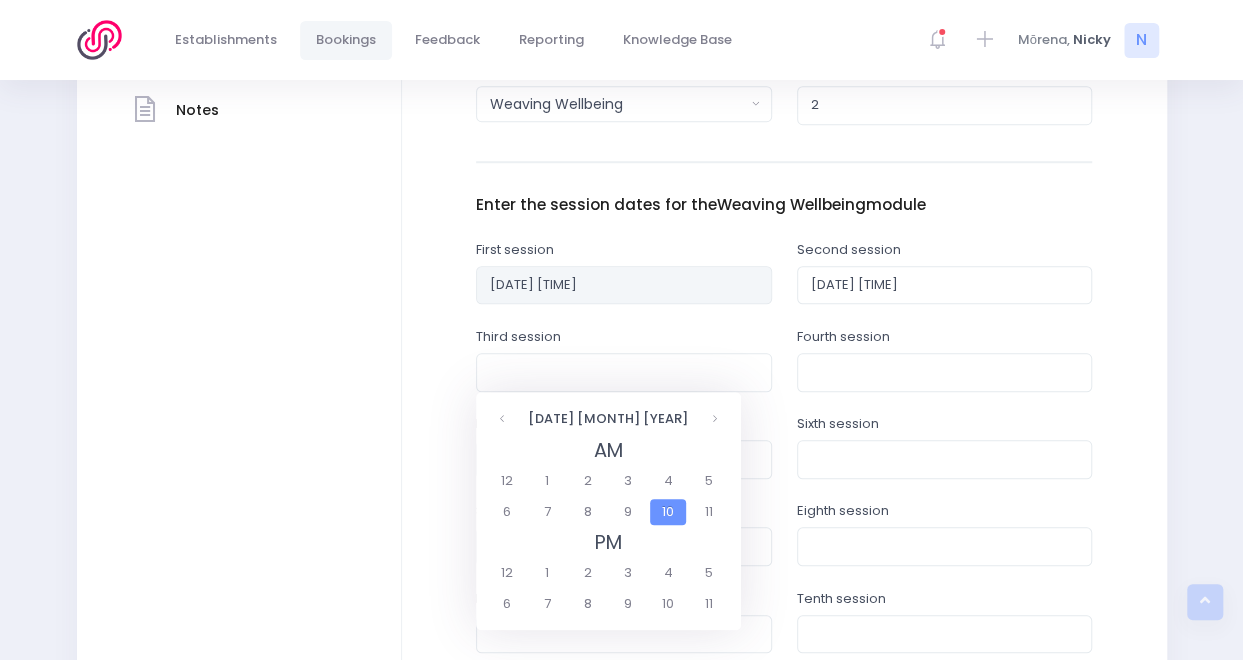 click on "10" at bounding box center (667, 512) 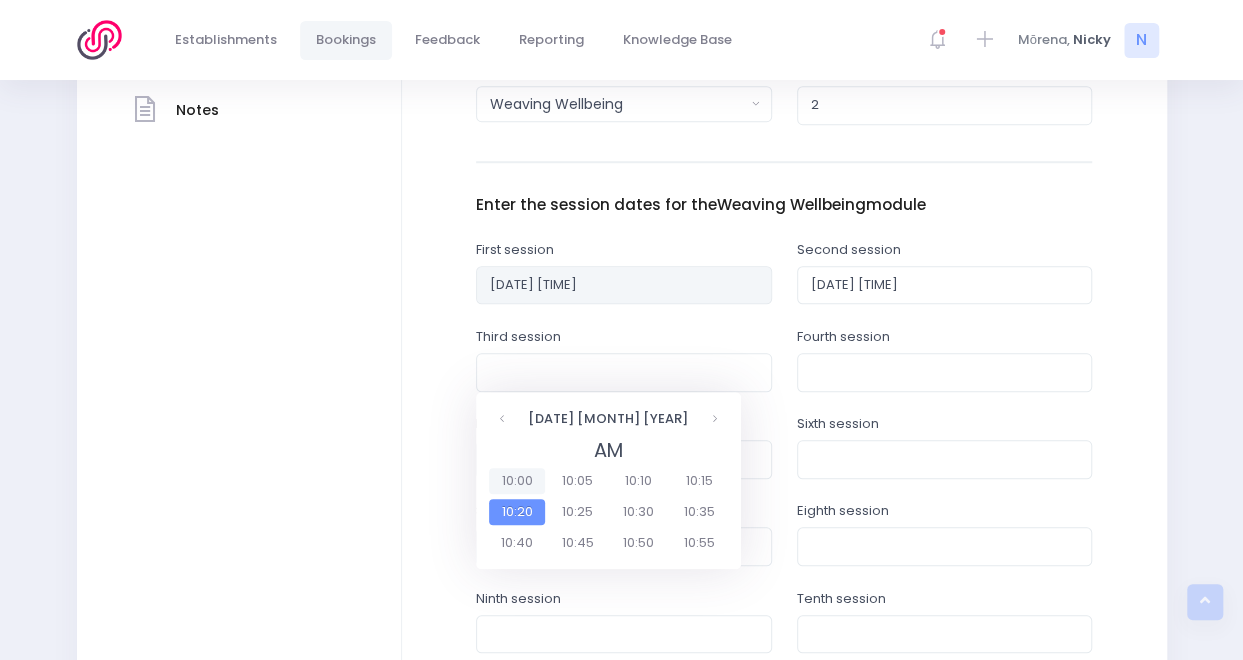 click on "10:00" at bounding box center (517, 481) 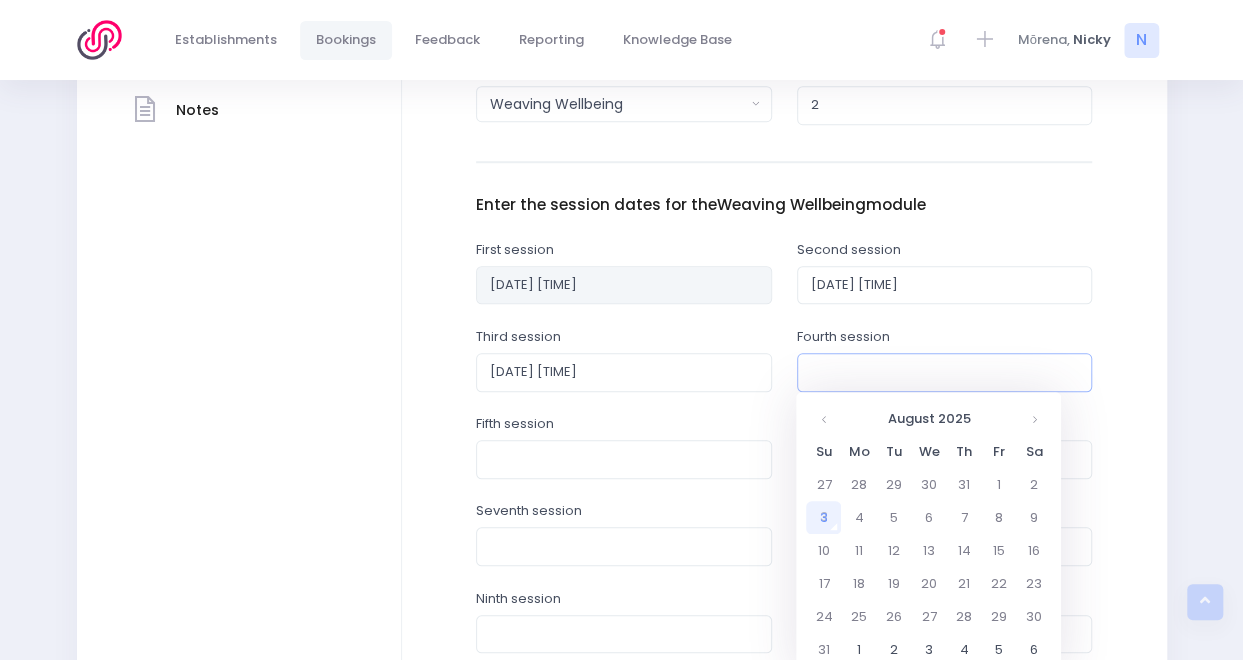 click at bounding box center [945, 372] 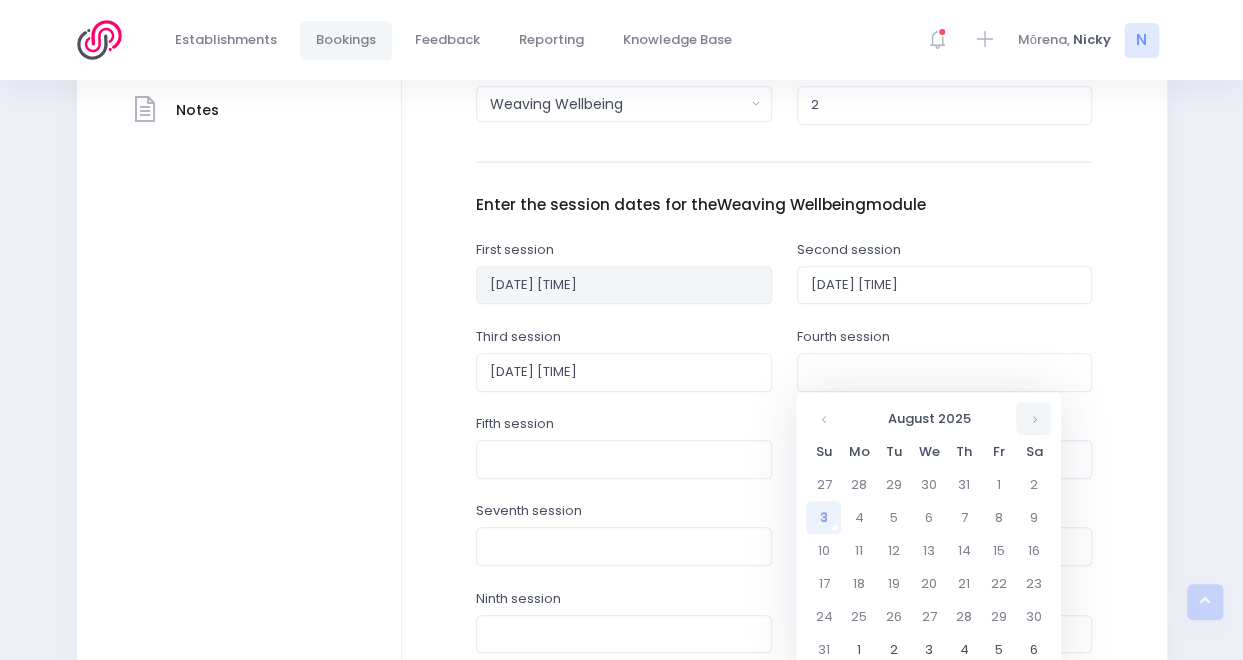 click at bounding box center [1033, 418] 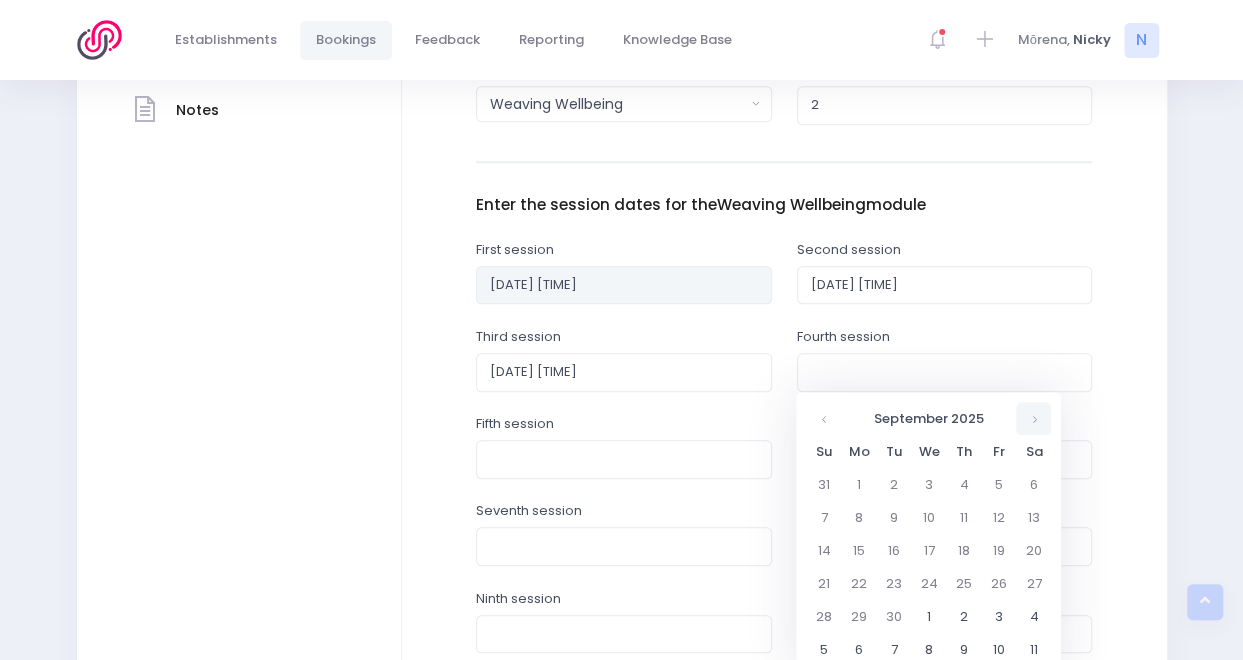 click at bounding box center [1033, 418] 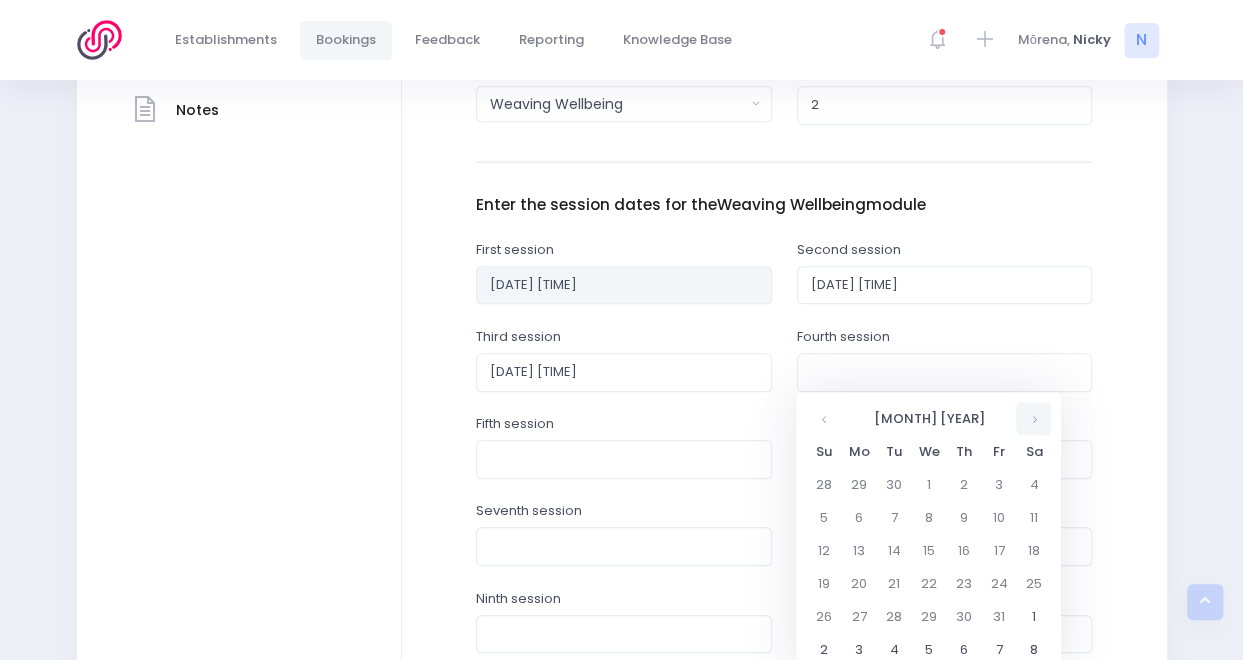 click at bounding box center [1033, 418] 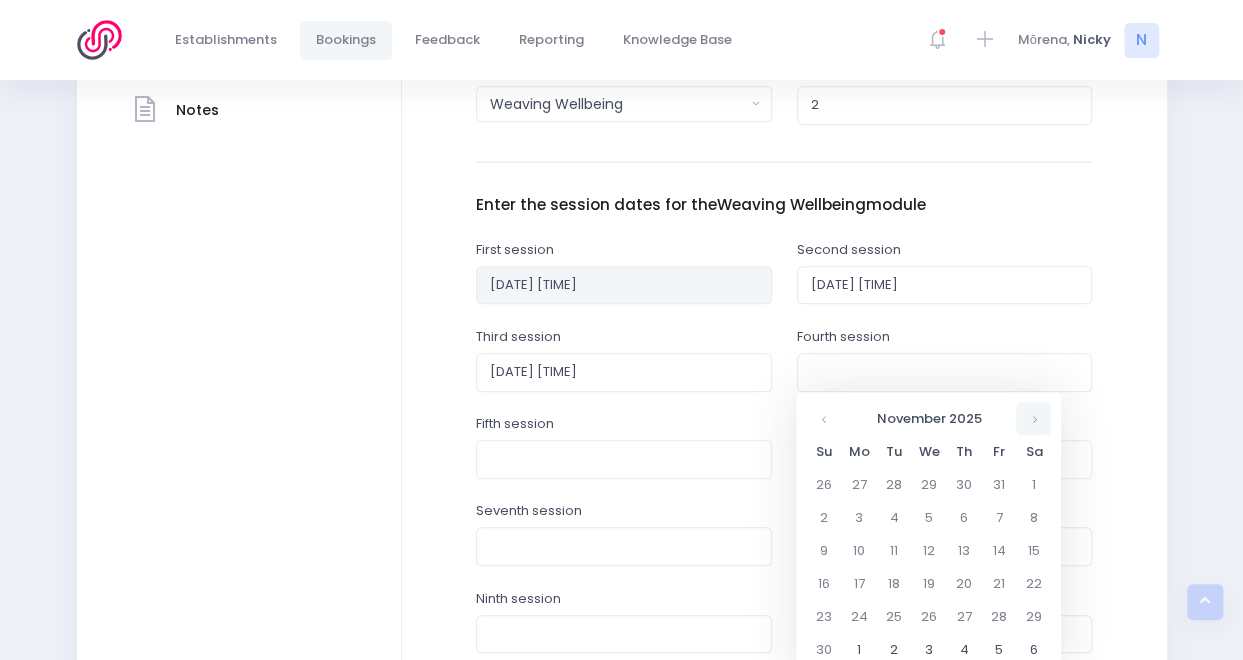 click at bounding box center [1033, 418] 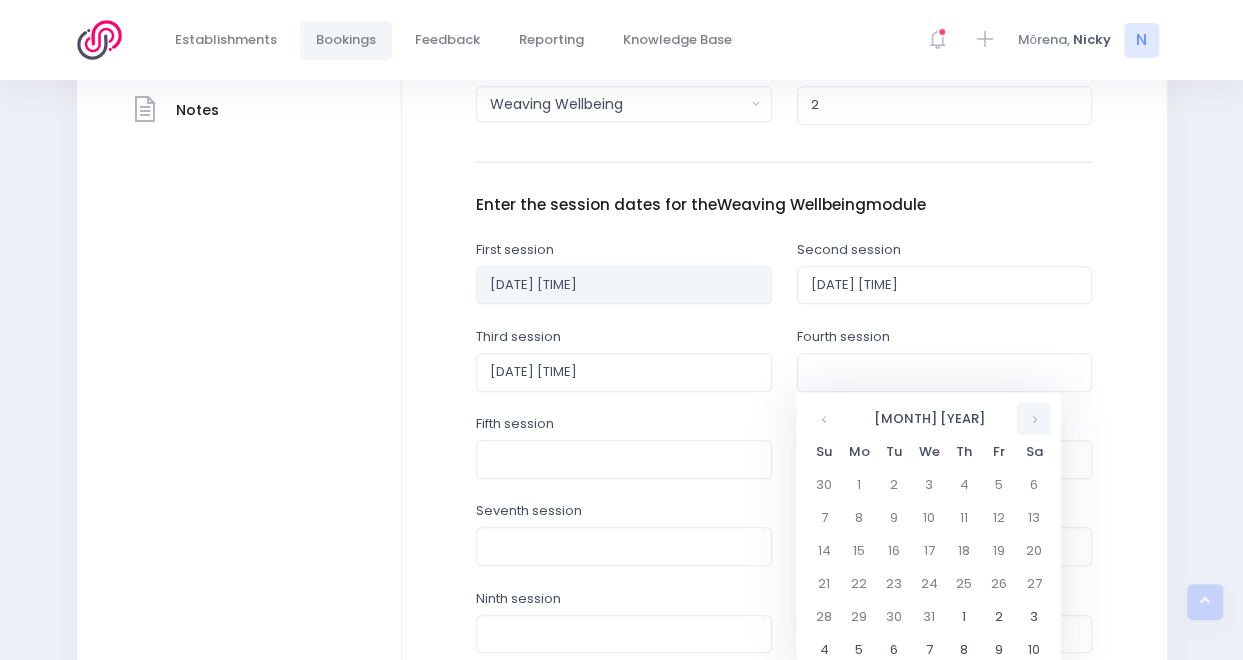 click at bounding box center [1033, 418] 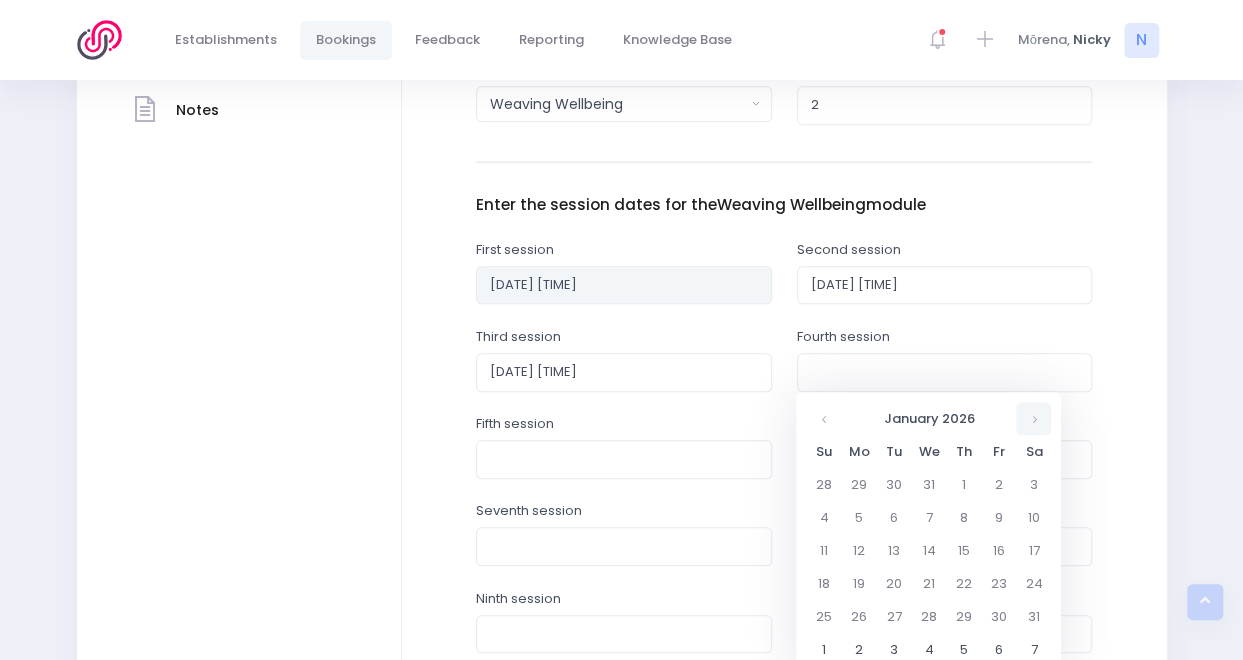 click at bounding box center (1033, 418) 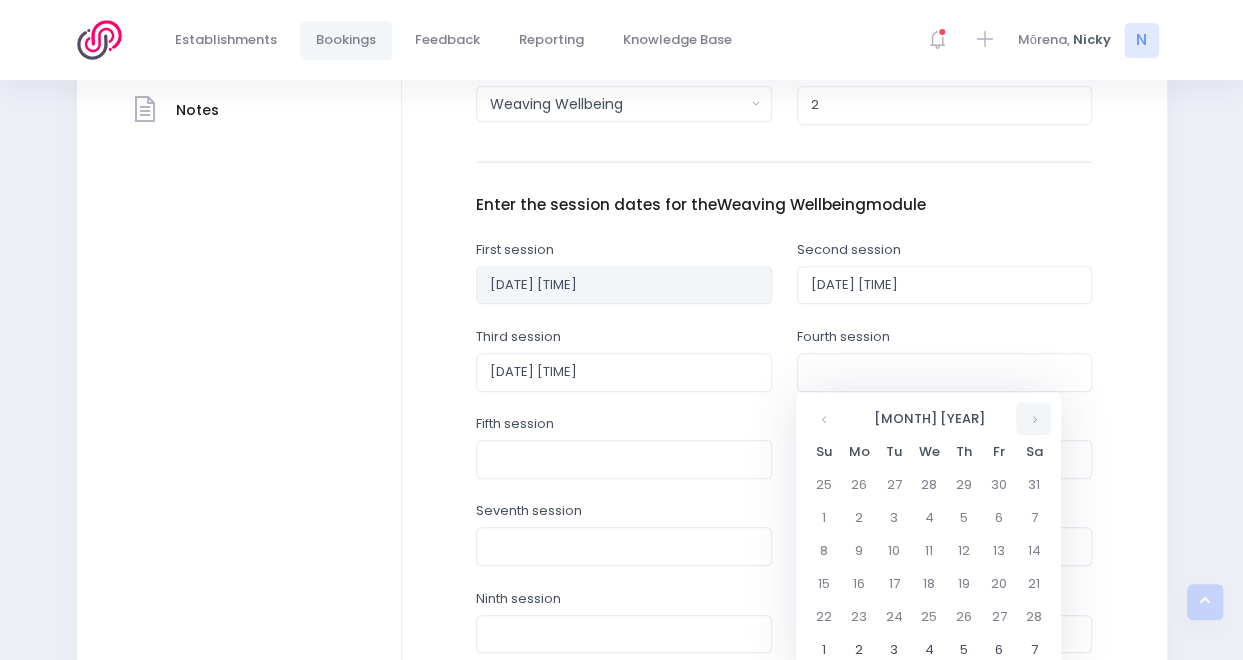 click at bounding box center (1033, 418) 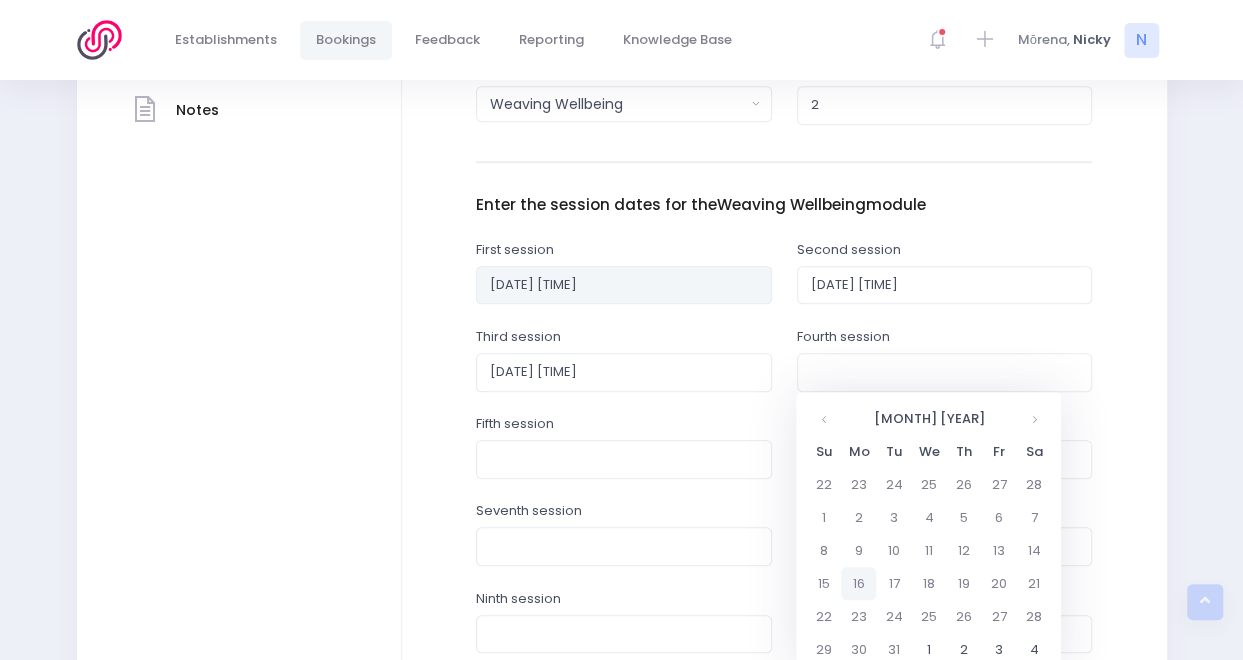 click on "16" at bounding box center [858, 583] 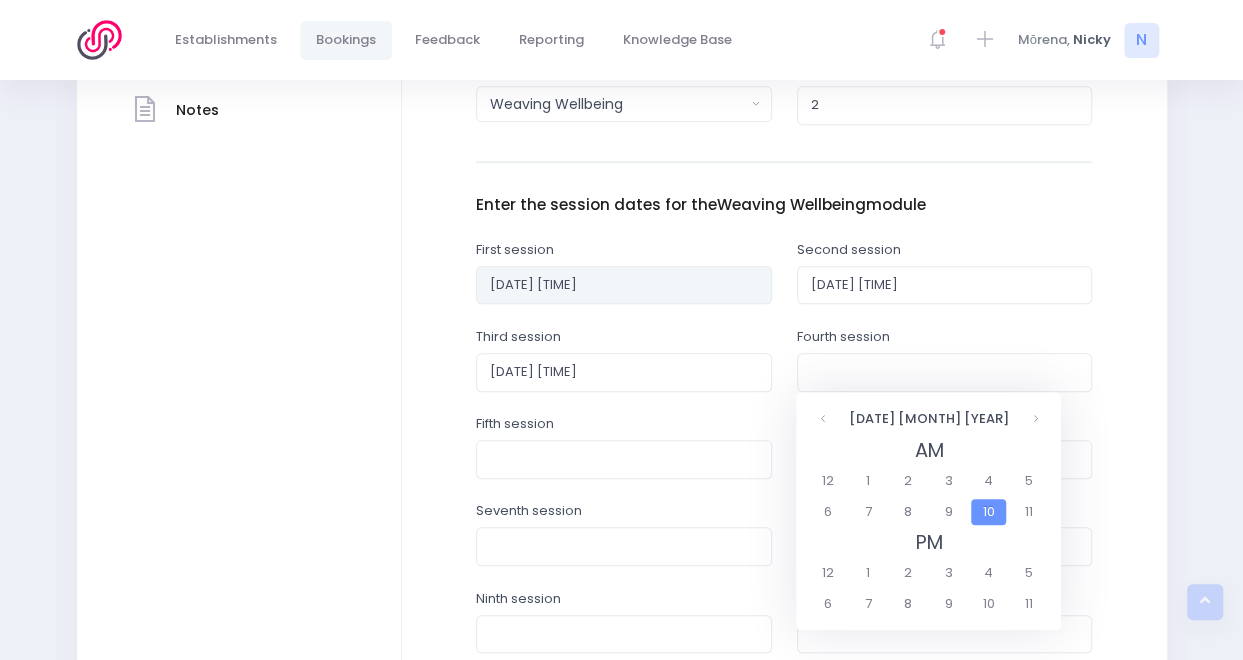click on "10" at bounding box center [988, 512] 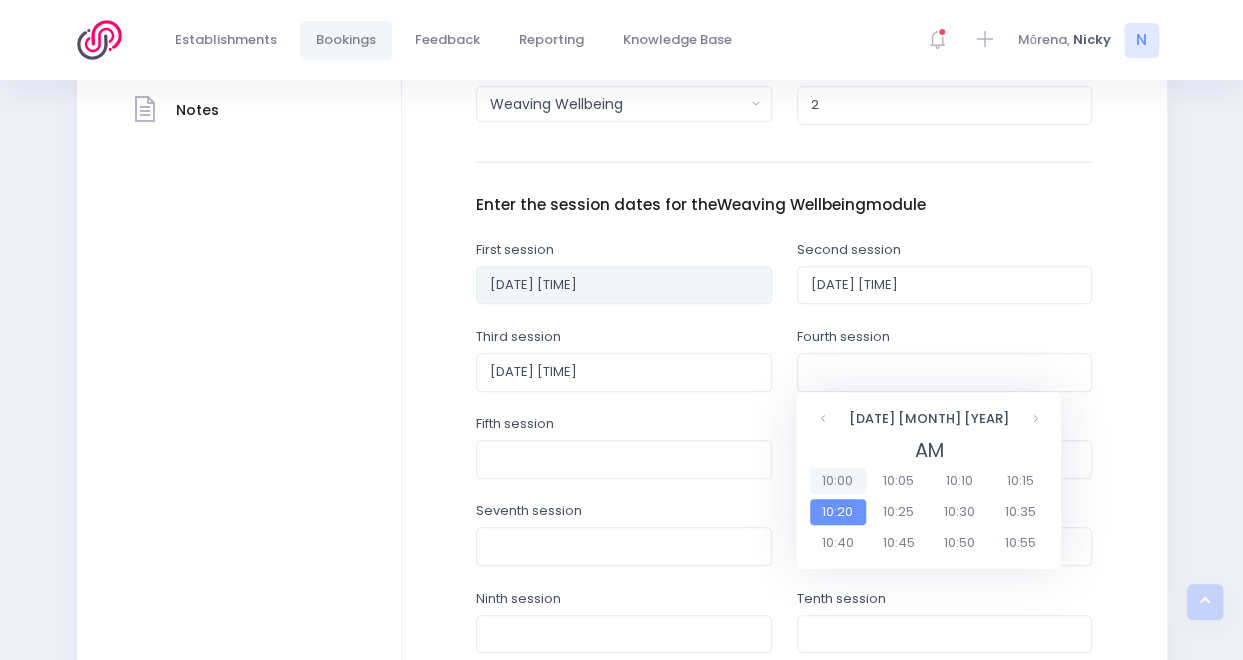 click on "10:00" at bounding box center [838, 481] 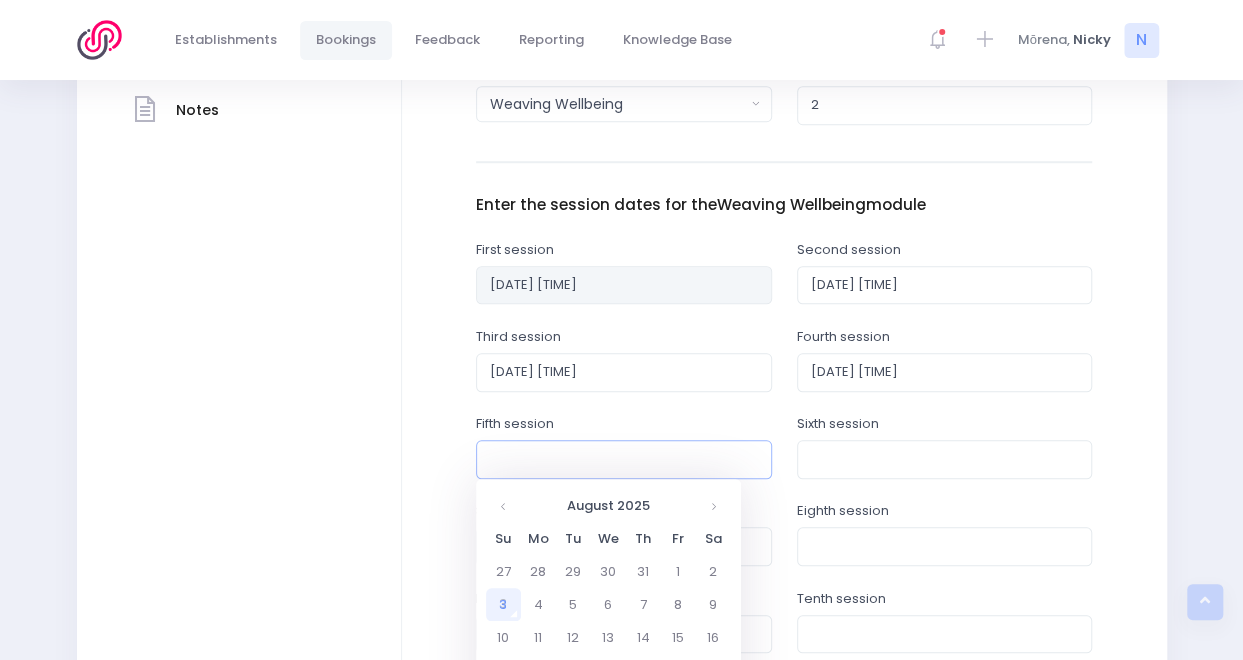 click at bounding box center [624, 459] 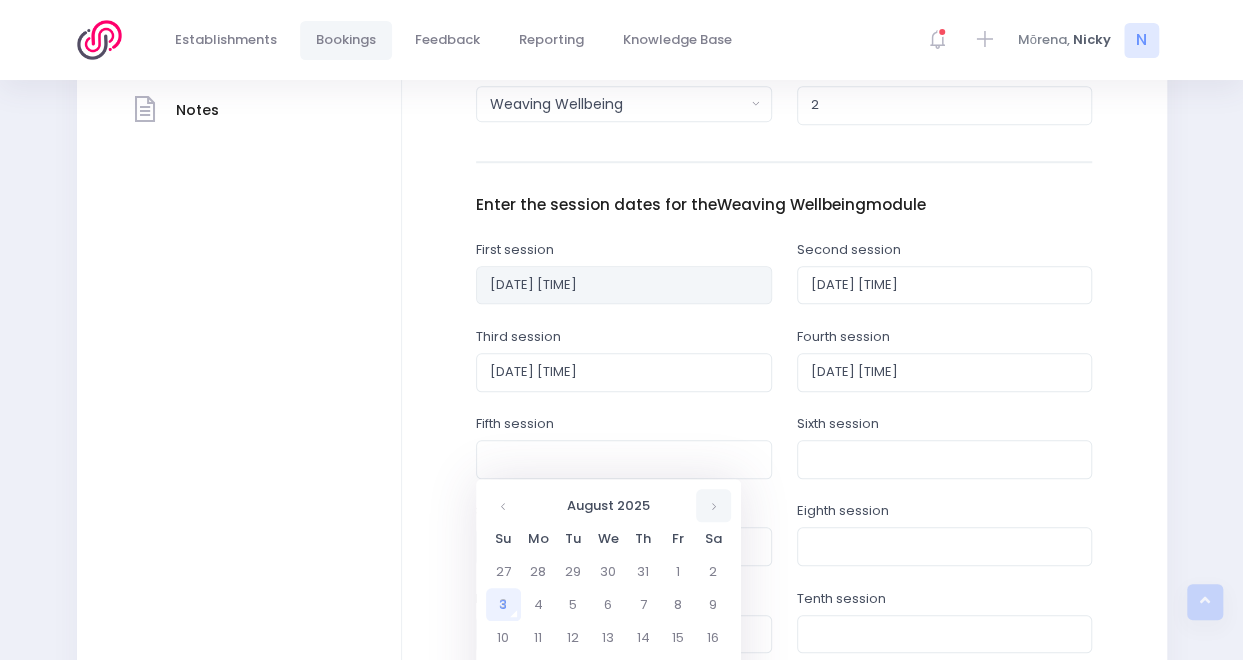 click at bounding box center (713, 505) 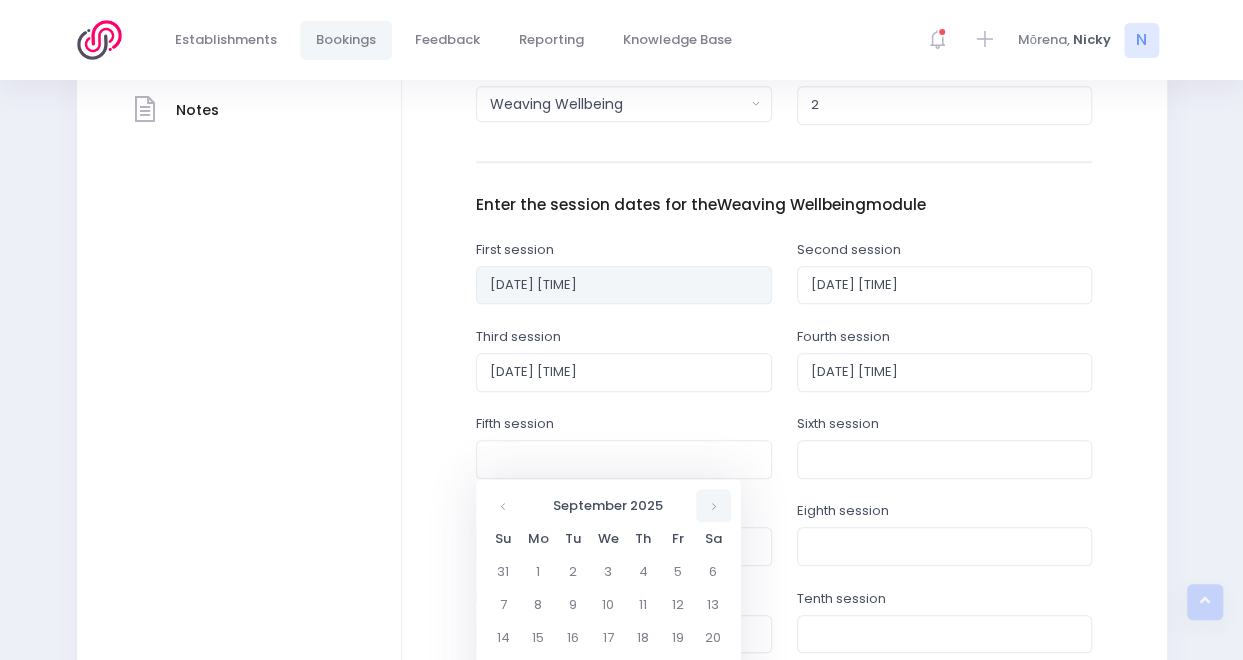 click at bounding box center [713, 505] 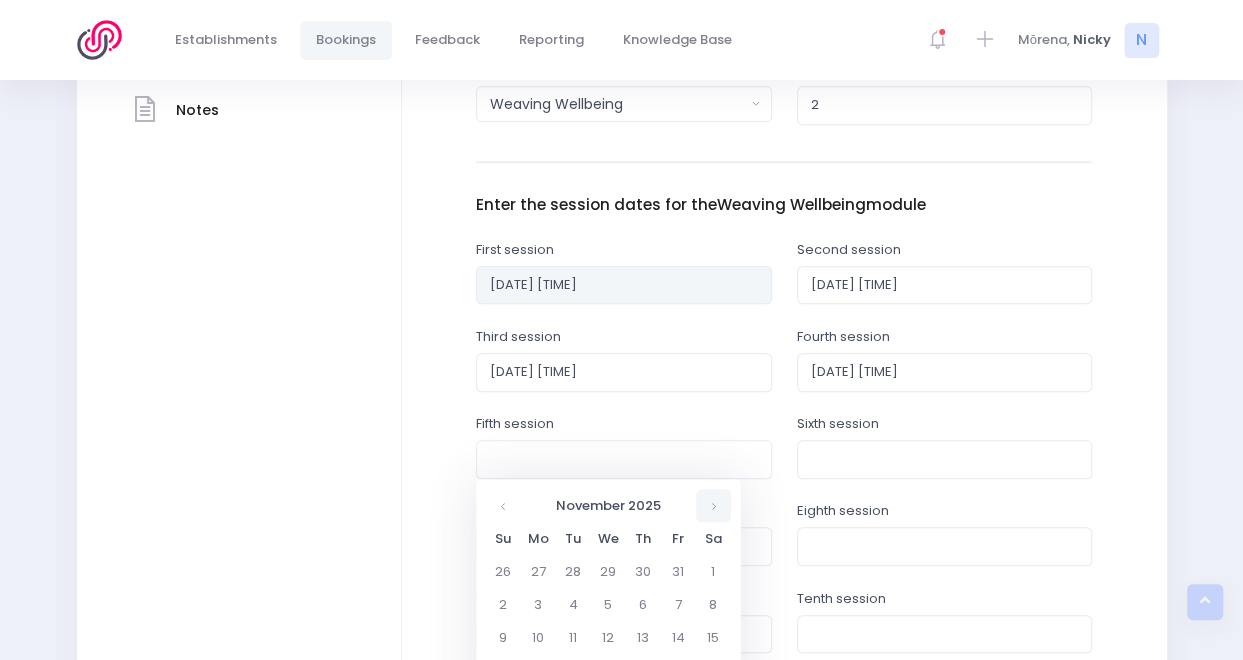 click at bounding box center (713, 505) 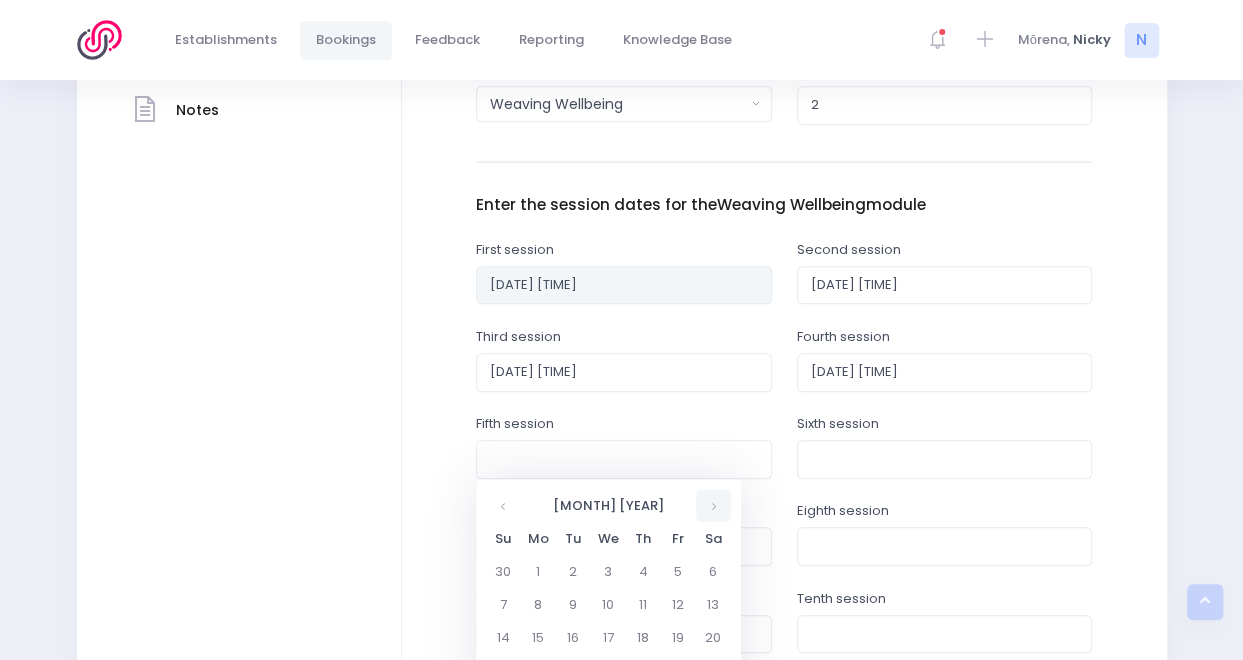 click at bounding box center [713, 505] 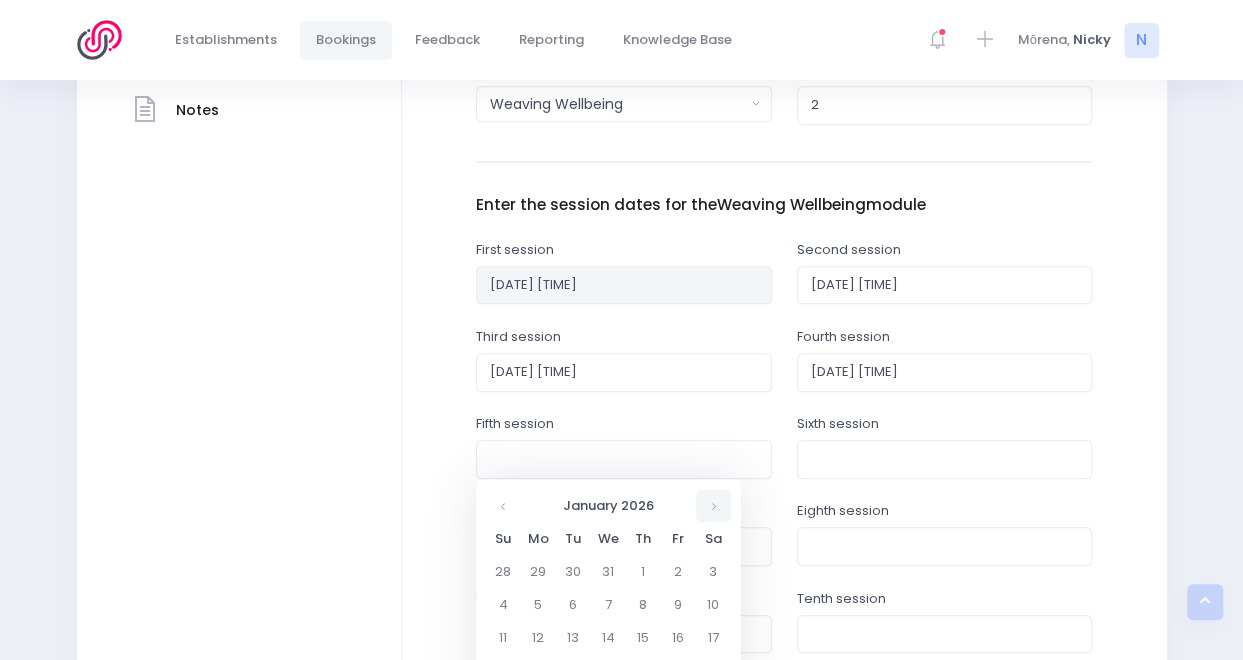 click at bounding box center [713, 505] 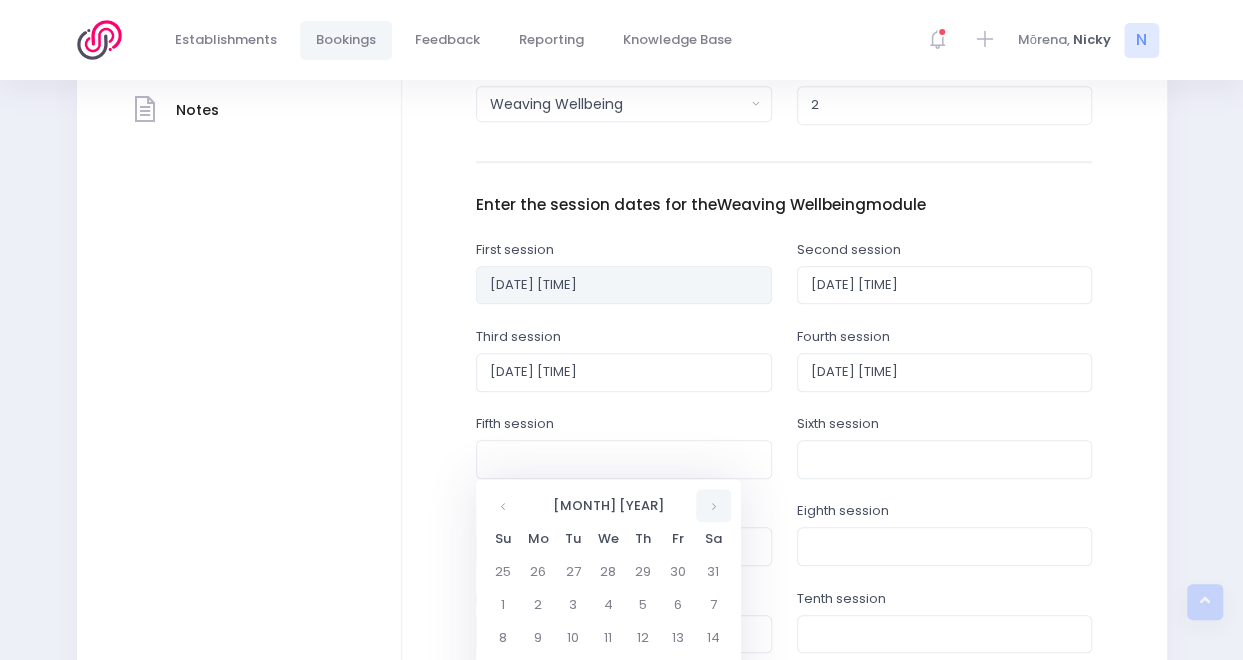 click at bounding box center (713, 505) 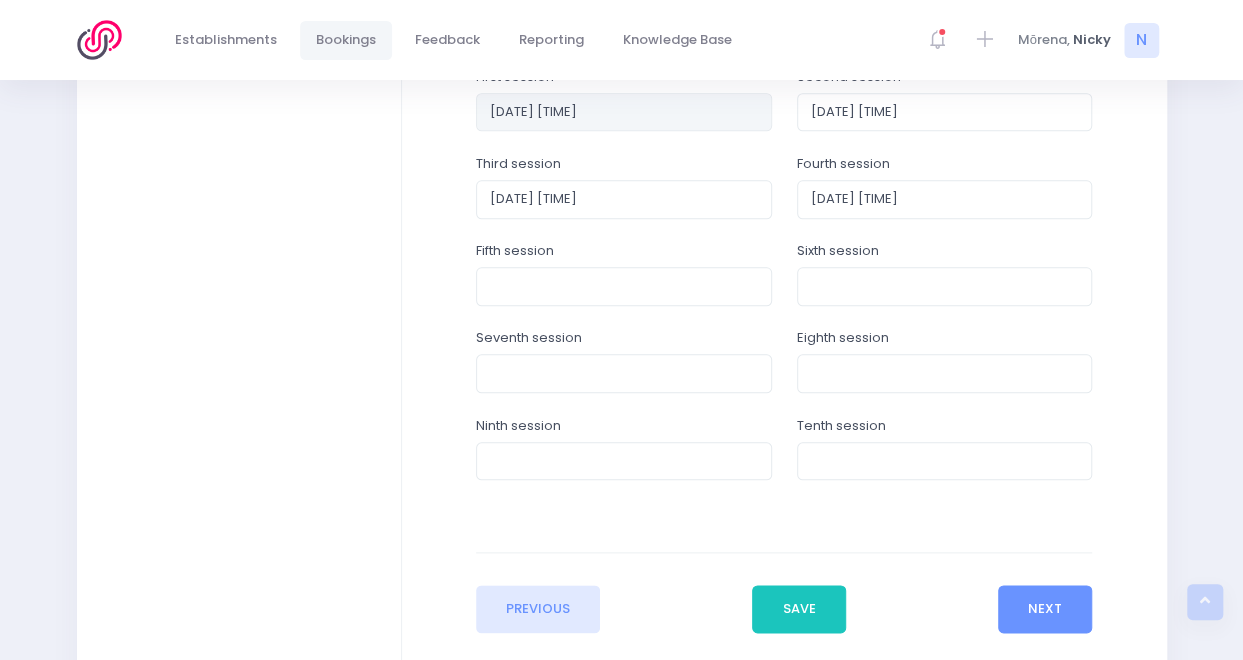 scroll, scrollTop: 886, scrollLeft: 0, axis: vertical 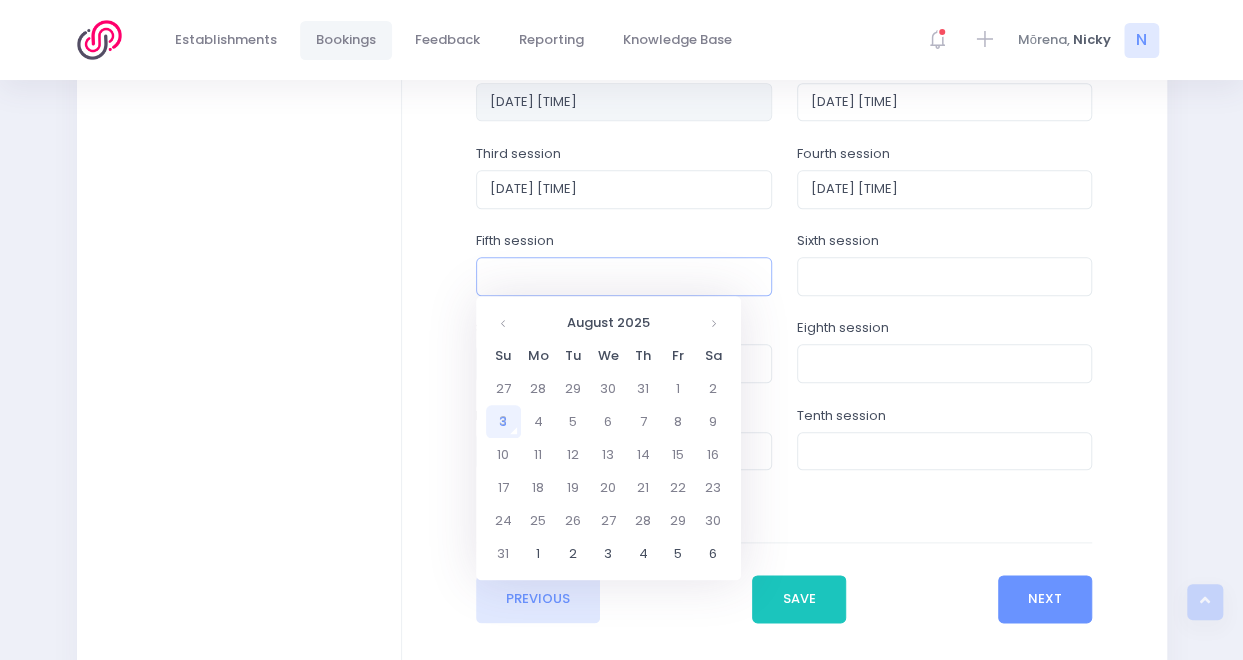 click at bounding box center (624, 276) 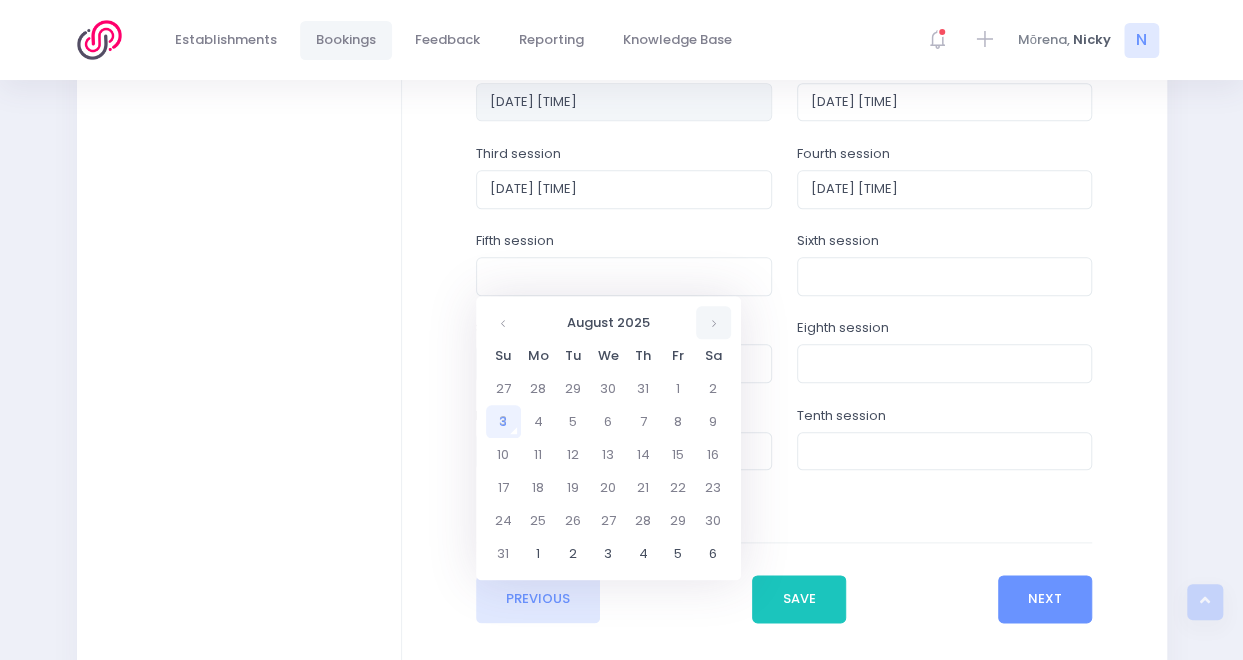 click at bounding box center [713, 322] 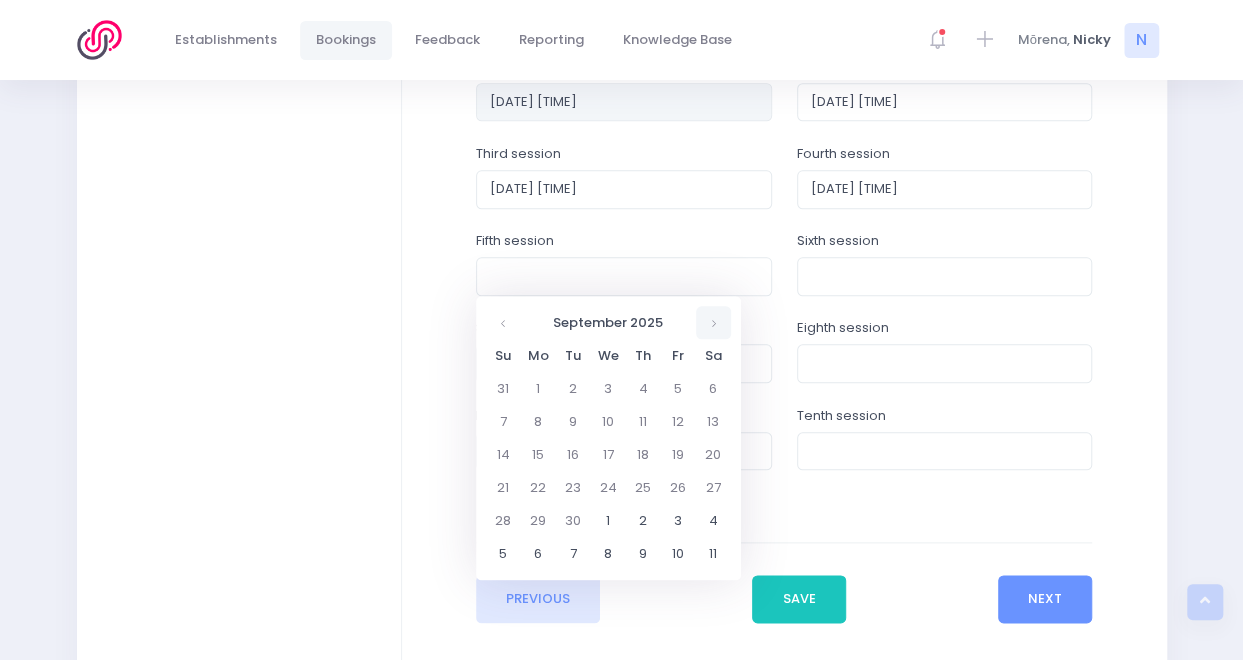 click at bounding box center (713, 322) 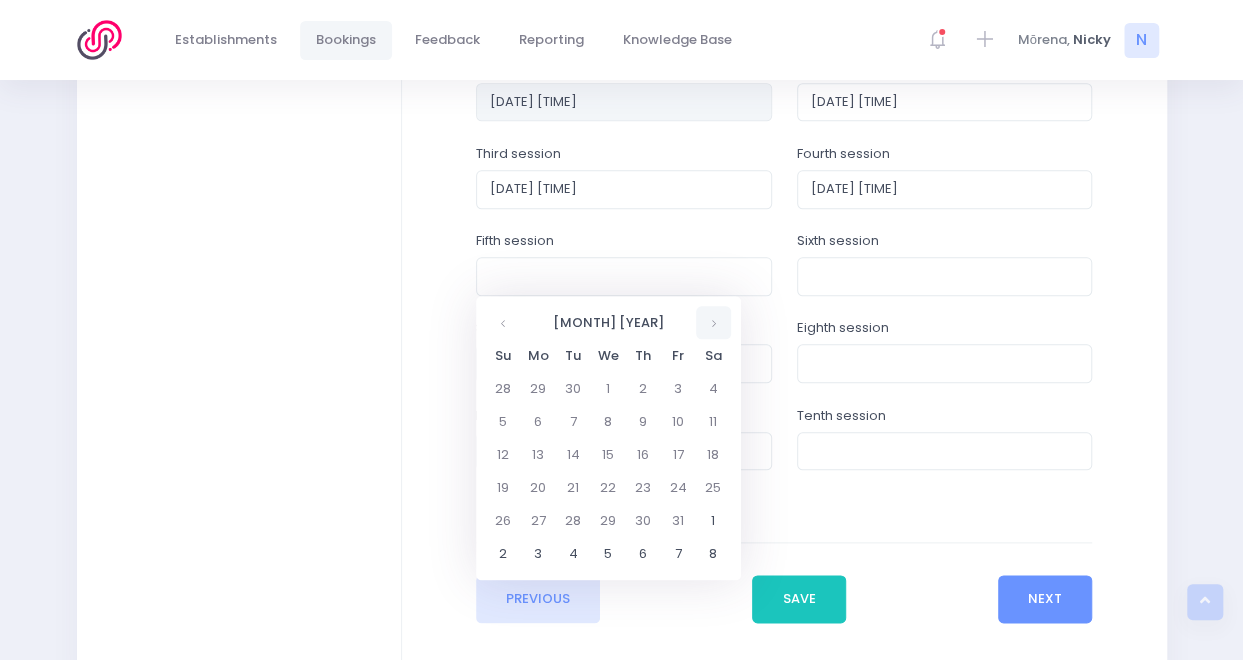 click at bounding box center (713, 322) 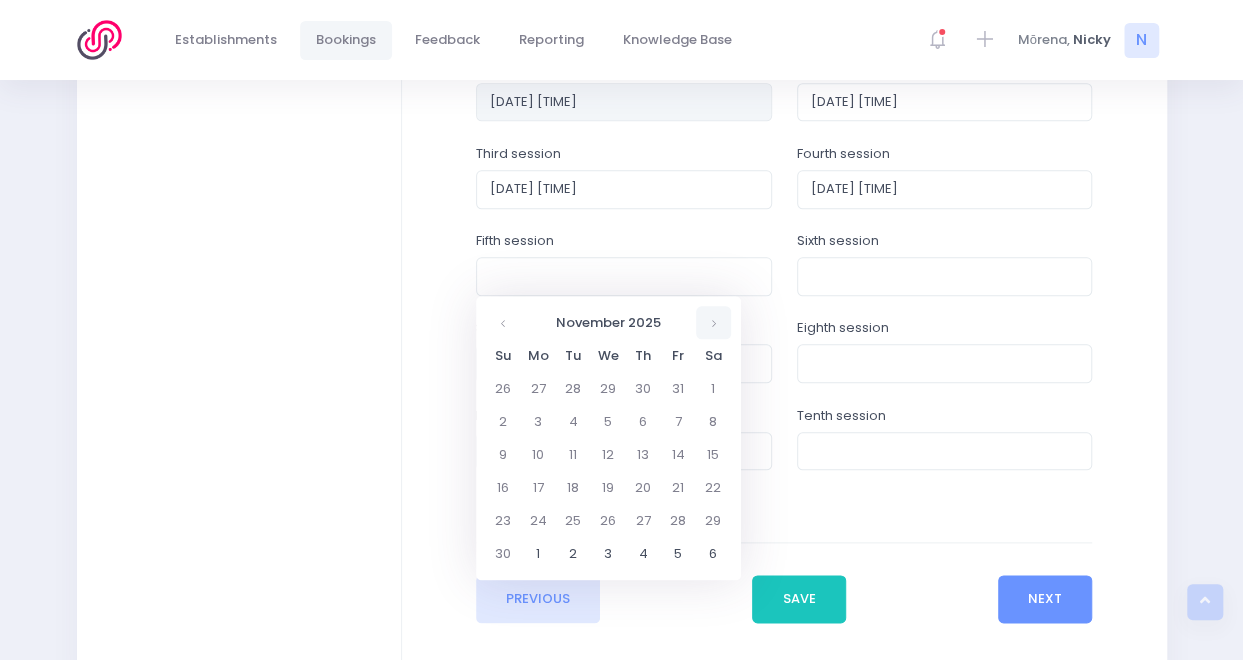 click at bounding box center (713, 322) 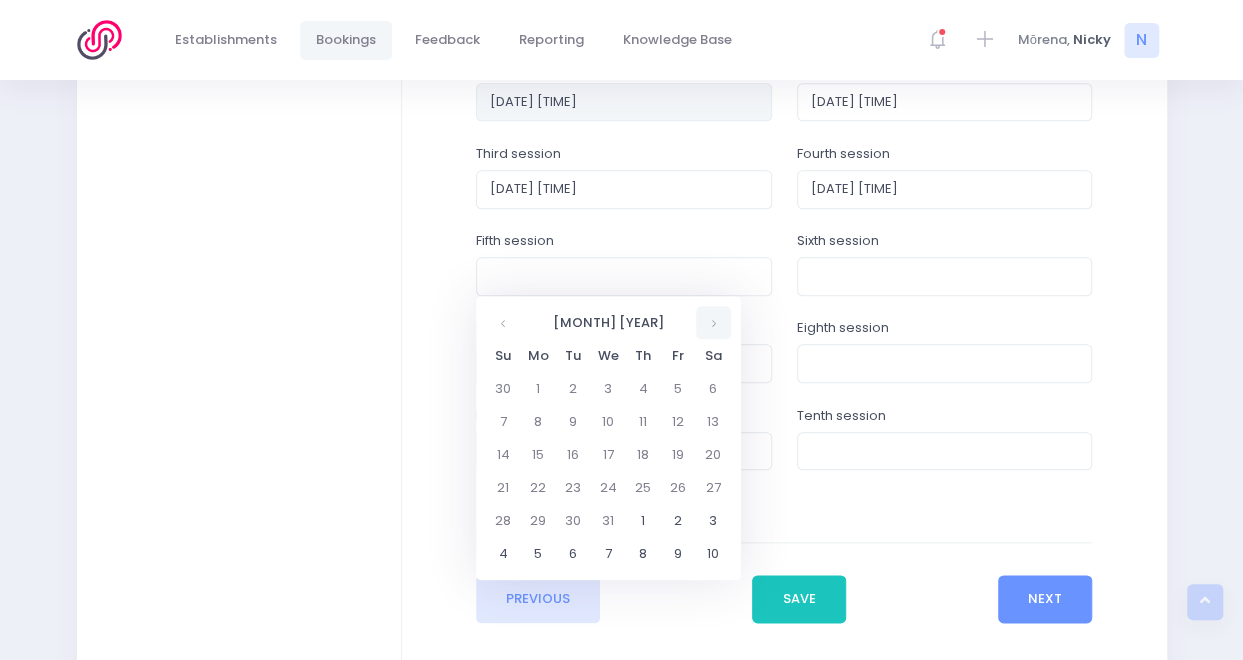 click at bounding box center [713, 322] 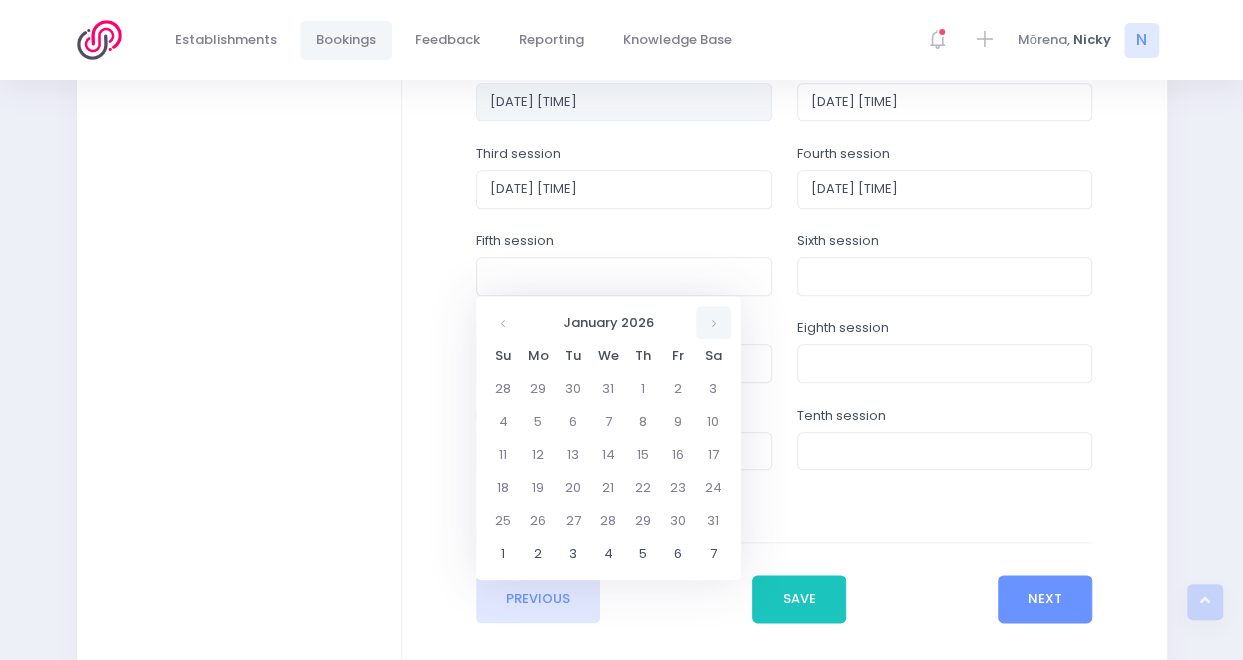 click at bounding box center [713, 322] 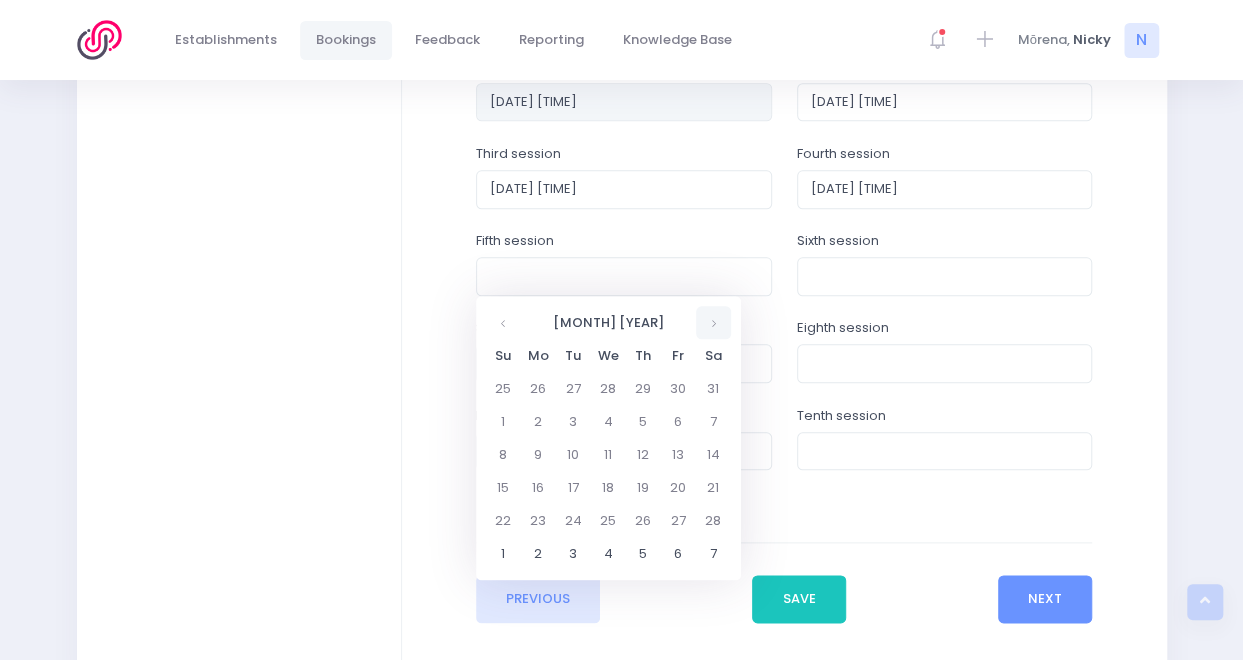 click at bounding box center [713, 322] 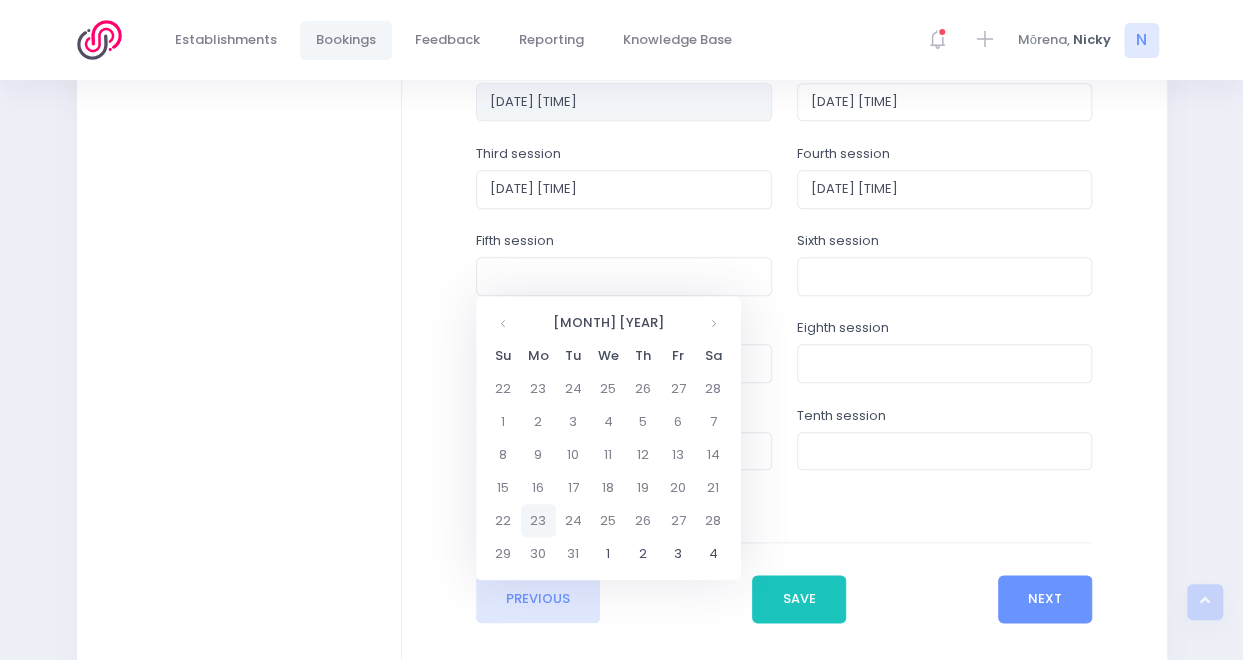 click on "23" at bounding box center [538, 520] 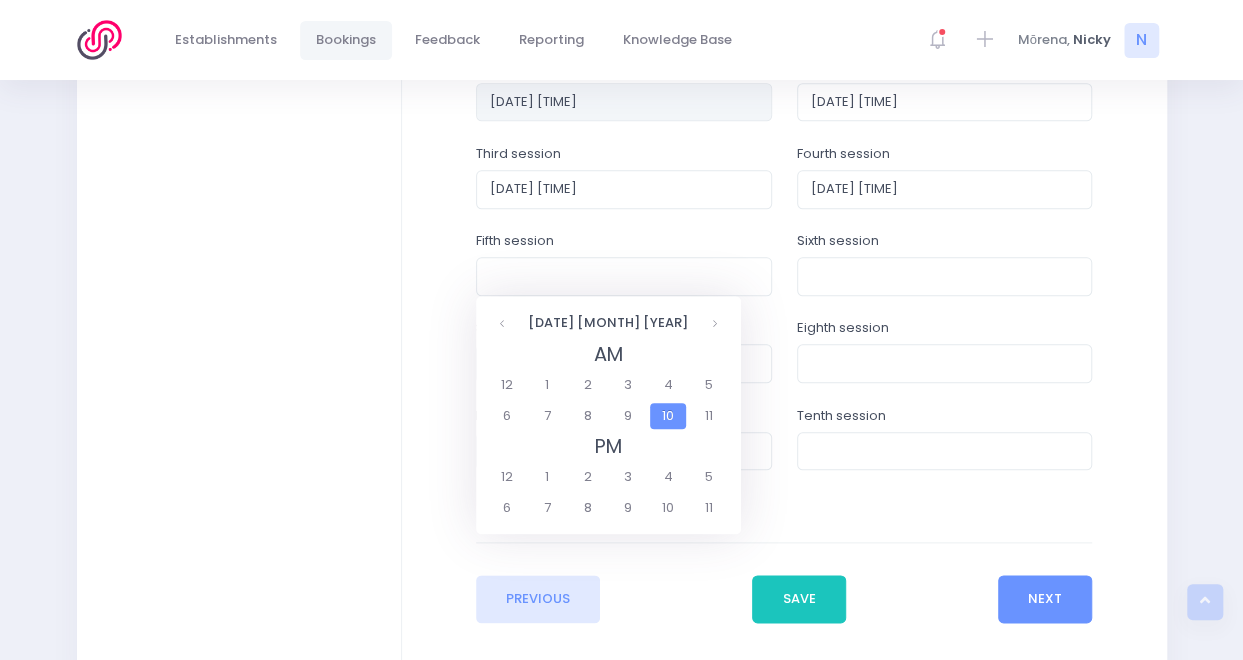 click on "10" at bounding box center (667, 416) 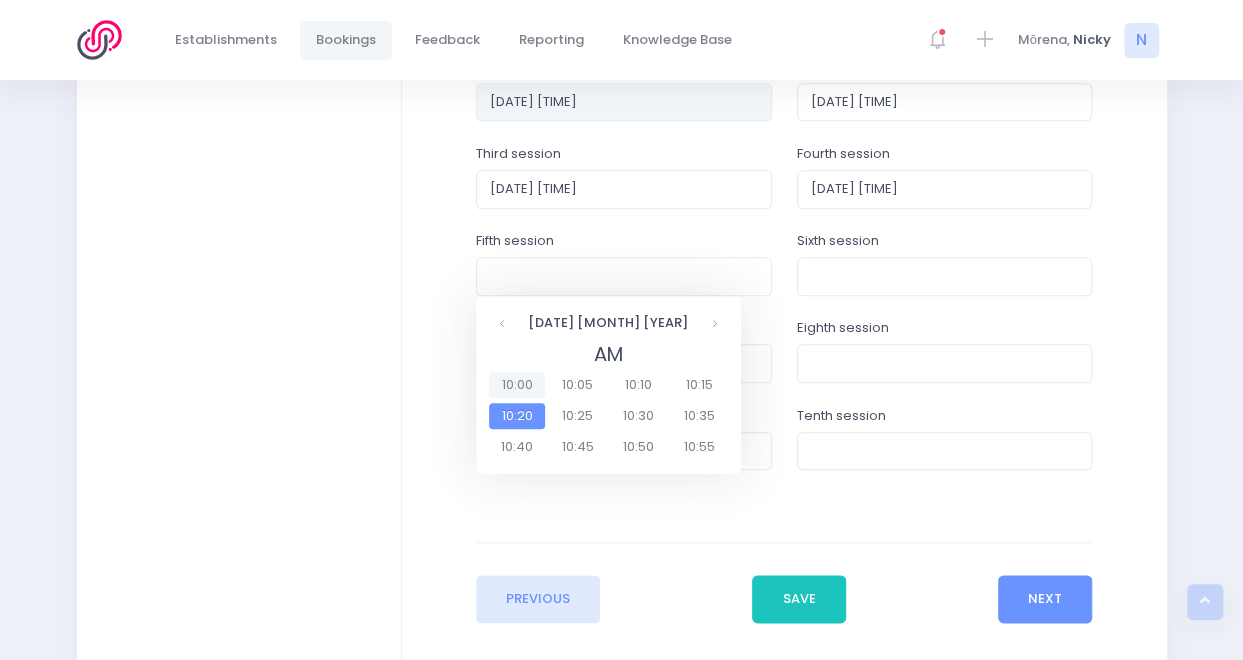 click on "10:00" at bounding box center (517, 385) 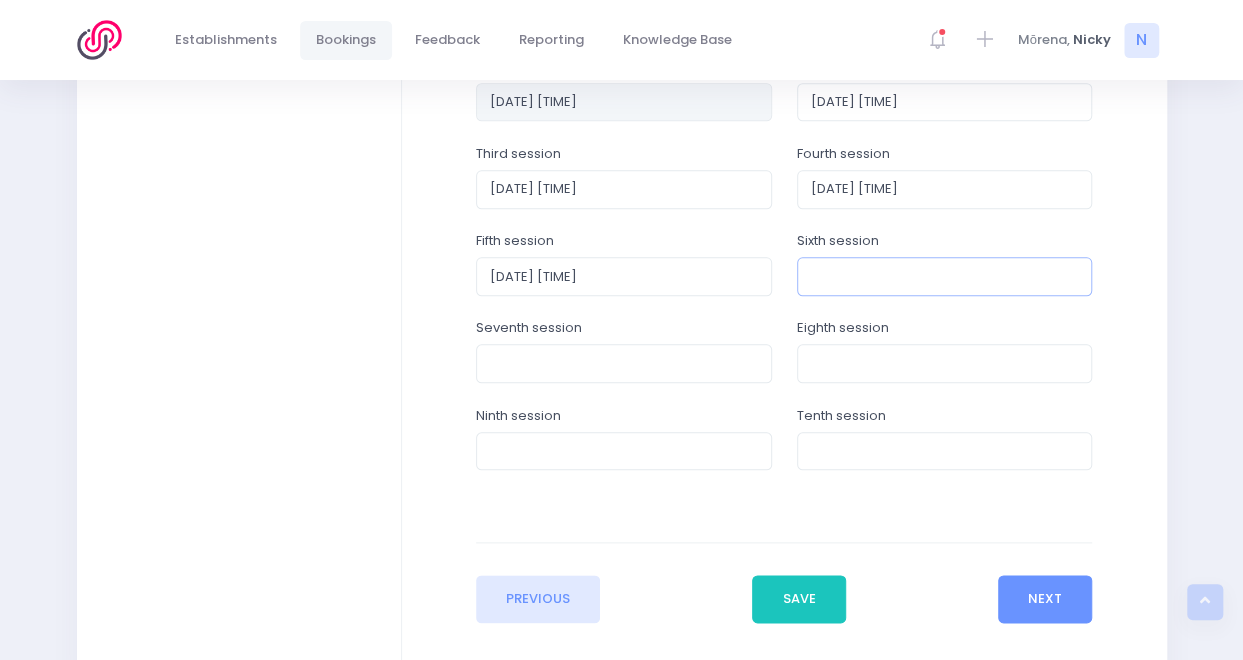 click at bounding box center (945, 276) 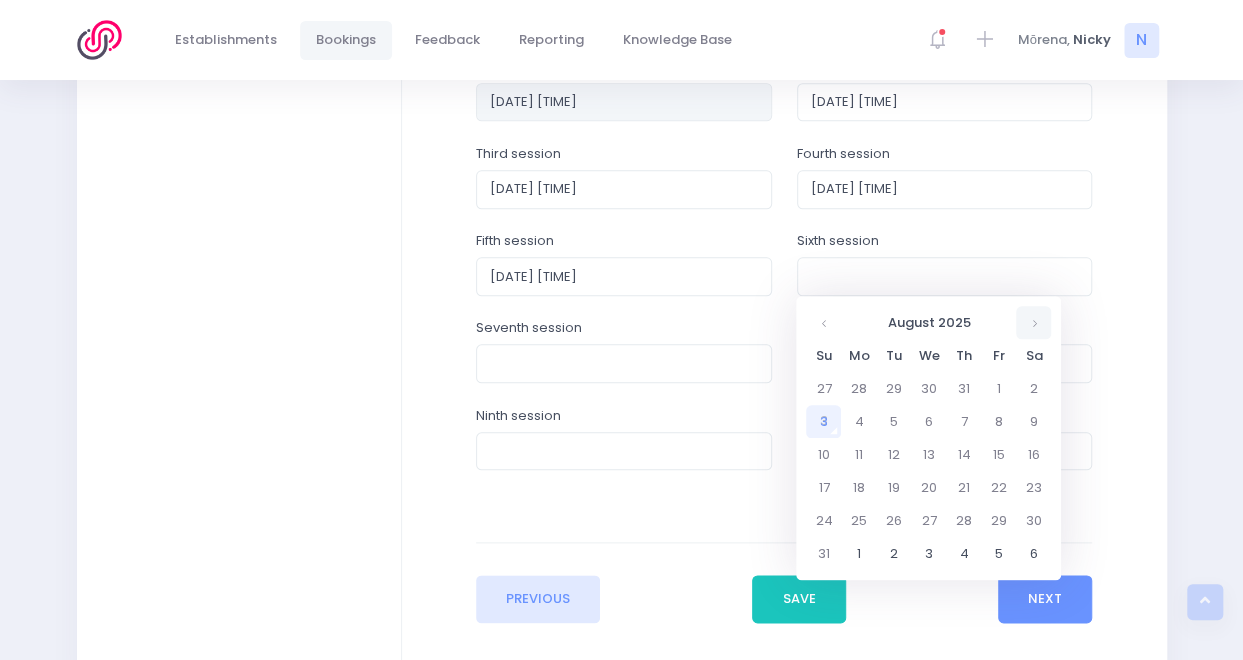 click at bounding box center (1033, 322) 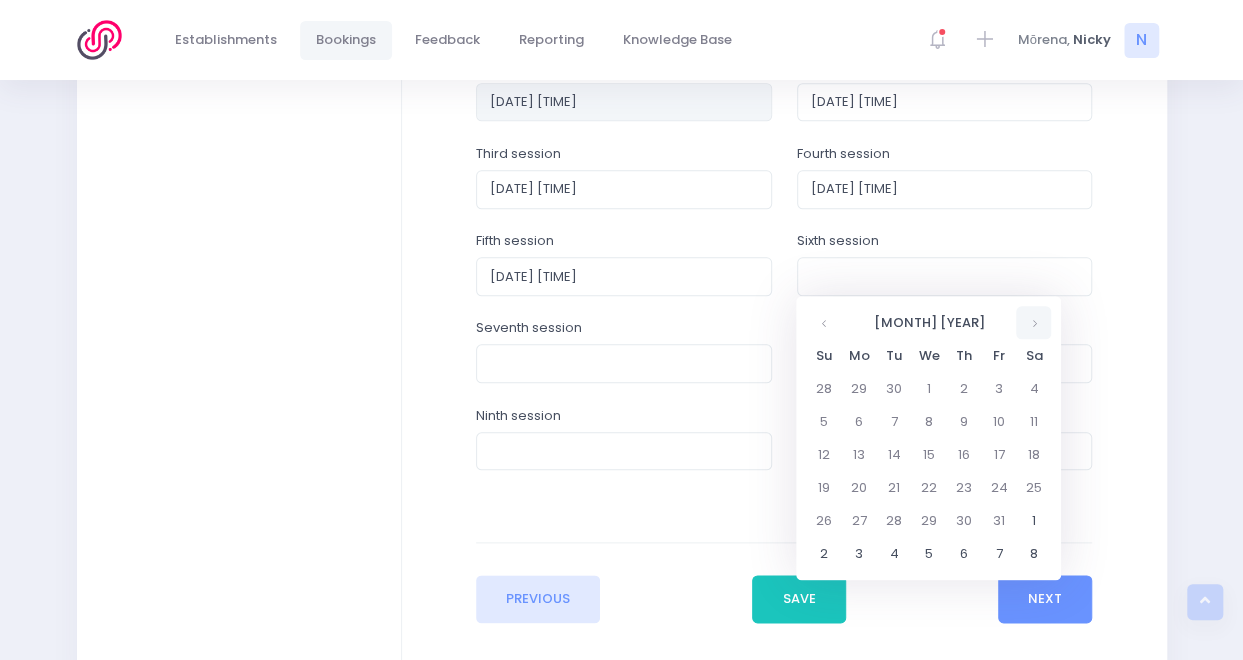 click at bounding box center [1033, 322] 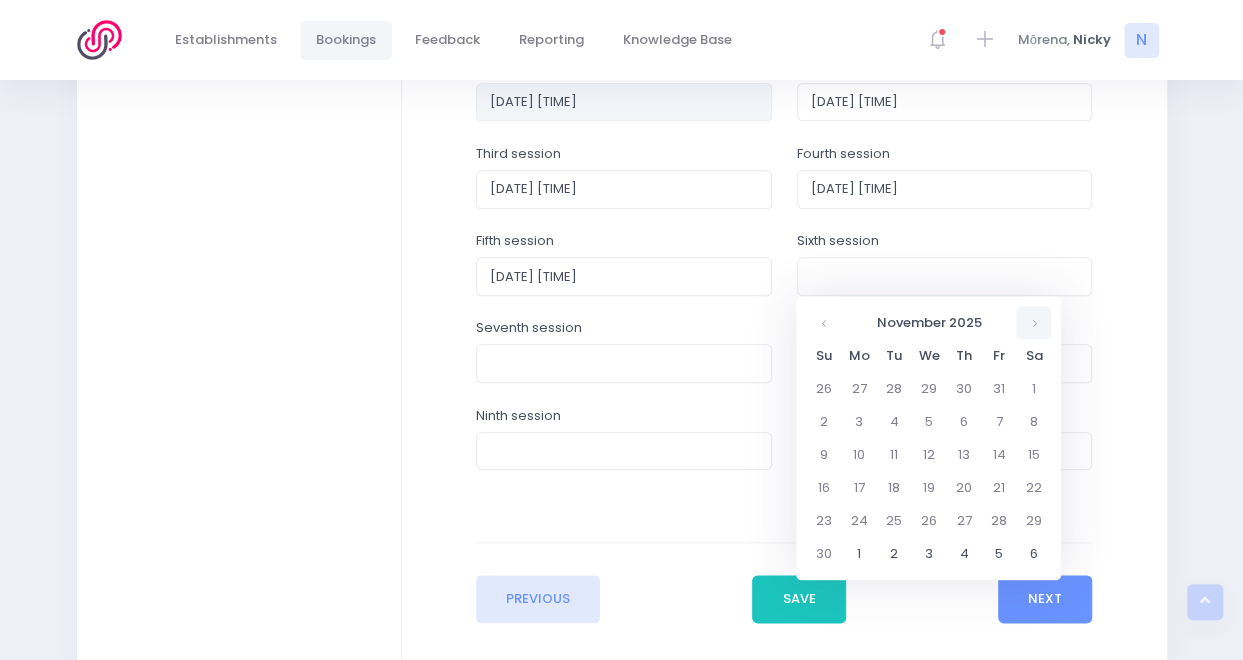 click at bounding box center (1033, 322) 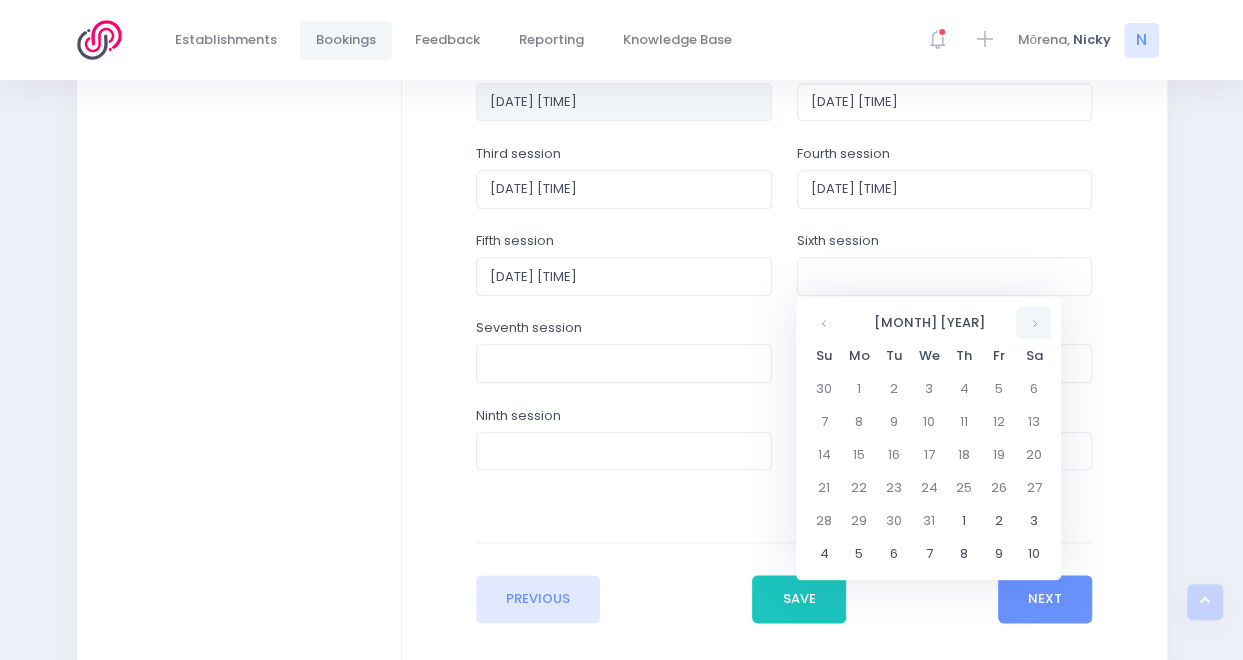 click at bounding box center (1033, 322) 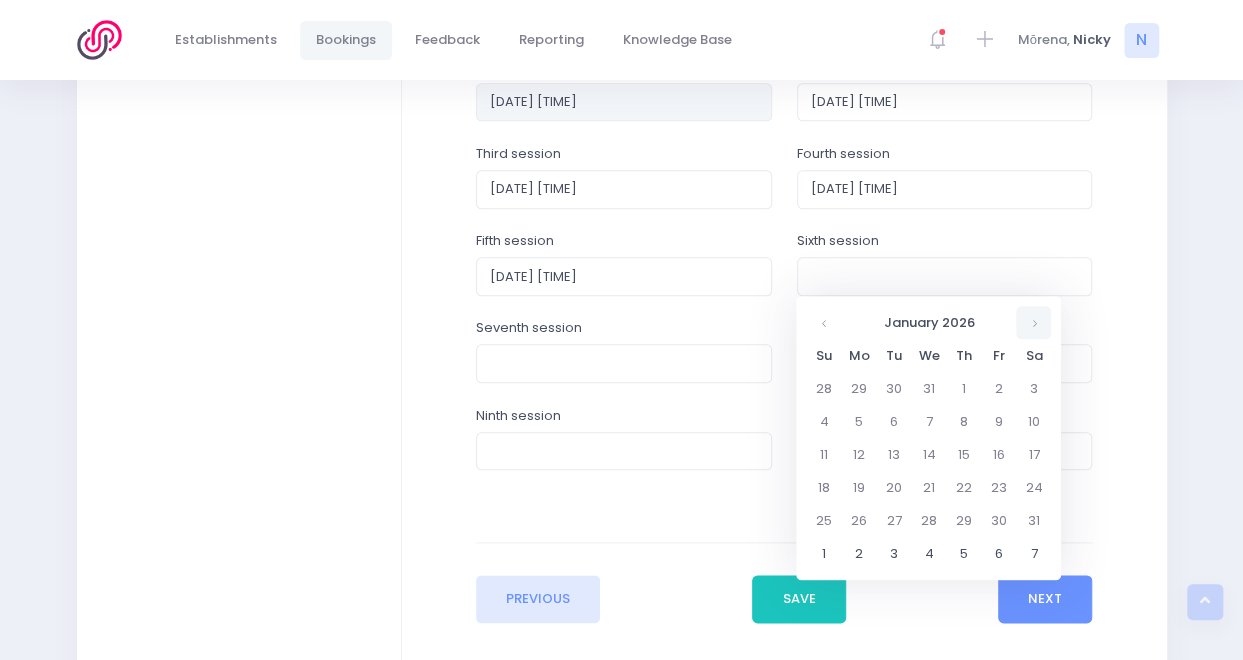 click at bounding box center [1033, 322] 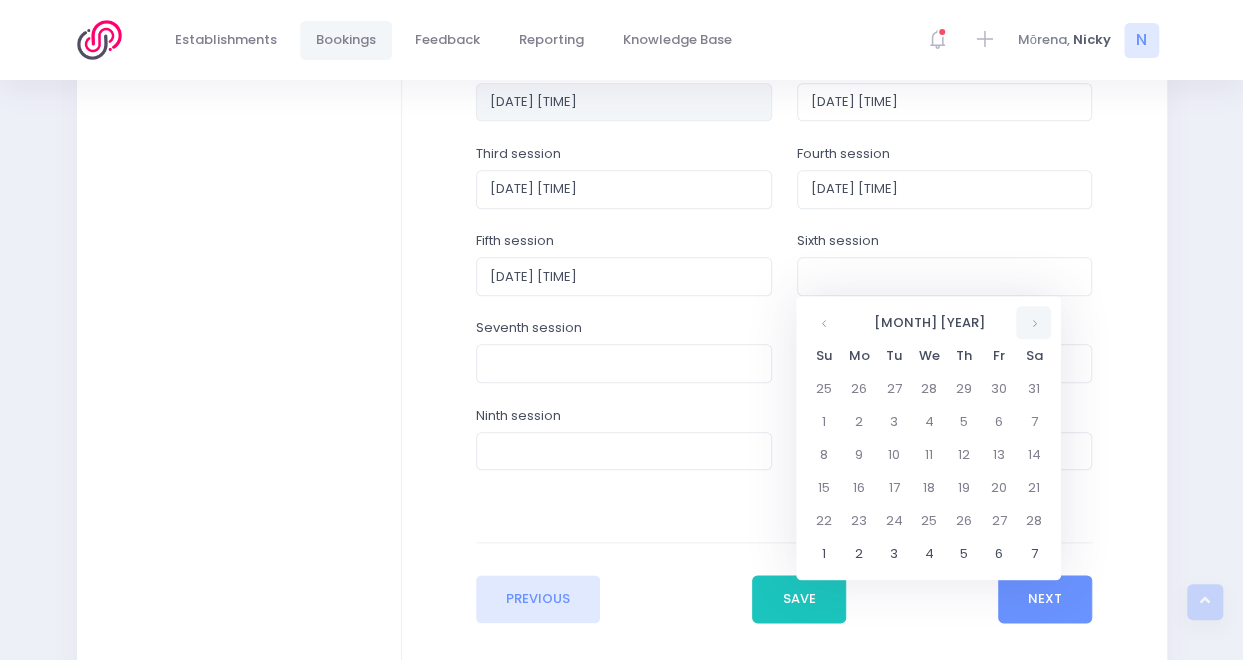 click at bounding box center (1033, 322) 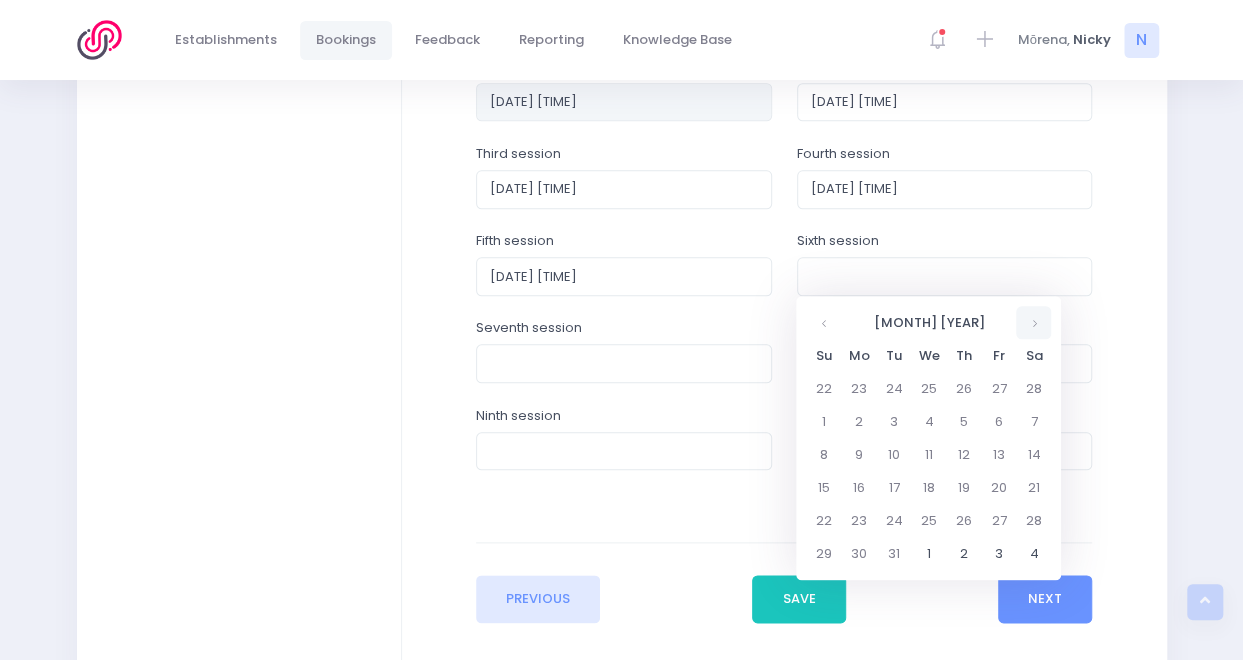click at bounding box center (1033, 322) 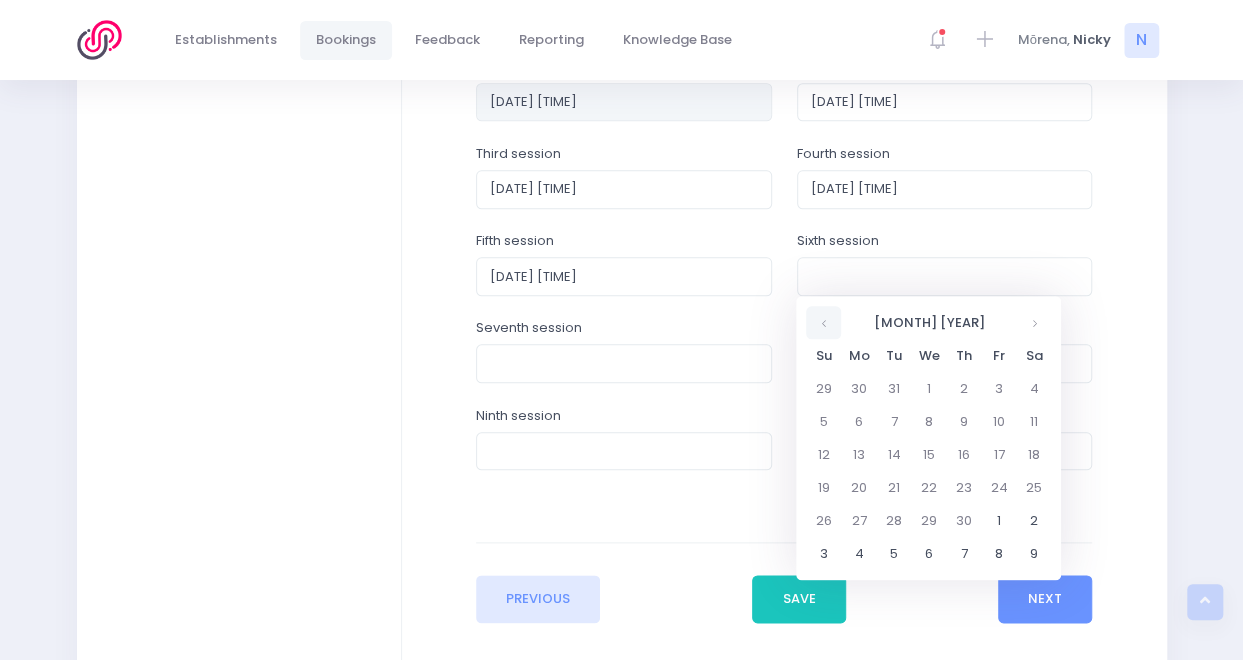 click at bounding box center [823, 322] 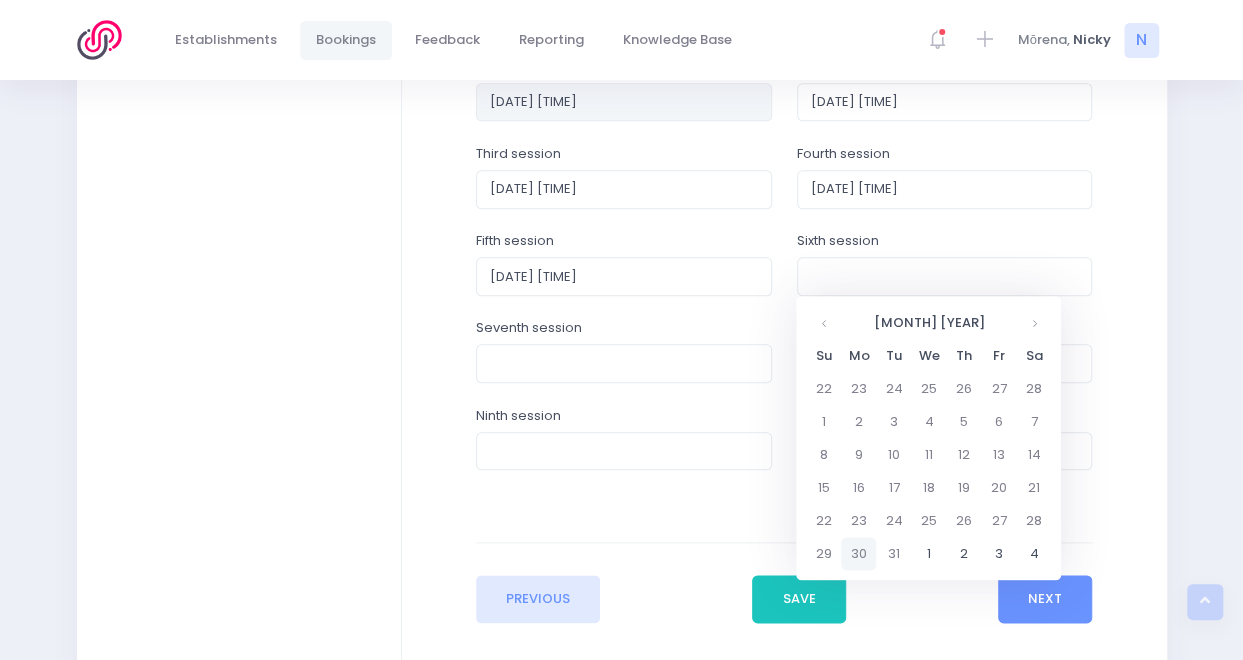 click on "30" at bounding box center (858, 553) 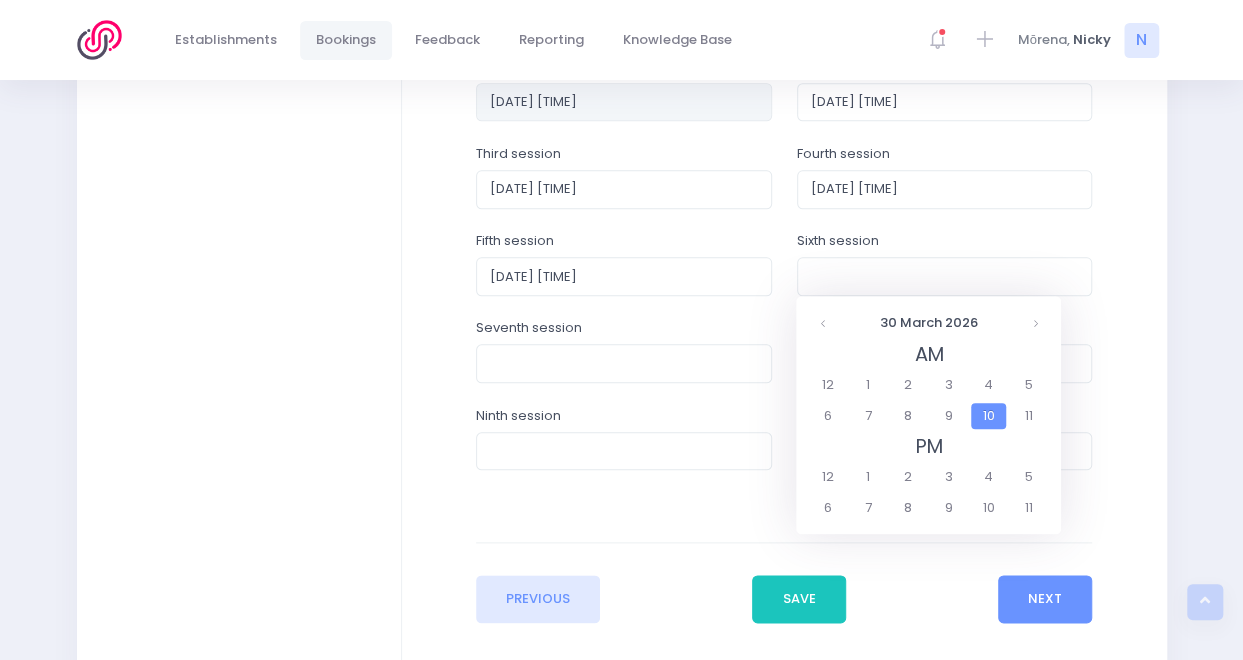 click on "10" at bounding box center (988, 416) 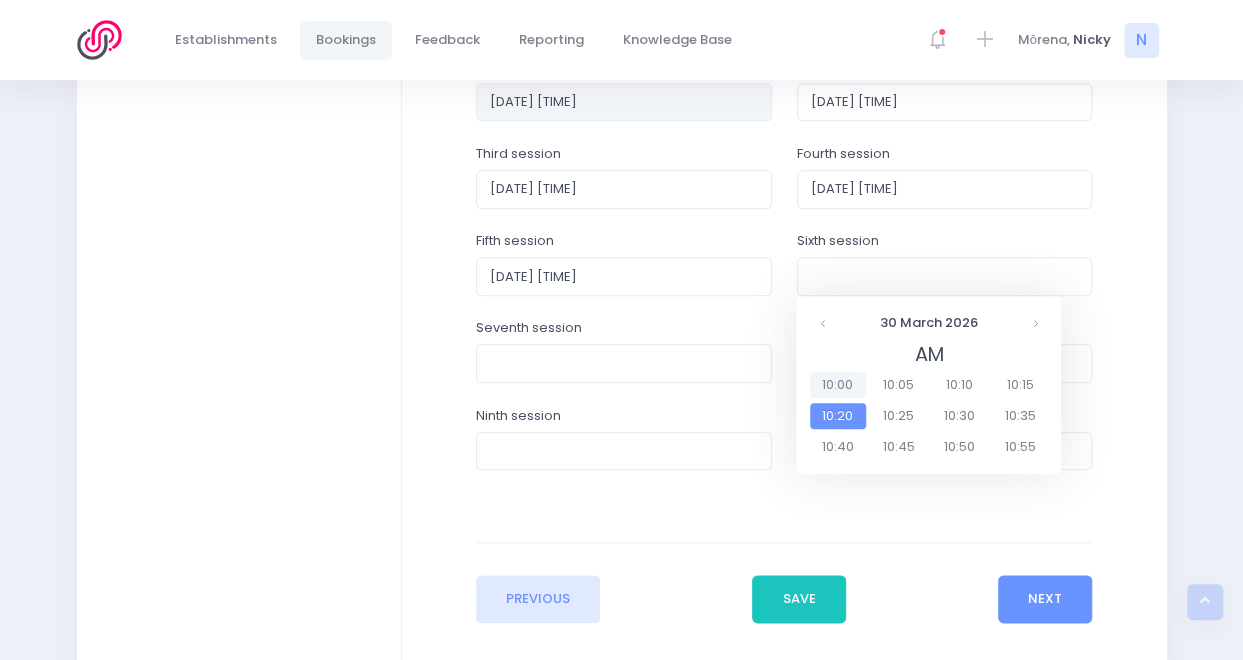 click on "10:00" at bounding box center (838, 385) 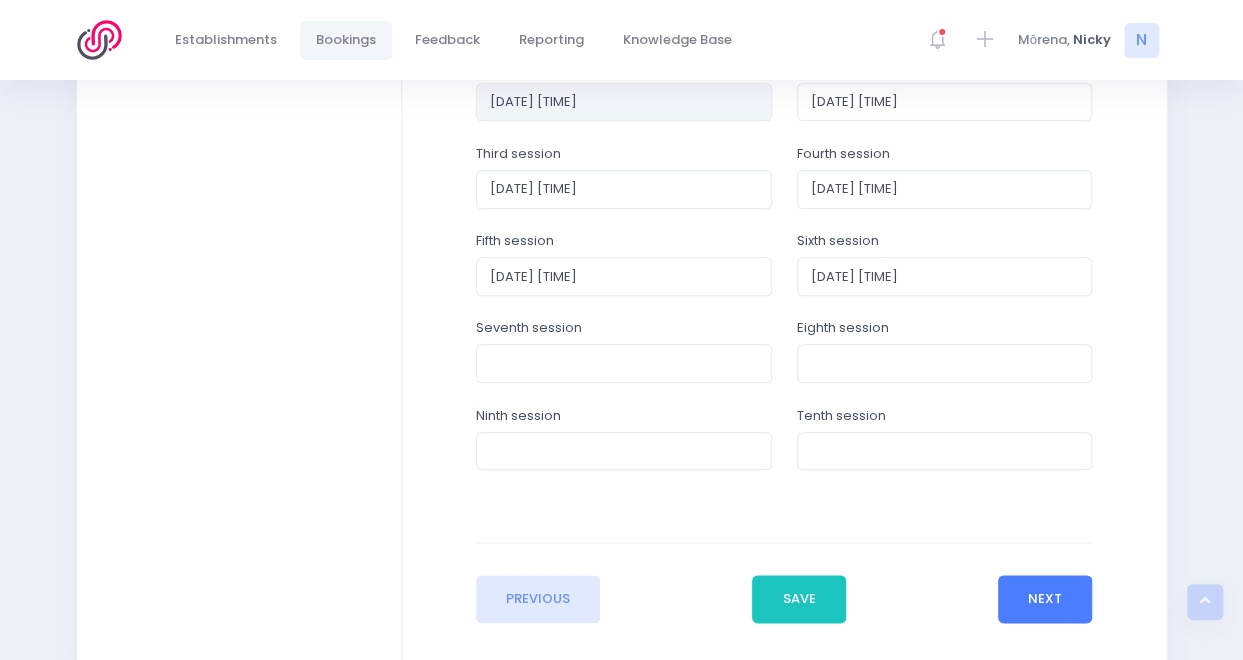 click on "Next" at bounding box center [1045, 599] 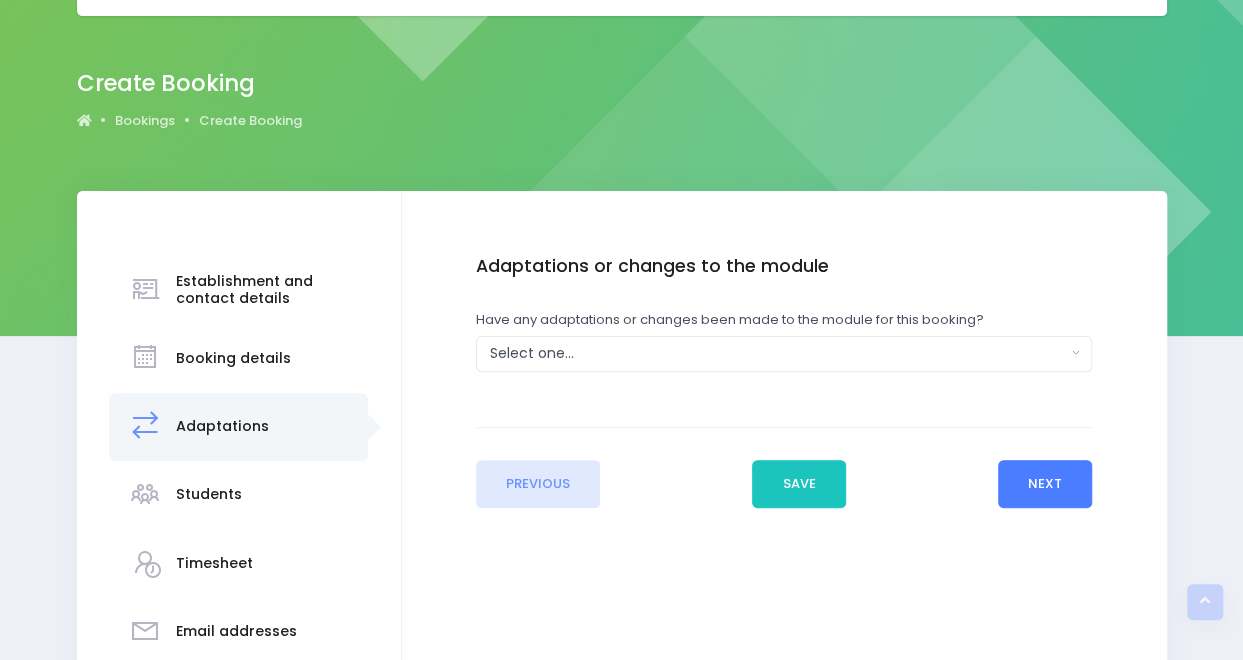 scroll, scrollTop: 0, scrollLeft: 0, axis: both 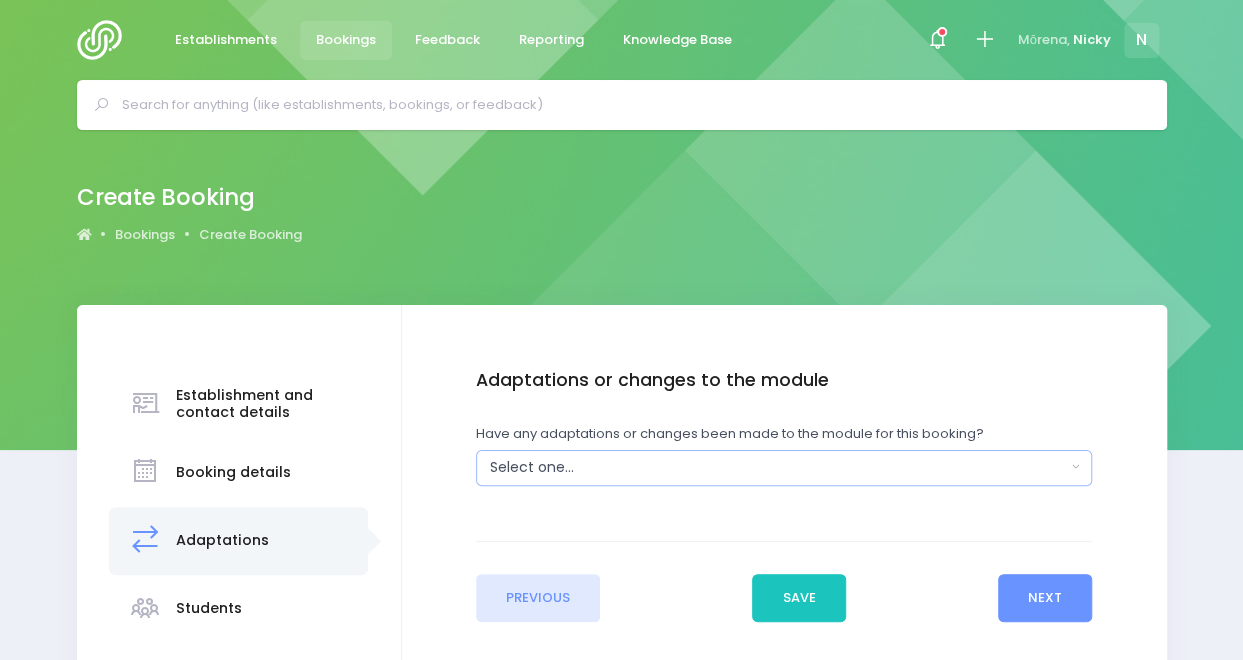 click on "Select one..." at bounding box center (778, 467) 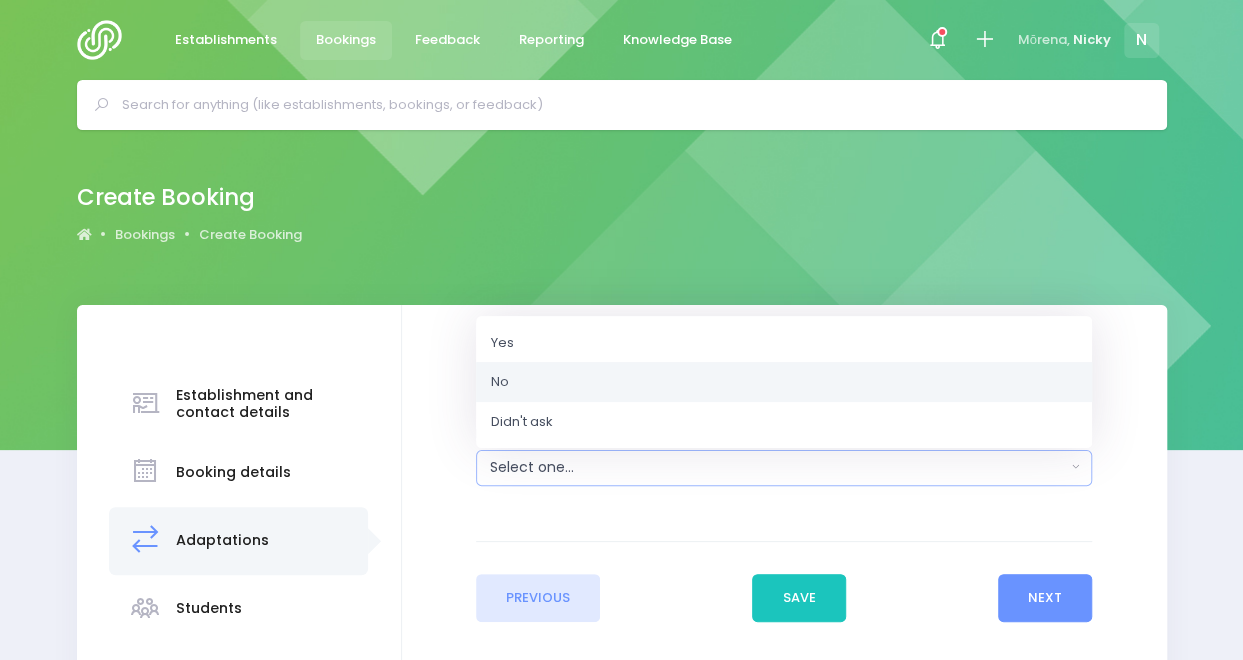 click on "No" at bounding box center (784, 382) 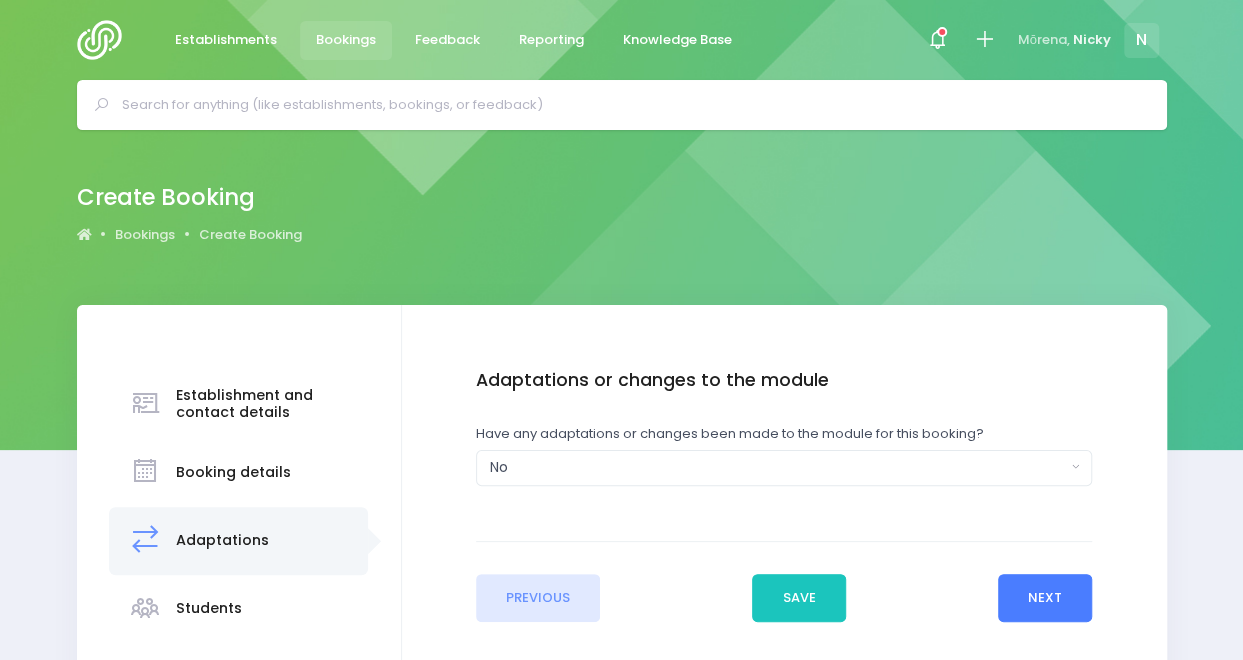 click on "Next" at bounding box center [1045, 598] 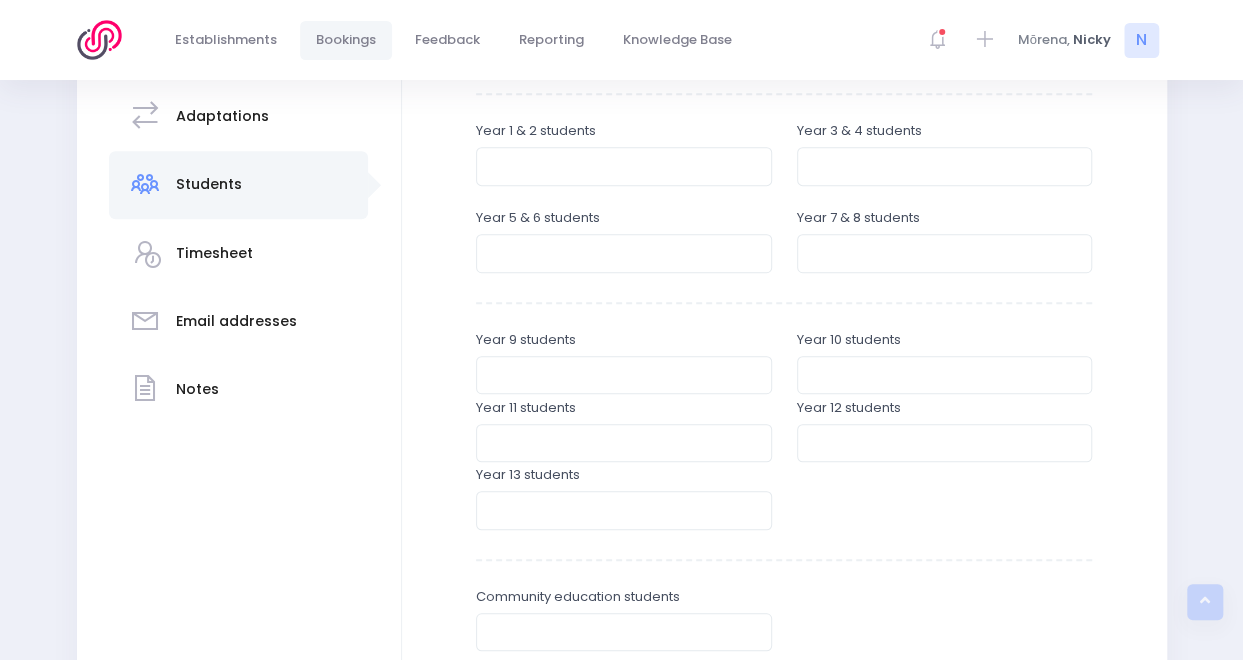 scroll, scrollTop: 425, scrollLeft: 0, axis: vertical 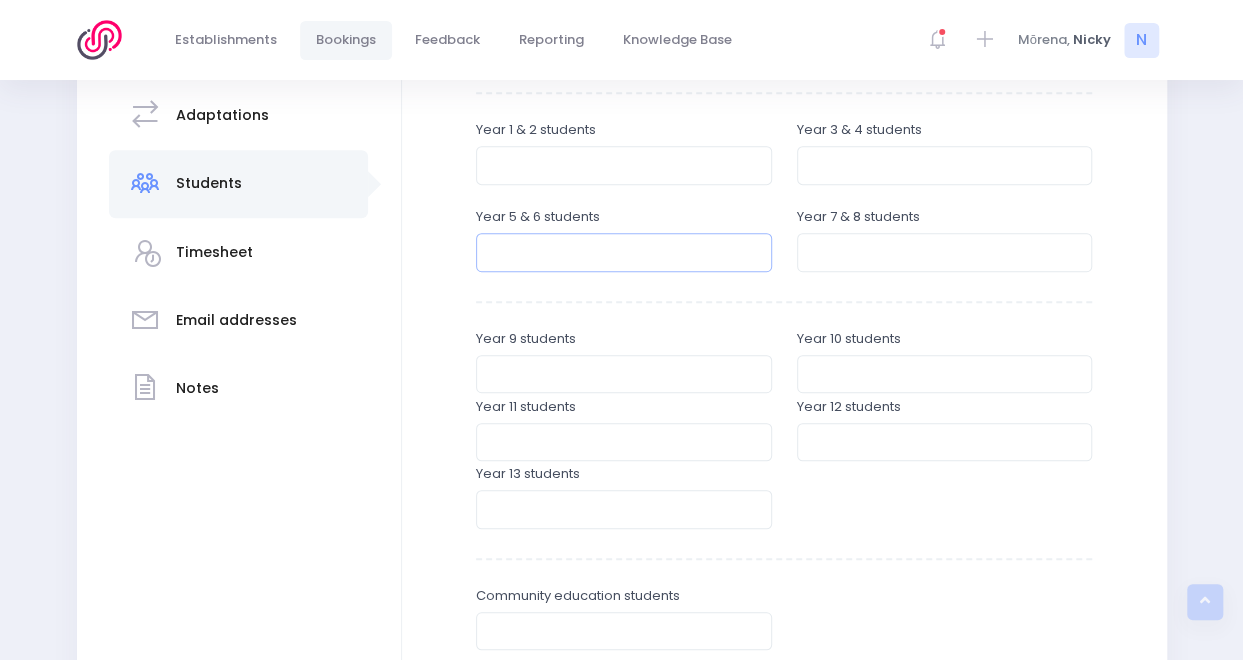 click at bounding box center [624, 252] 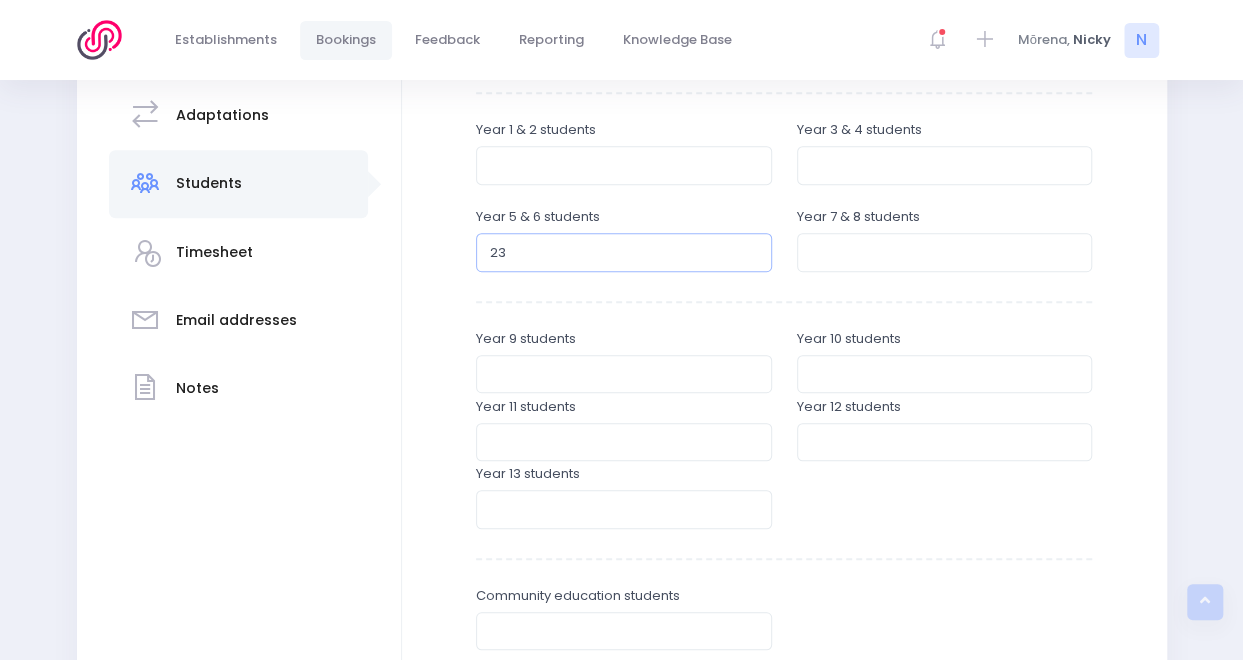 type on "23" 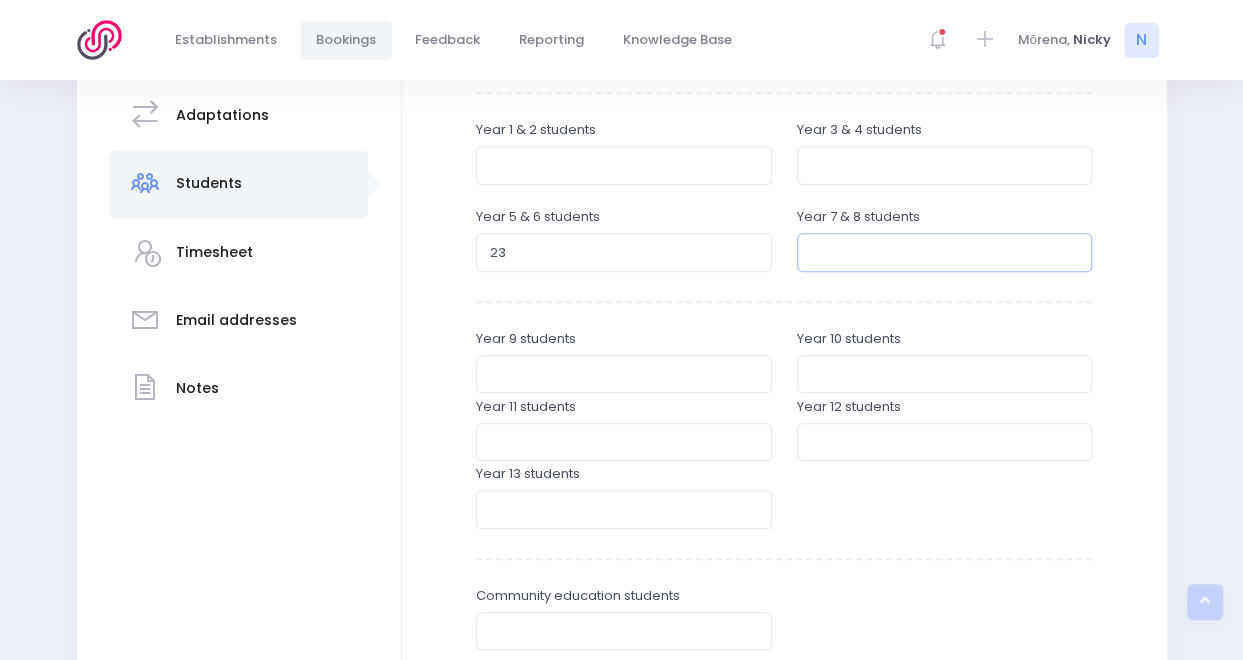 click at bounding box center (945, 252) 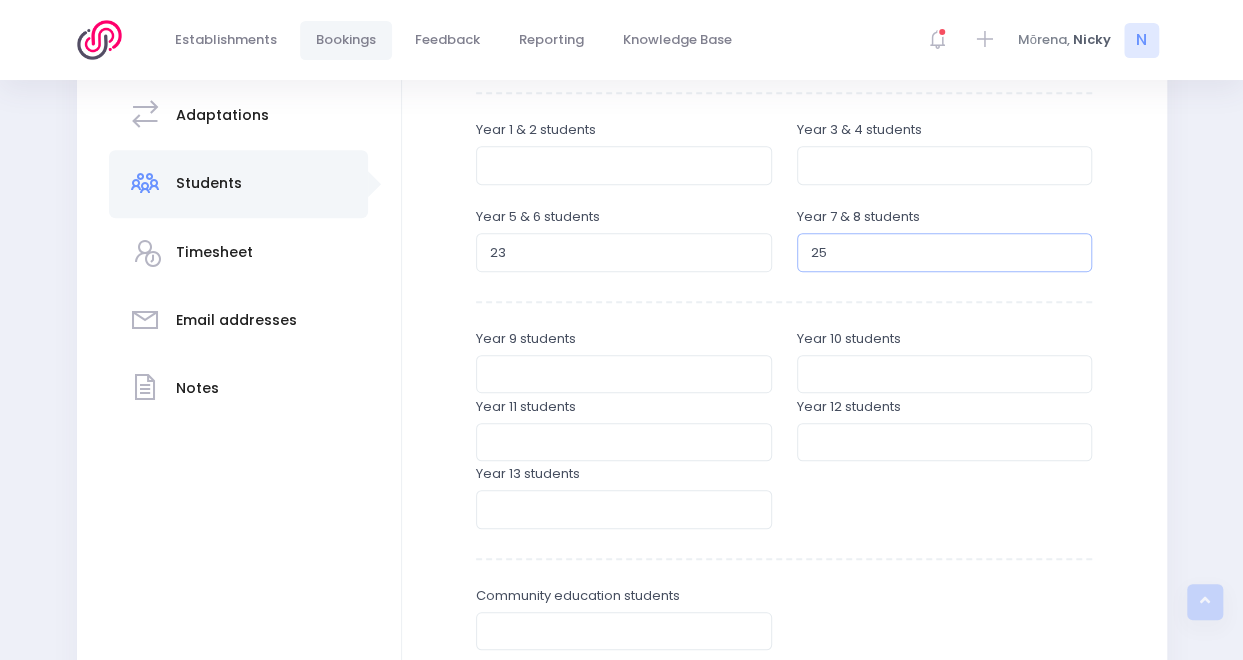 scroll, scrollTop: 705, scrollLeft: 0, axis: vertical 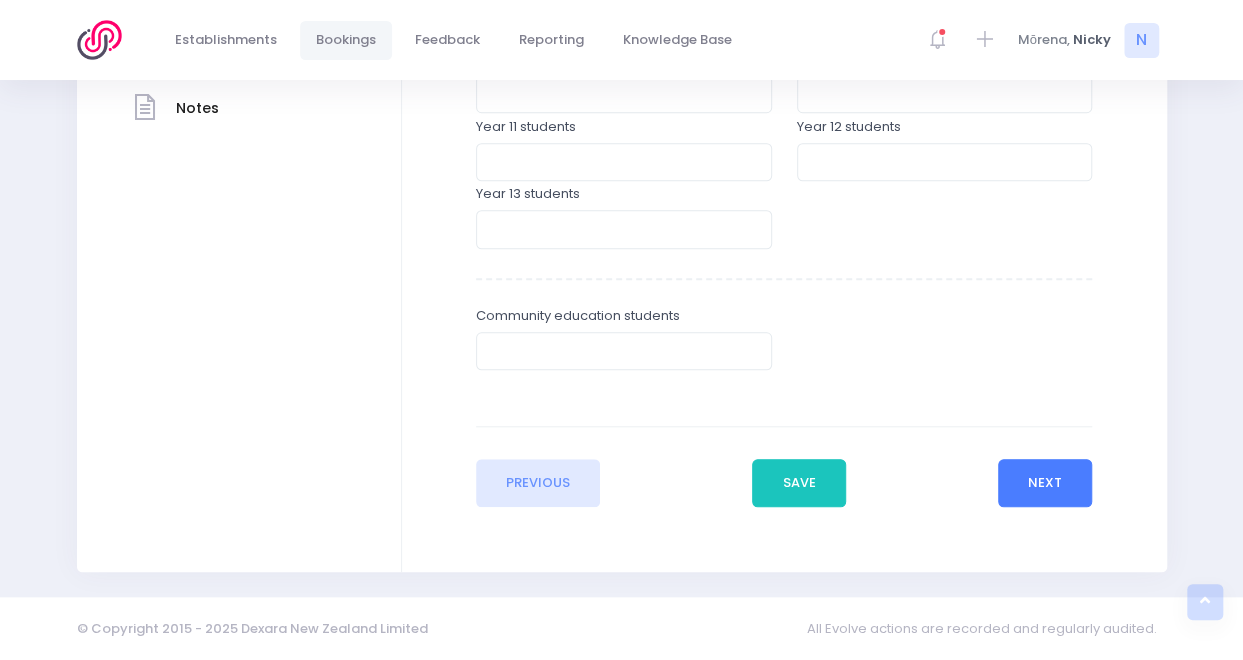 type on "25" 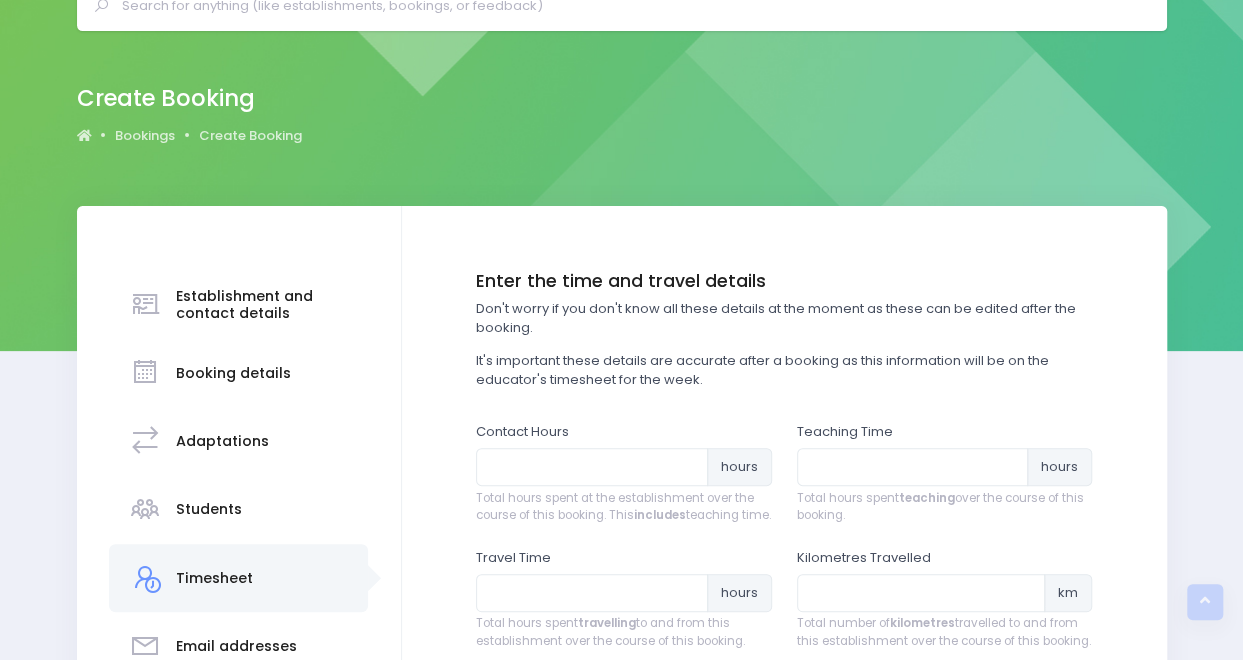 scroll, scrollTop: 0, scrollLeft: 0, axis: both 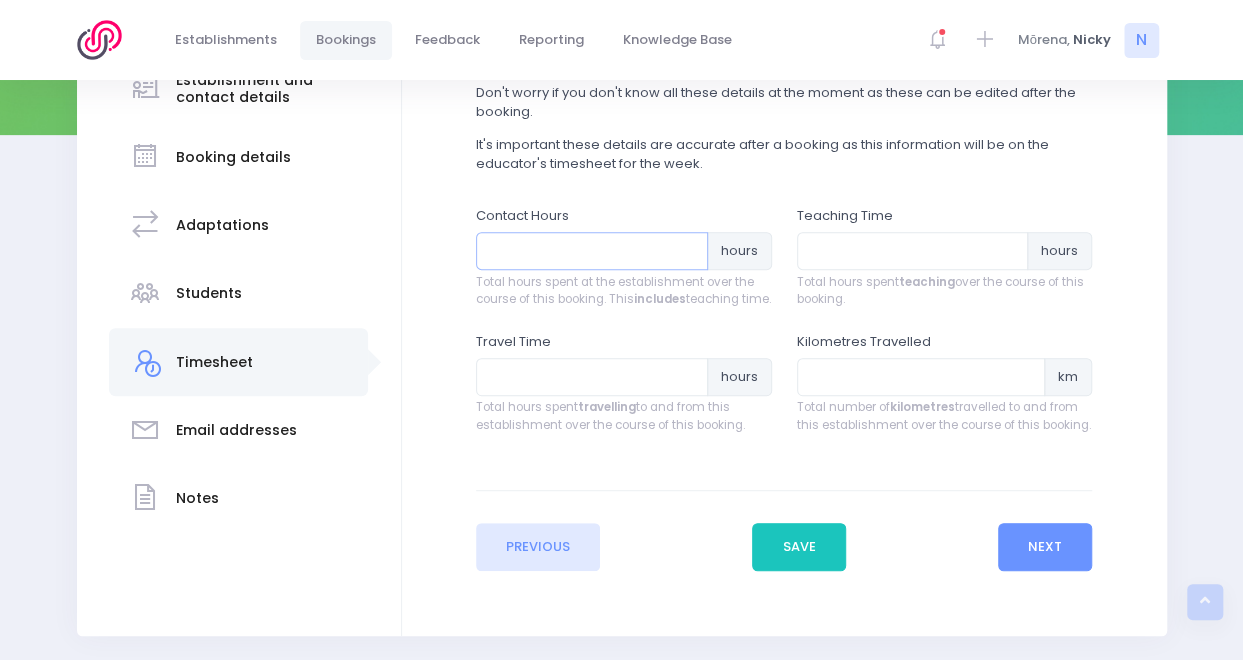 click at bounding box center [592, 251] 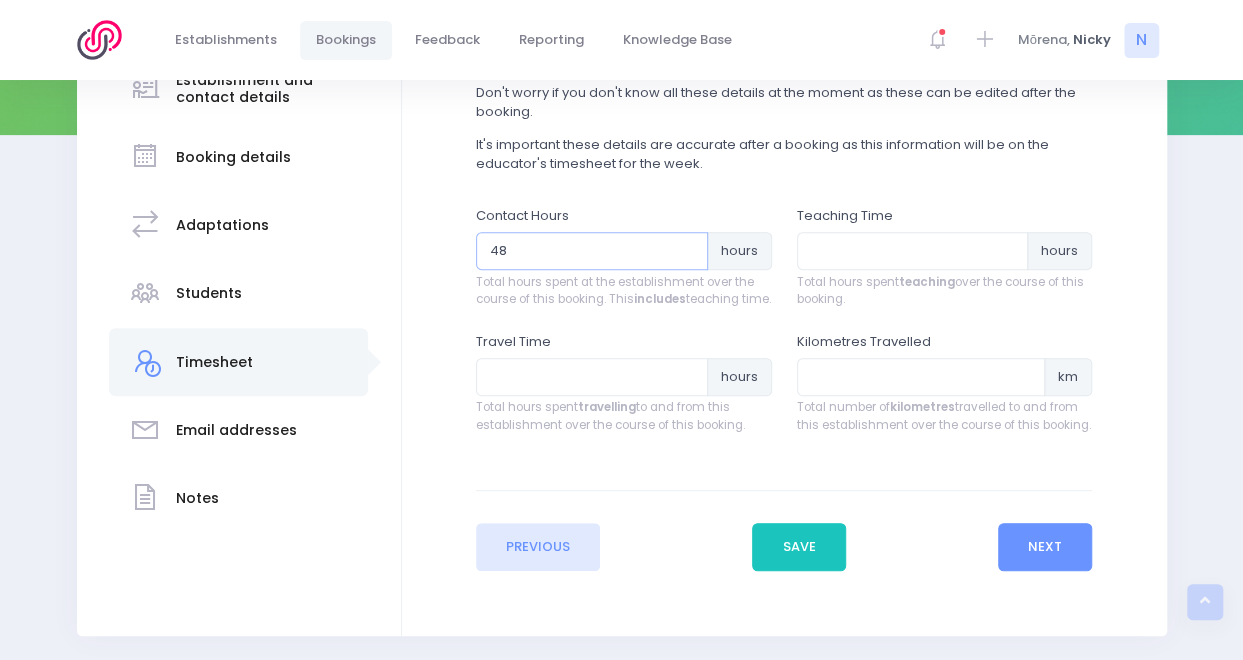 type on "48" 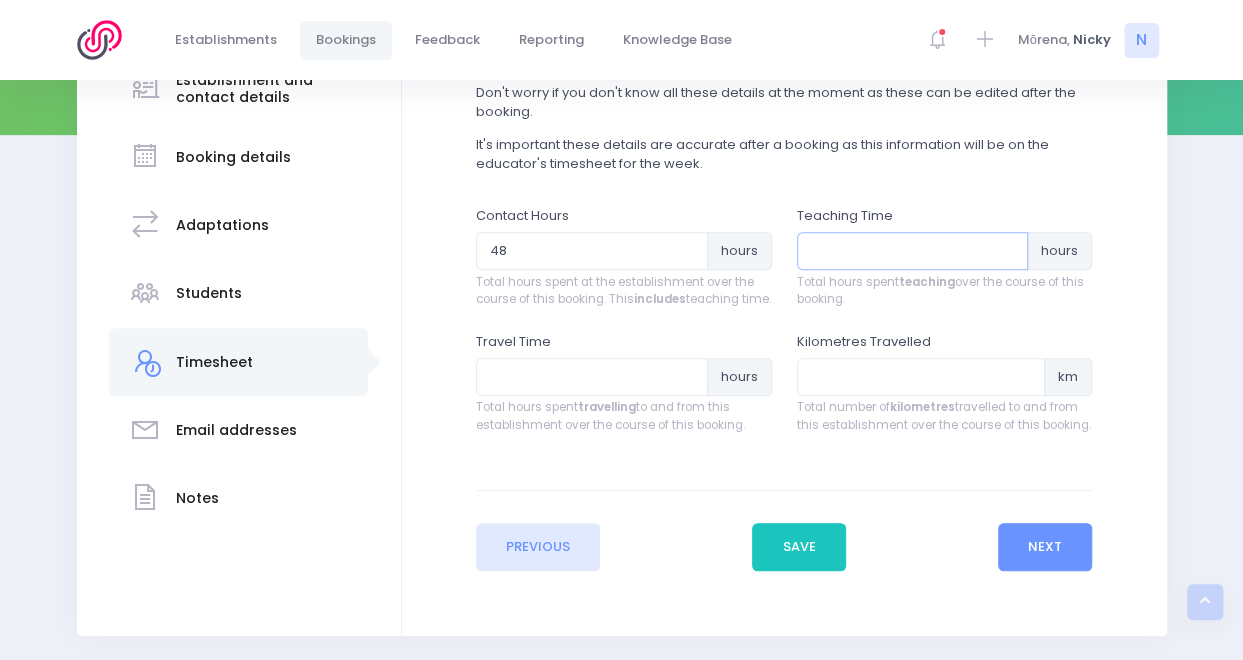 click at bounding box center [913, 251] 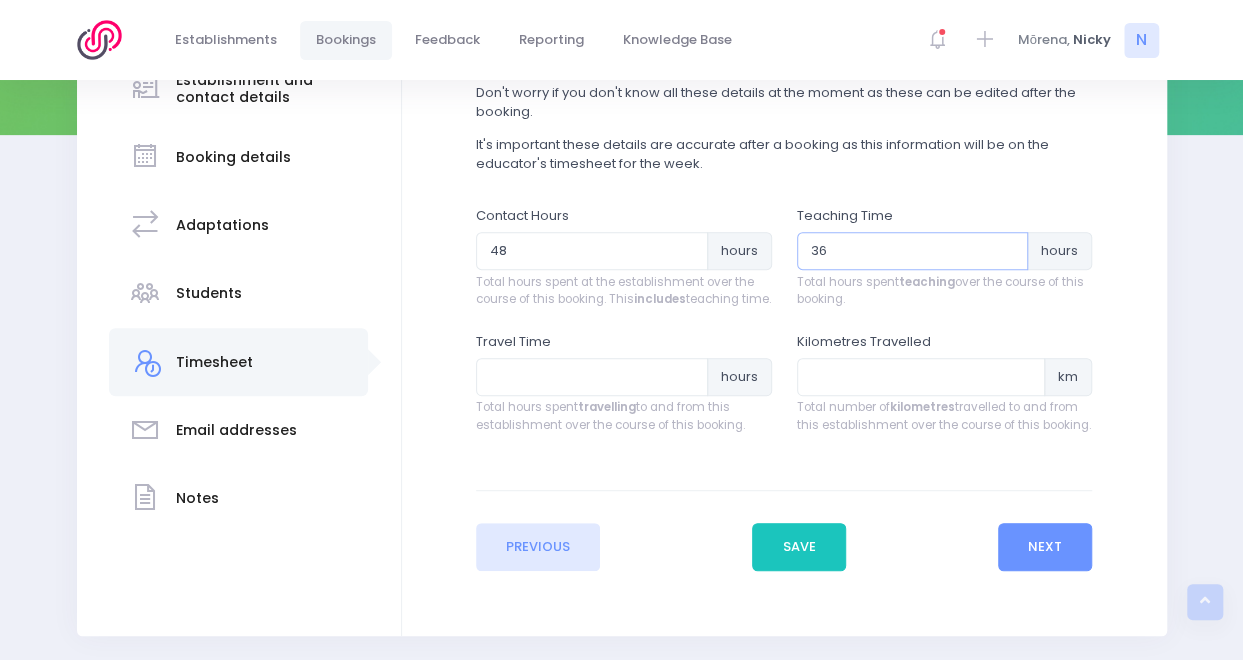 type on "36" 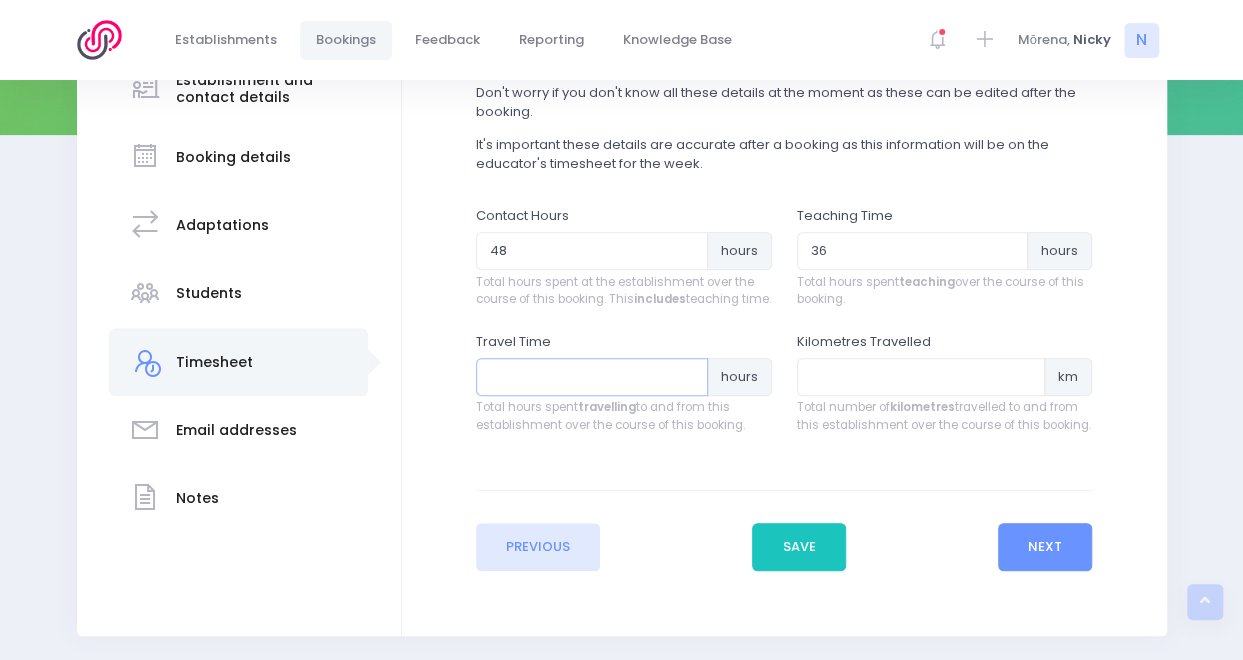 click at bounding box center [592, 377] 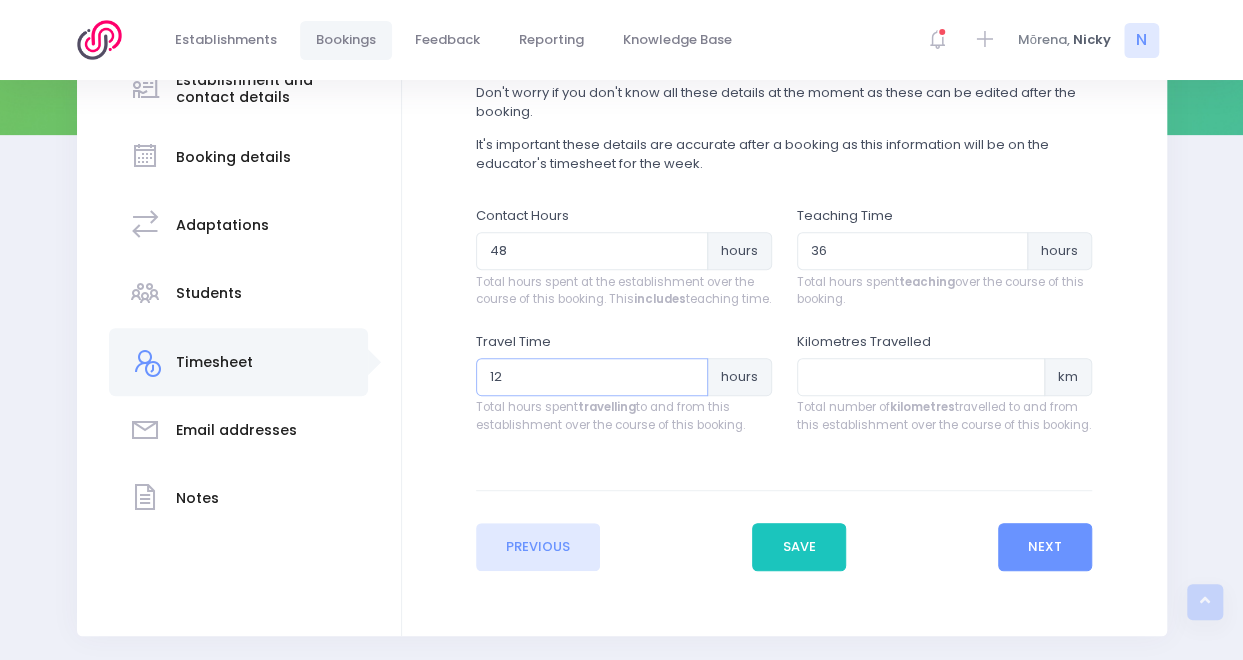 type on "12" 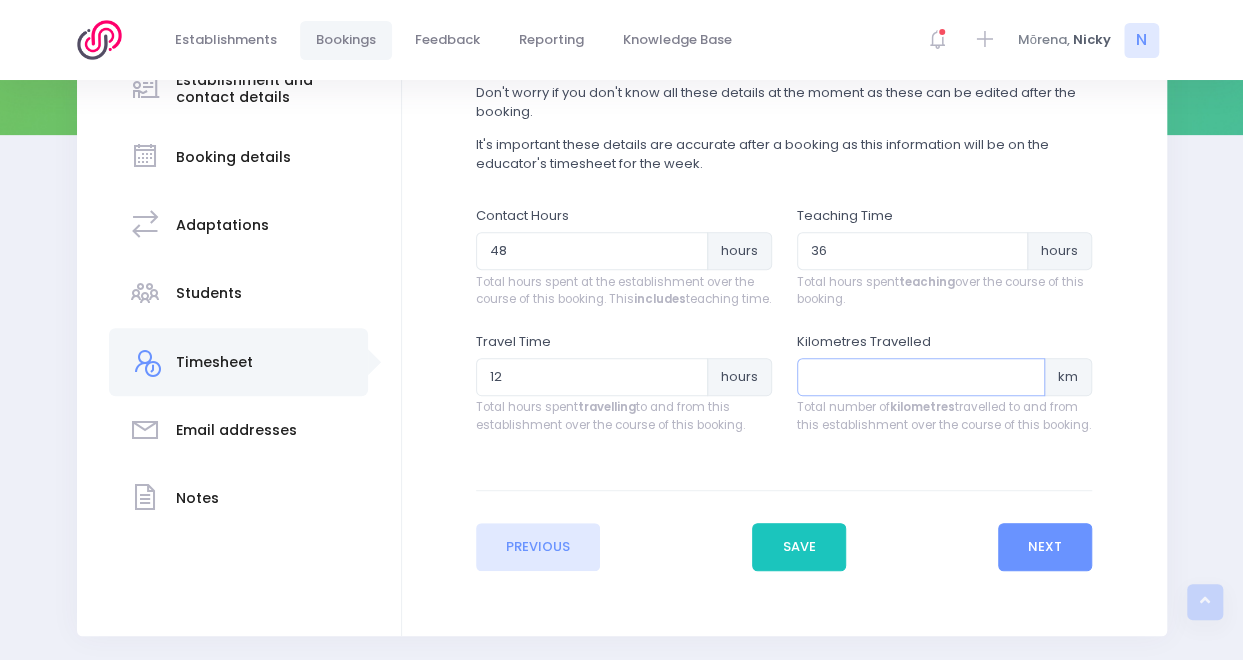 click at bounding box center [921, 377] 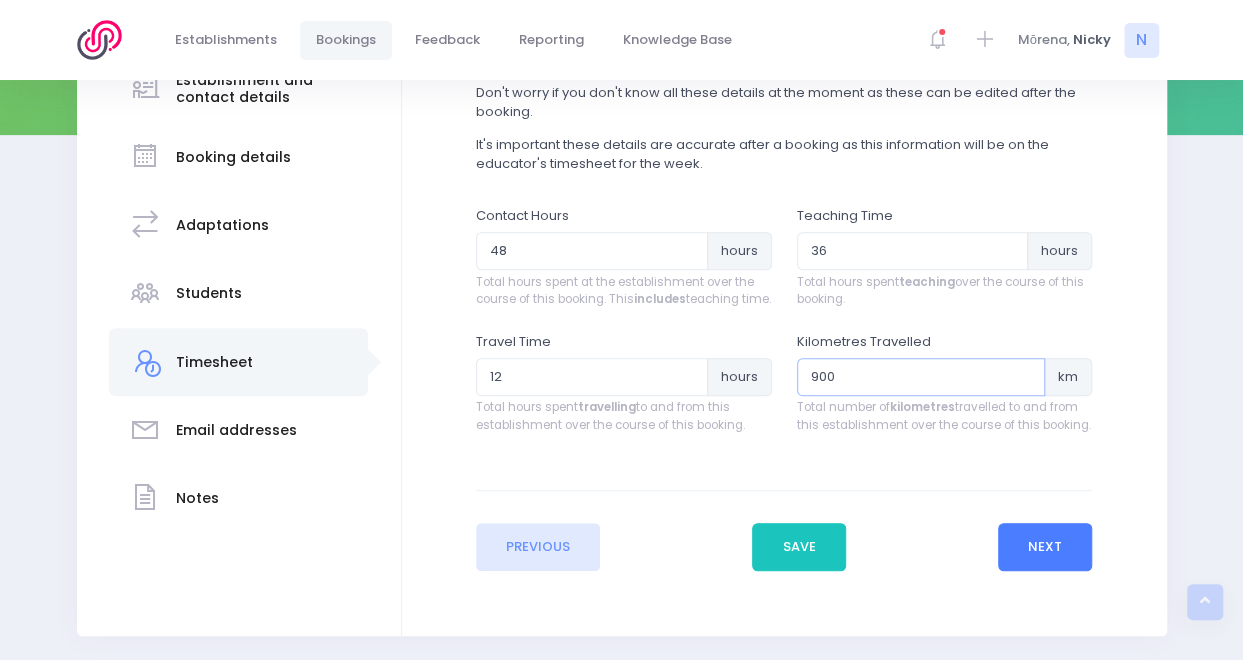 type on "900" 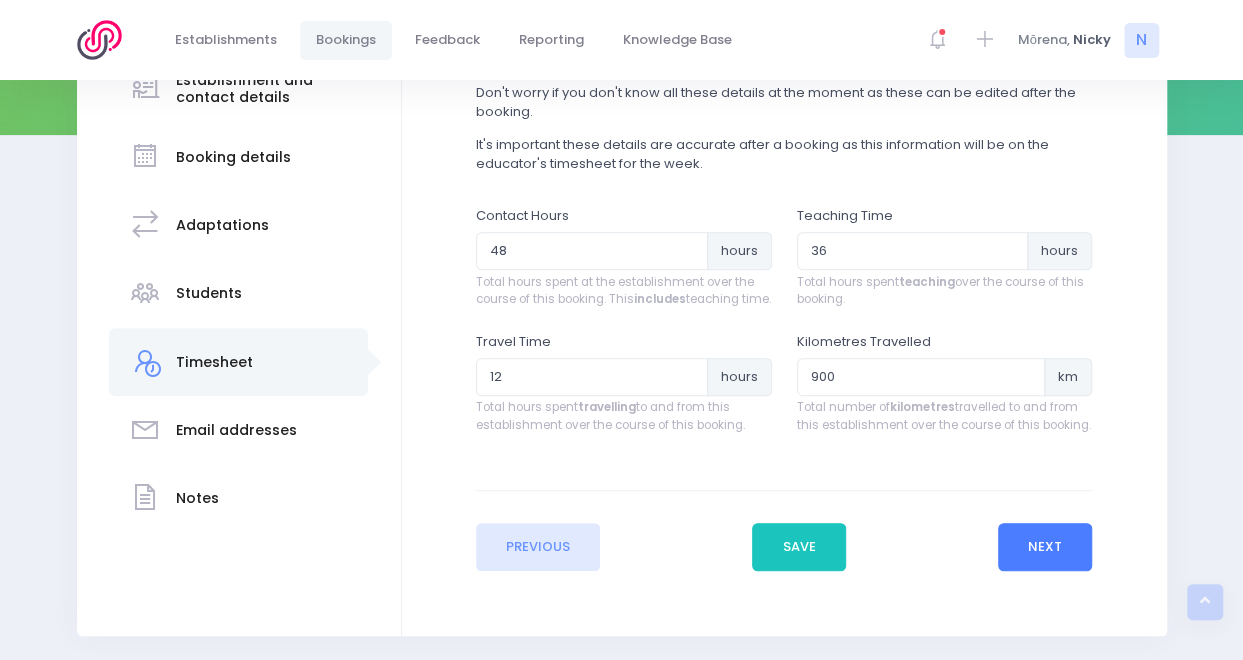 click on "Next" at bounding box center [1045, 547] 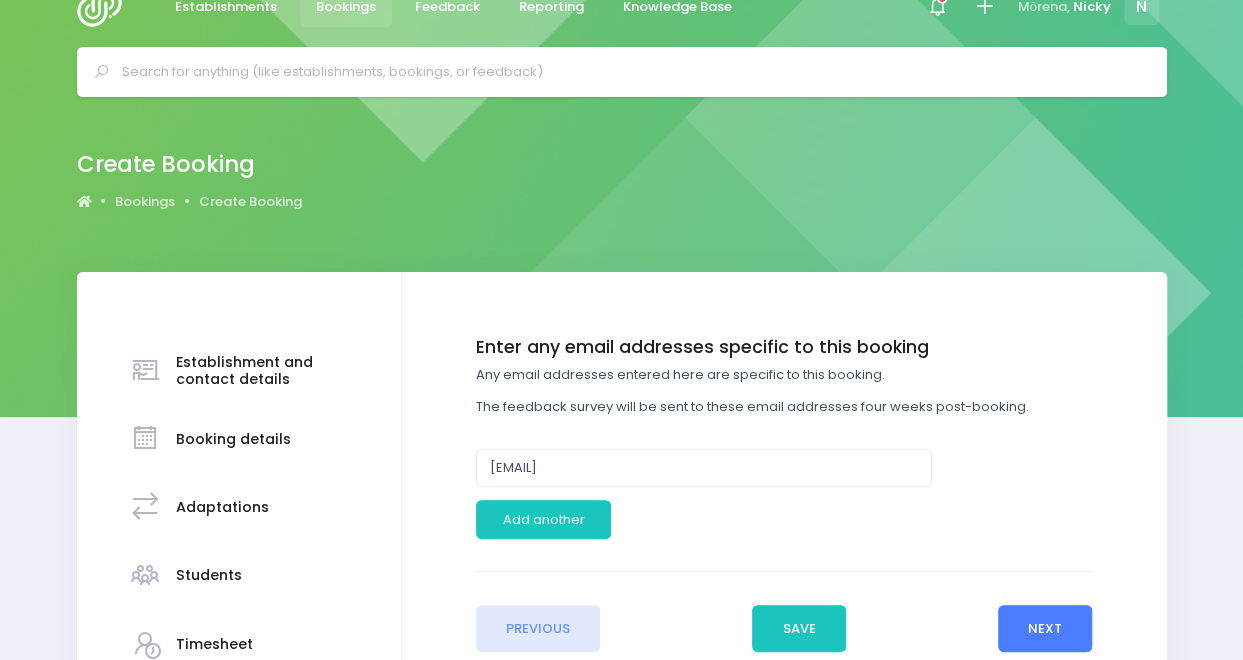scroll, scrollTop: 0, scrollLeft: 0, axis: both 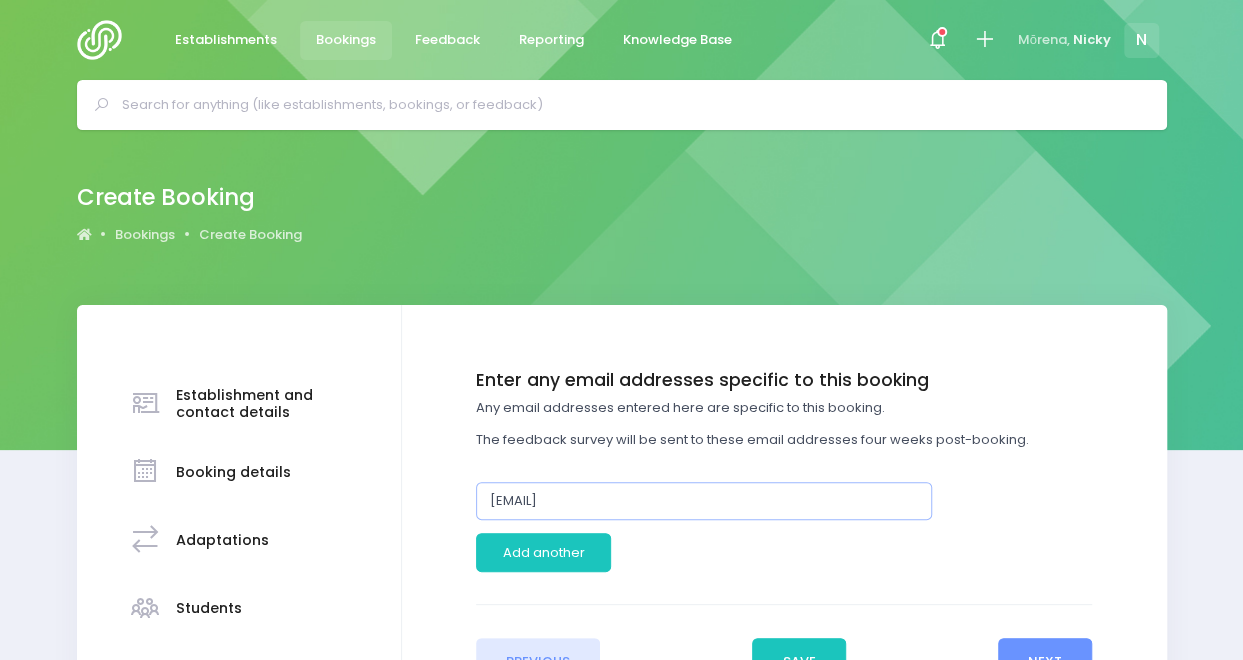 drag, startPoint x: 544, startPoint y: 499, endPoint x: 411, endPoint y: 487, distance: 133.54025 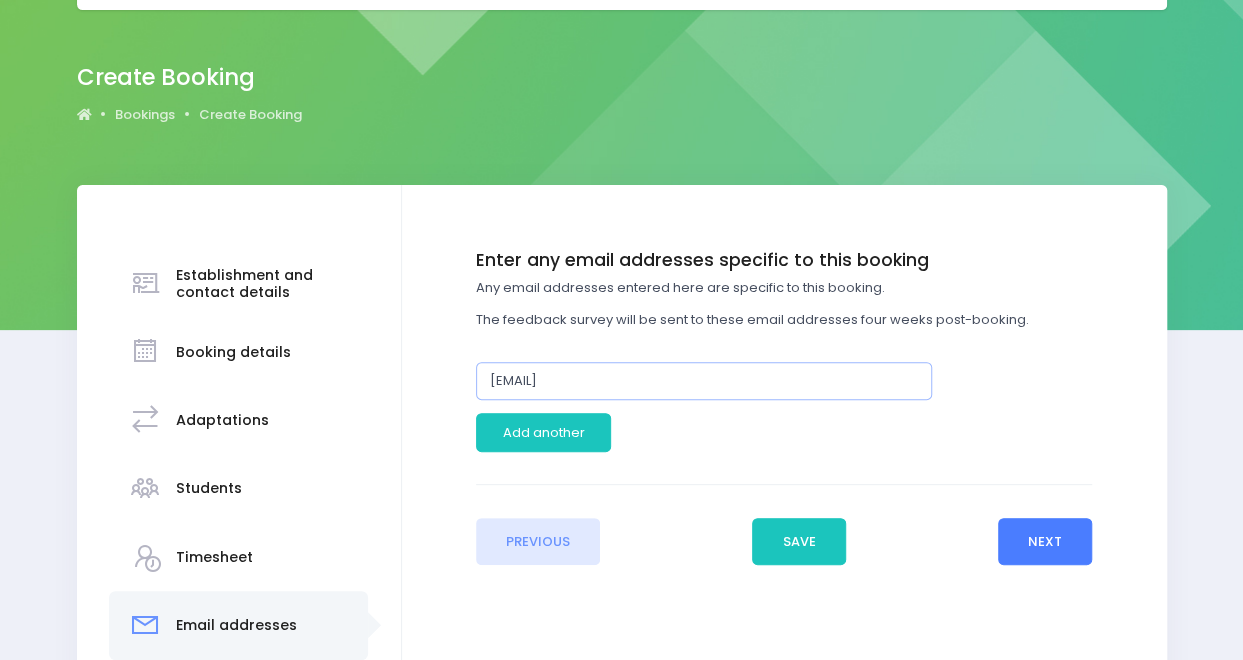 type on "[EMAIL]" 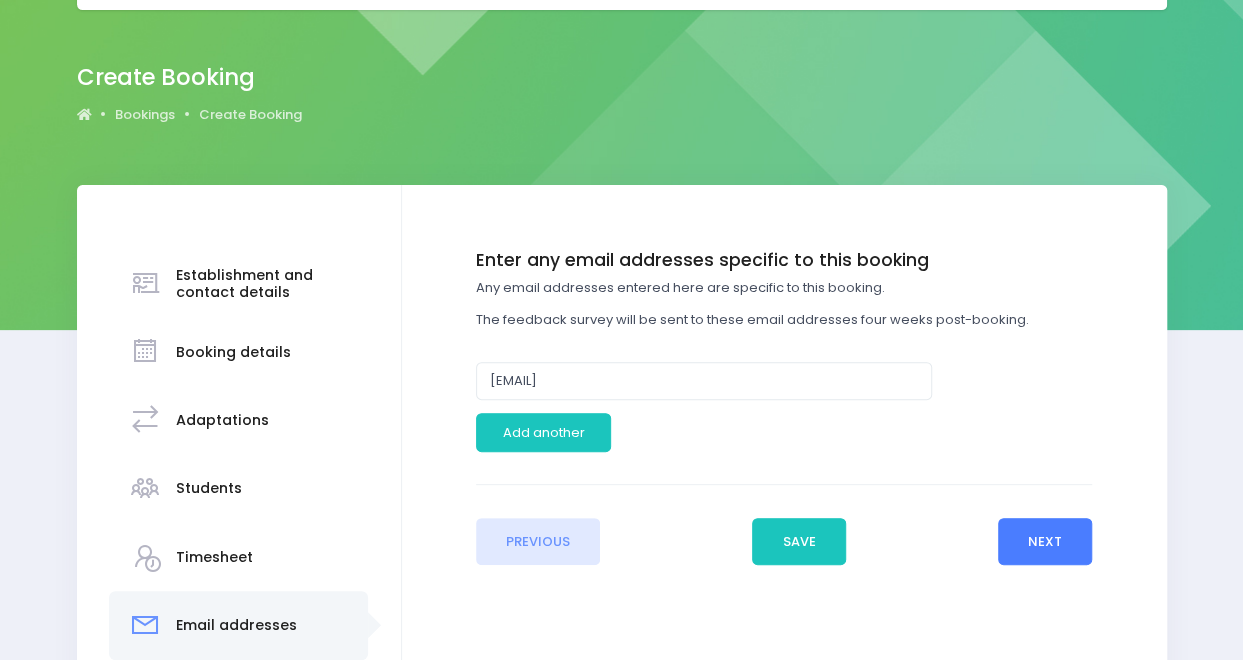 click on "Next" at bounding box center (1045, 542) 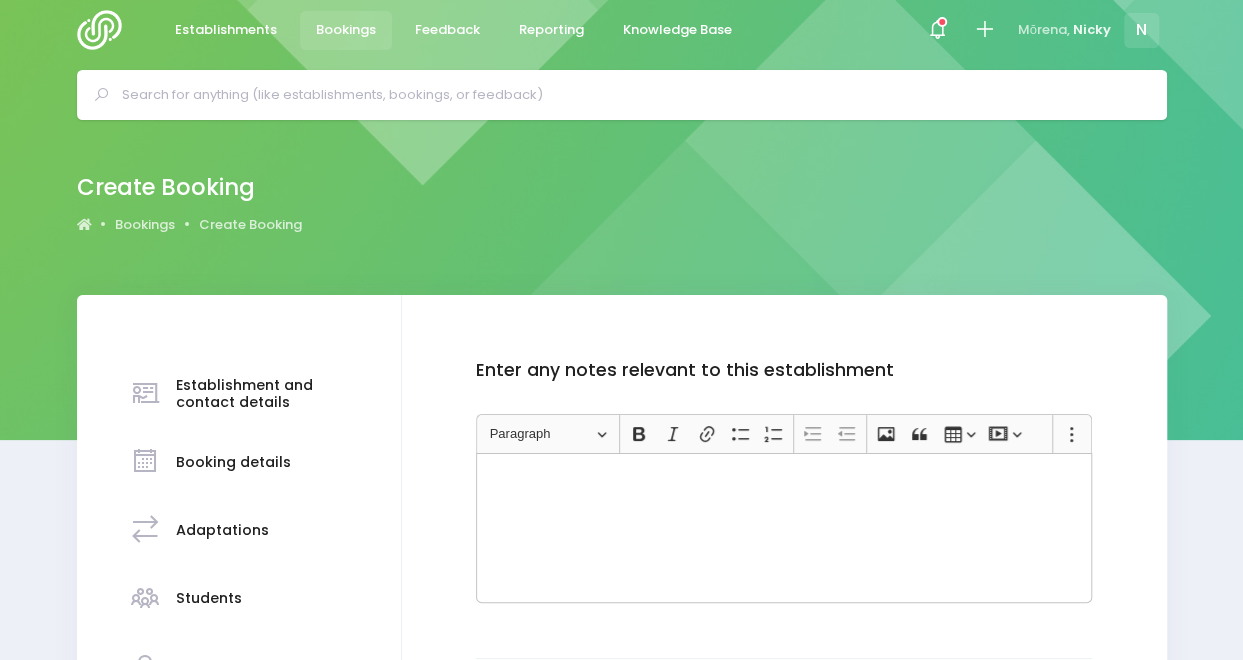 scroll, scrollTop: 0, scrollLeft: 0, axis: both 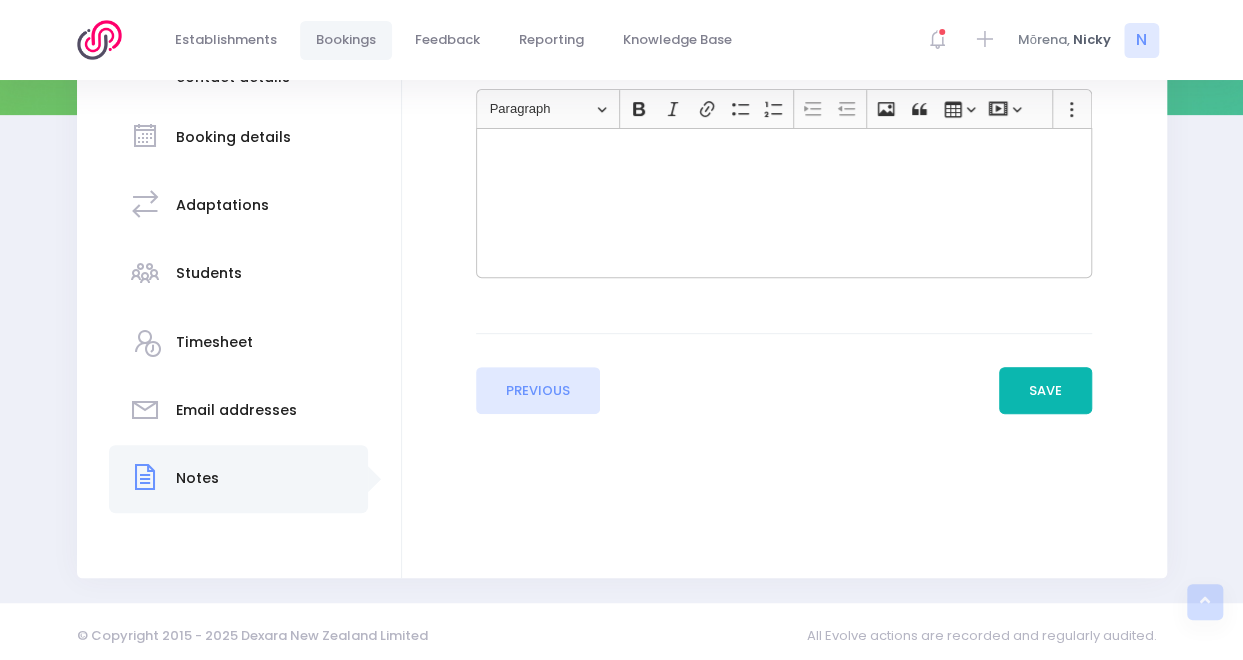click on "Save" at bounding box center [1046, 391] 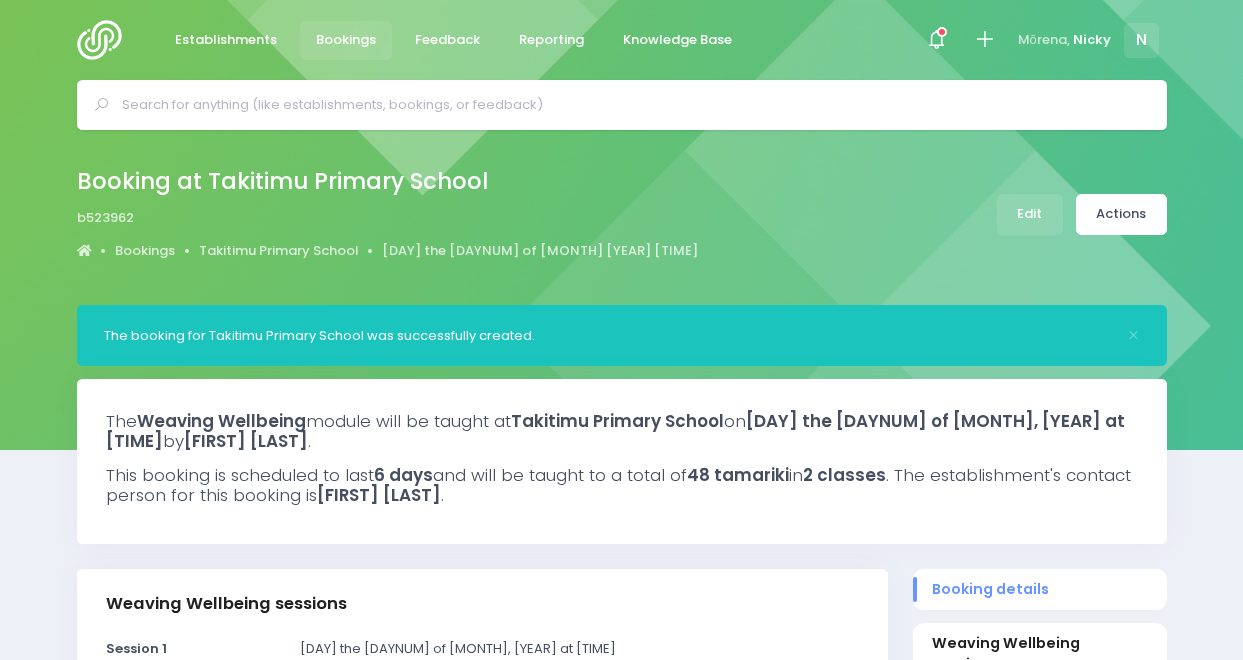 select on "5" 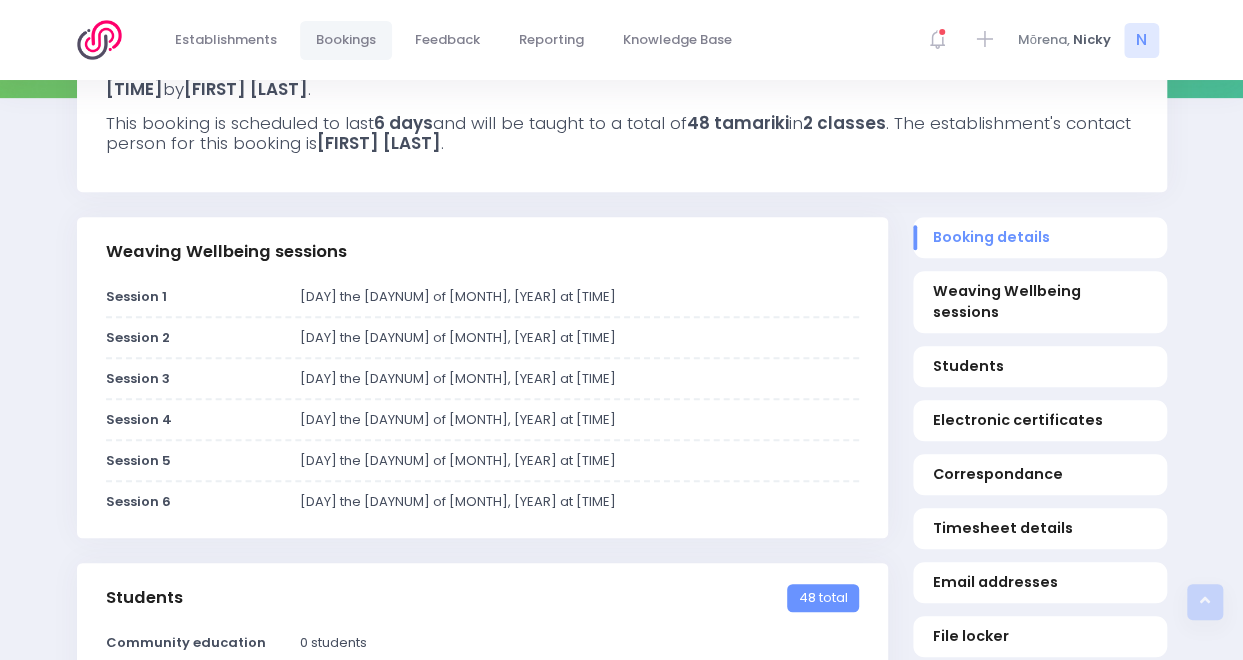 scroll, scrollTop: 0, scrollLeft: 0, axis: both 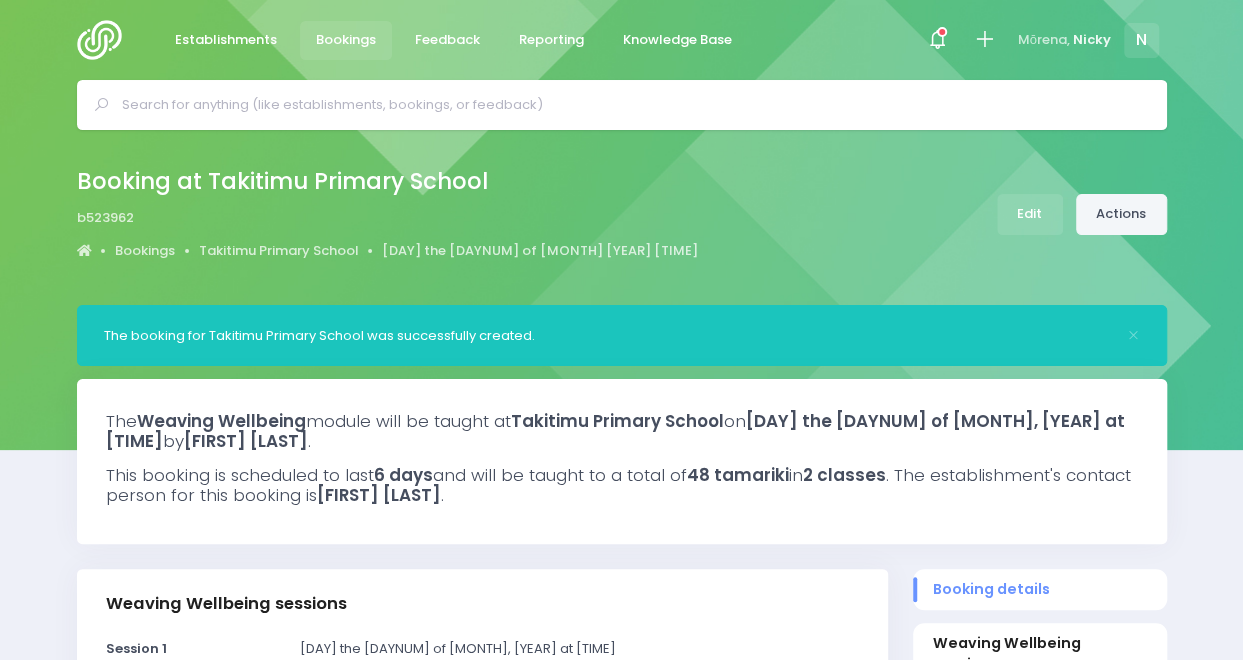 click on "Actions" at bounding box center (1121, 214) 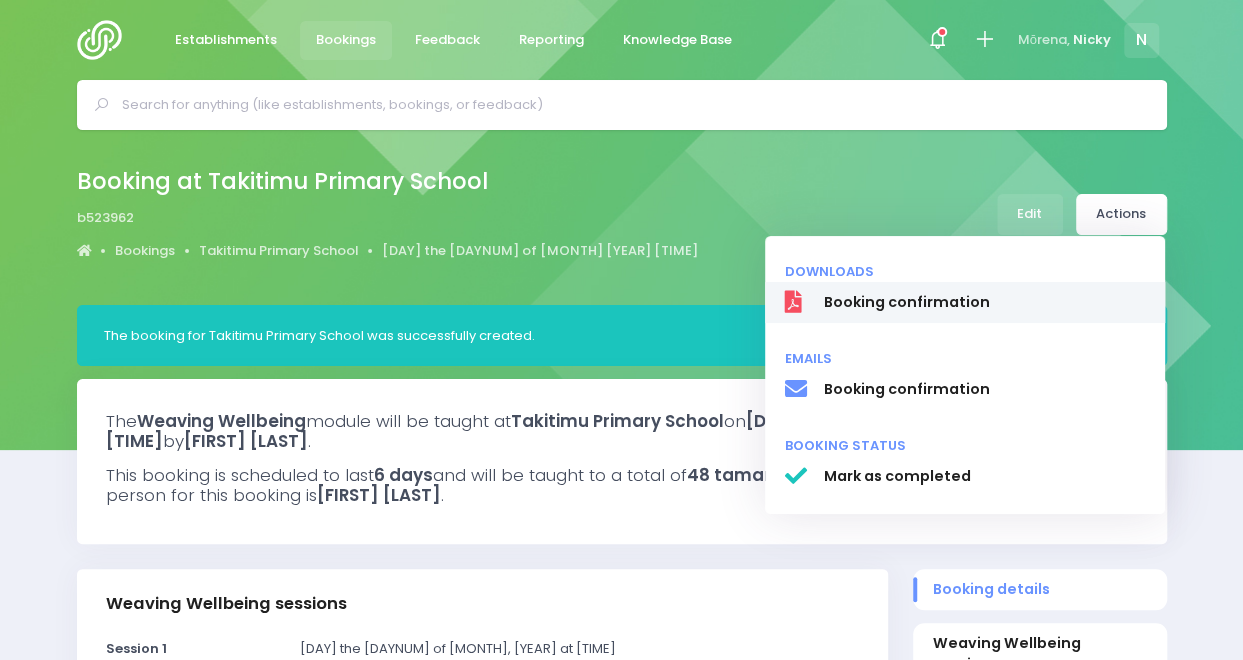 click on "Booking confirmation" at bounding box center [984, 302] 